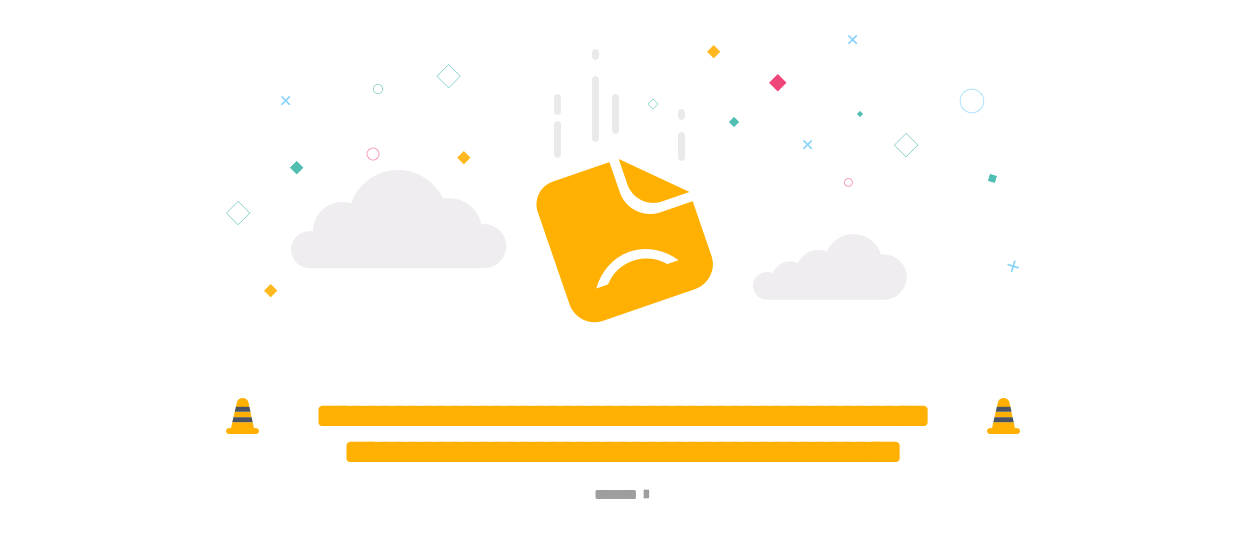 scroll, scrollTop: 0, scrollLeft: 0, axis: both 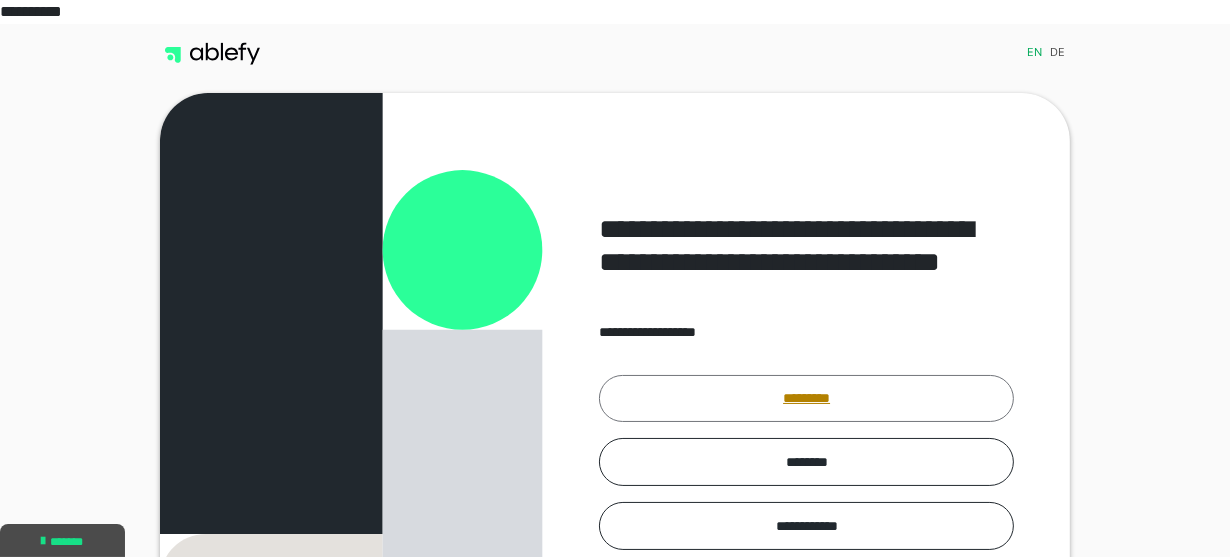 click on "*********" at bounding box center [806, 399] 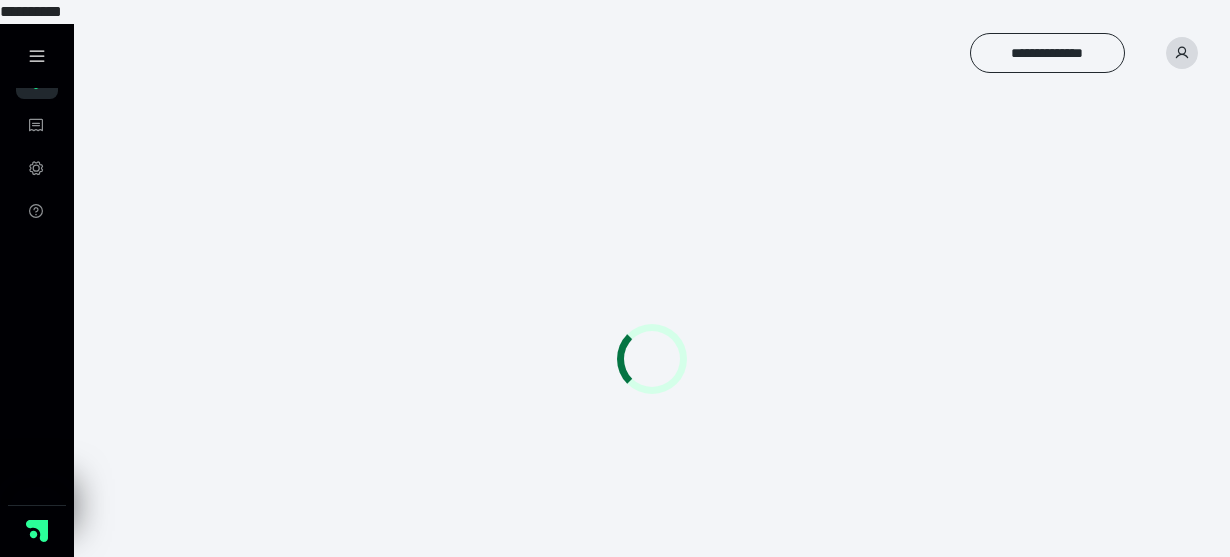 scroll, scrollTop: 0, scrollLeft: 0, axis: both 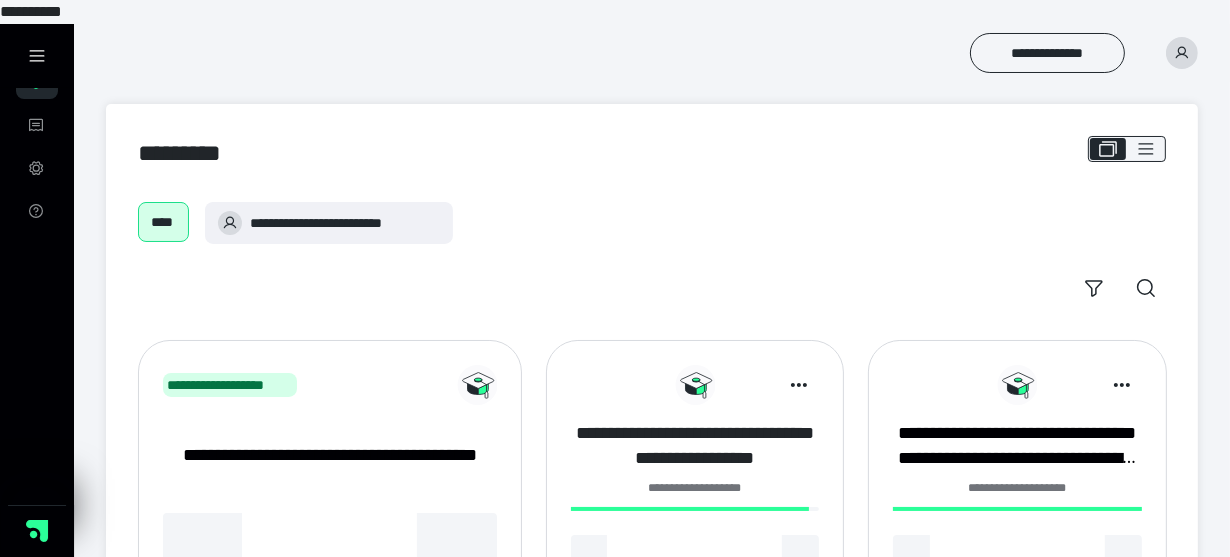 click on "**********" at bounding box center (695, 446) 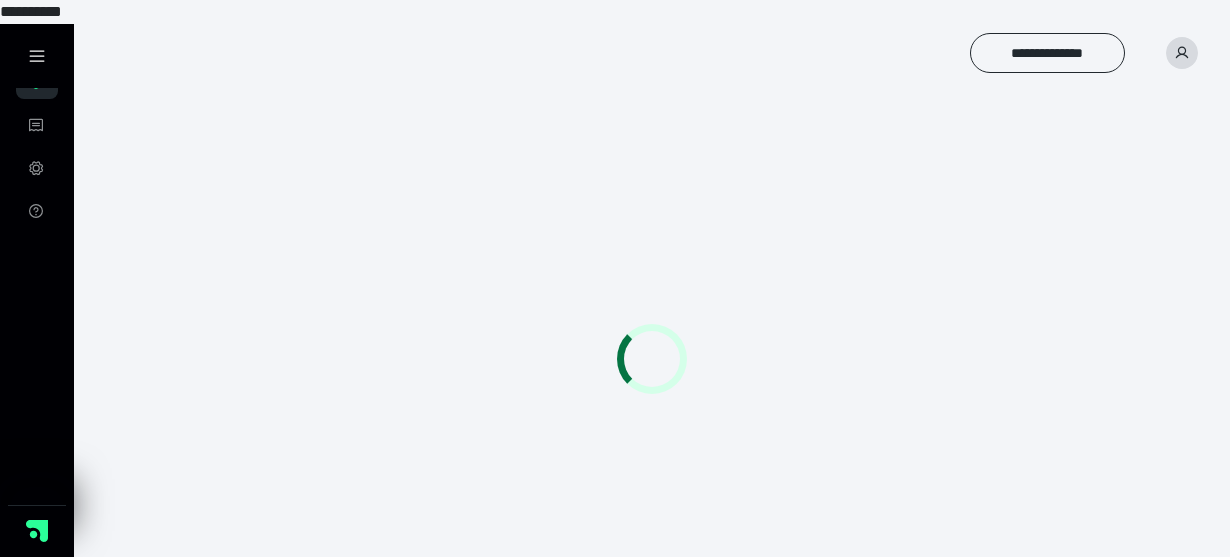scroll, scrollTop: 0, scrollLeft: 0, axis: both 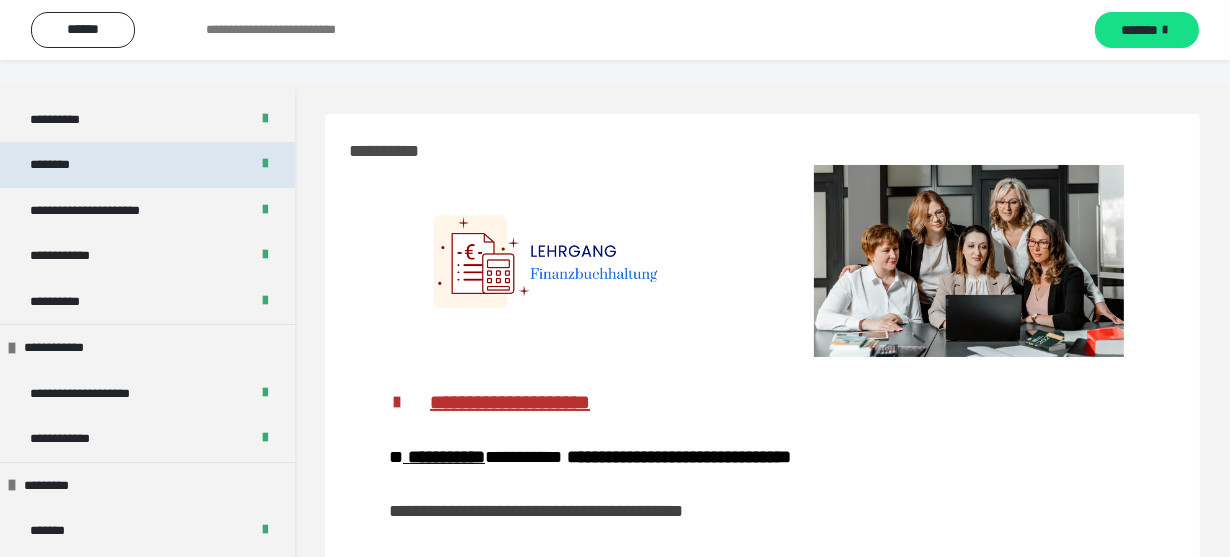 click on "********" at bounding box center (147, 165) 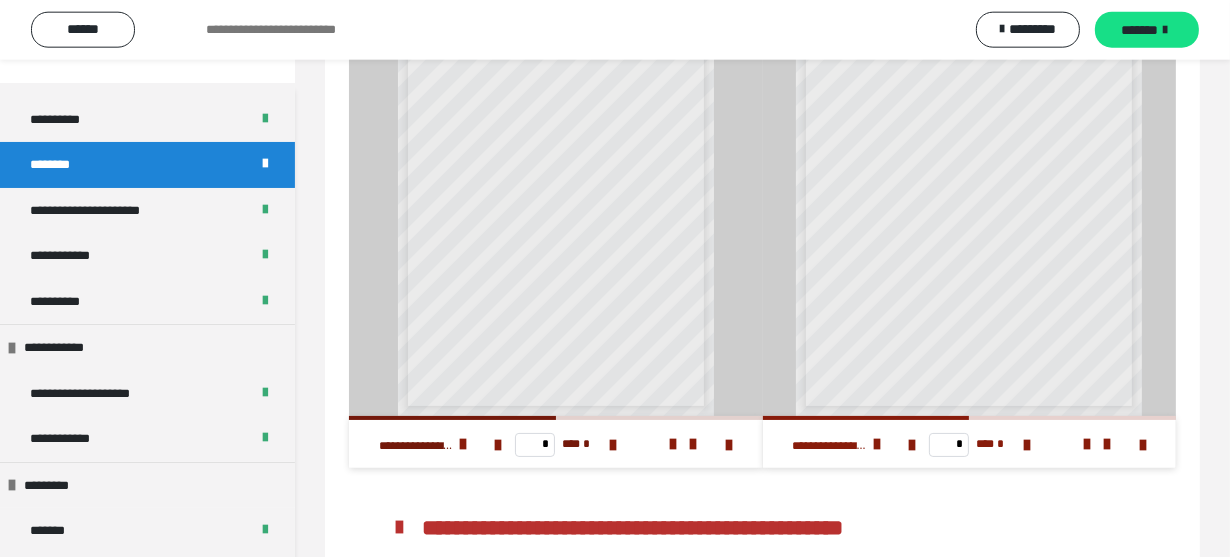 scroll, scrollTop: 220, scrollLeft: 0, axis: vertical 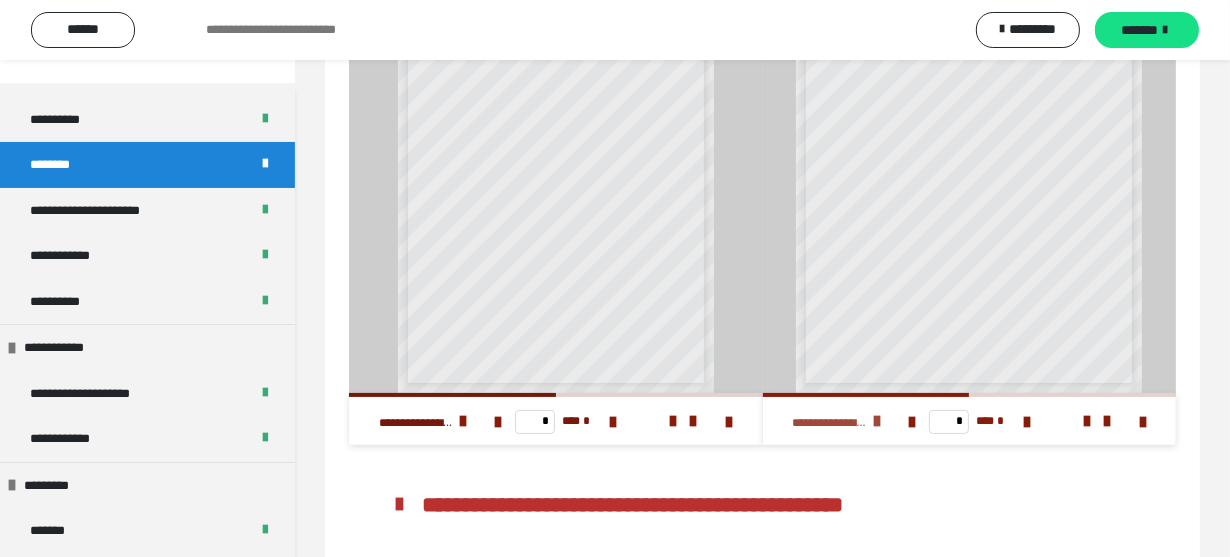 click at bounding box center (877, 421) 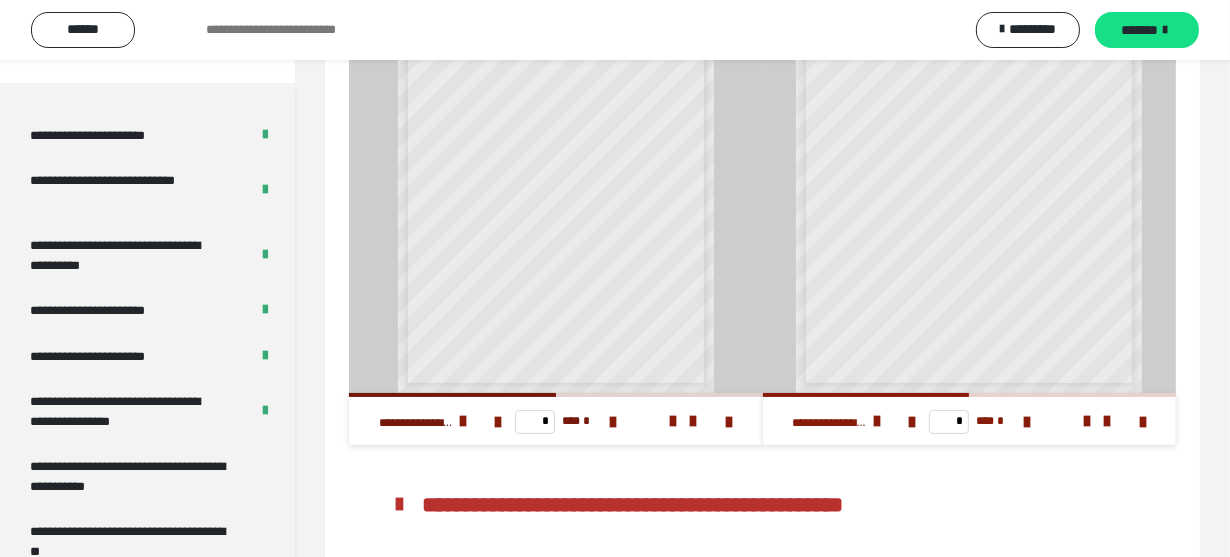 scroll, scrollTop: 4131, scrollLeft: 0, axis: vertical 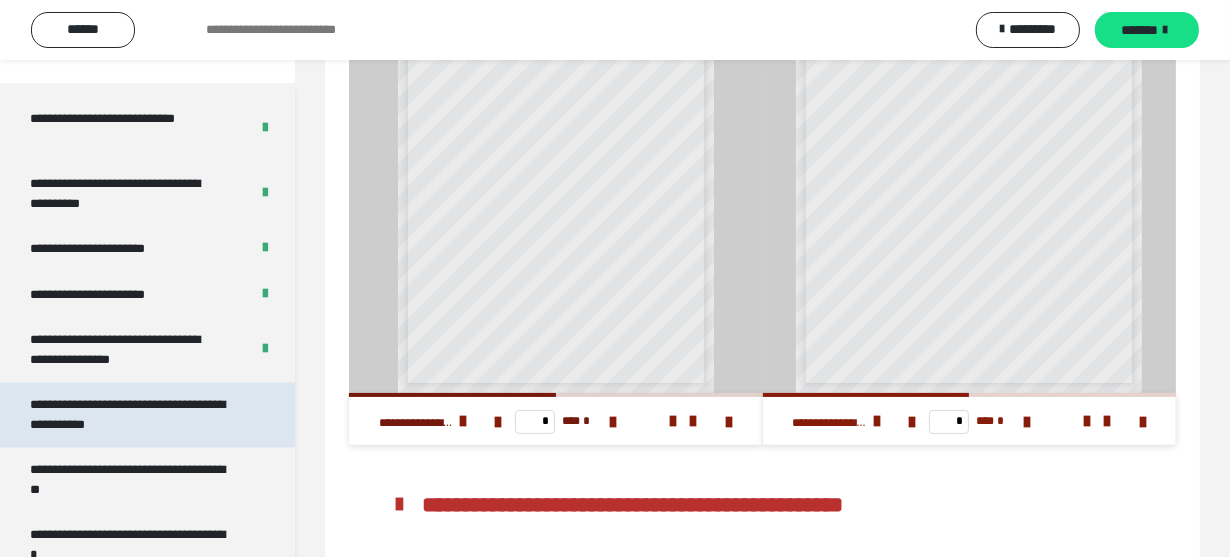 click on "**********" at bounding box center [132, 414] 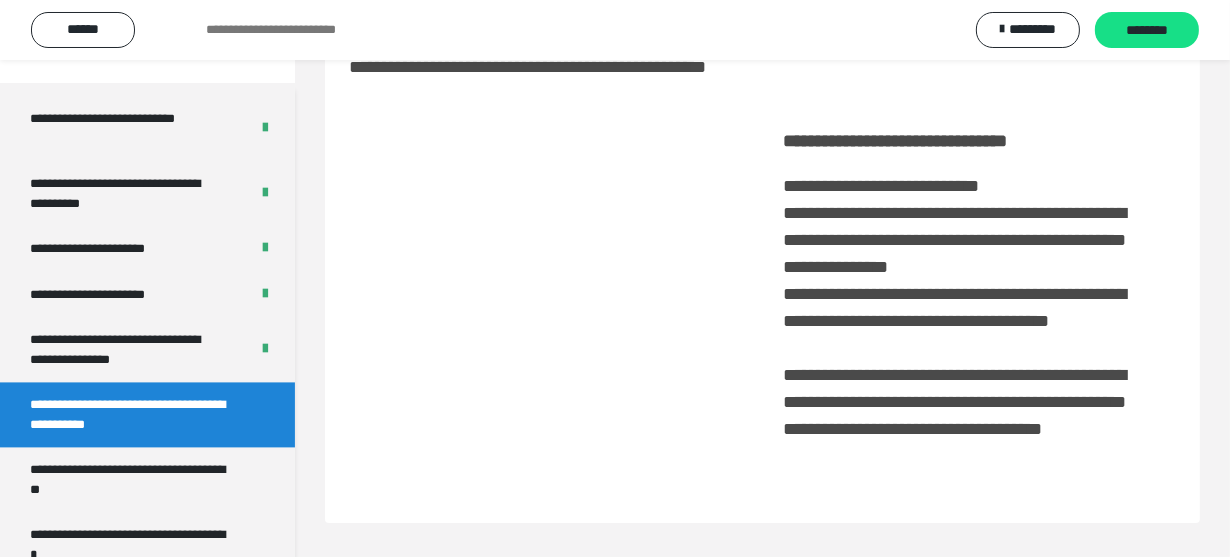 scroll, scrollTop: 110, scrollLeft: 0, axis: vertical 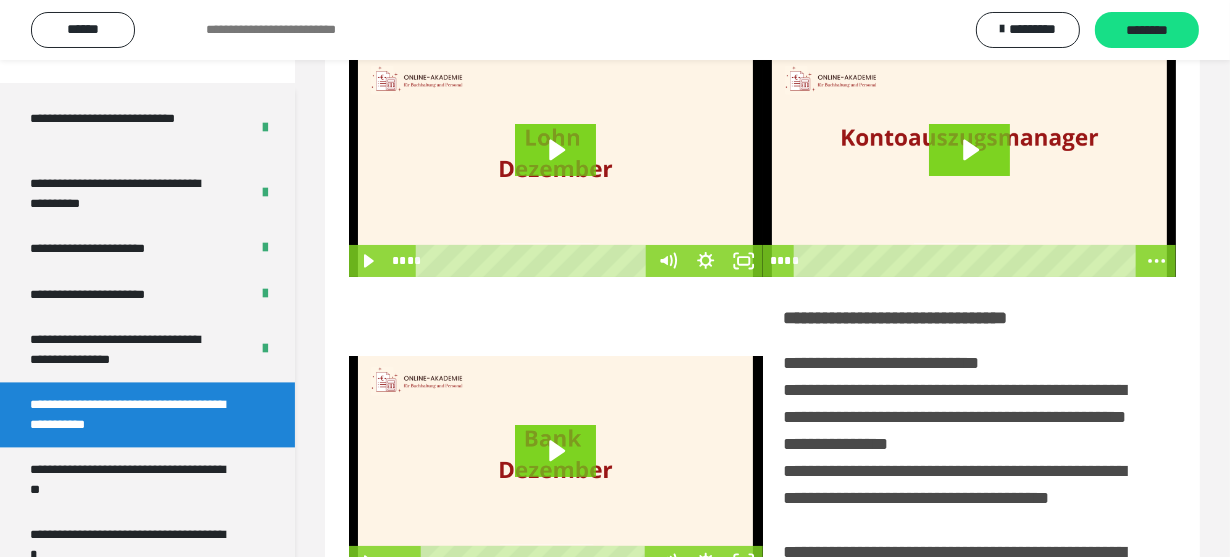 click on "**********" at bounding box center (970, 466) 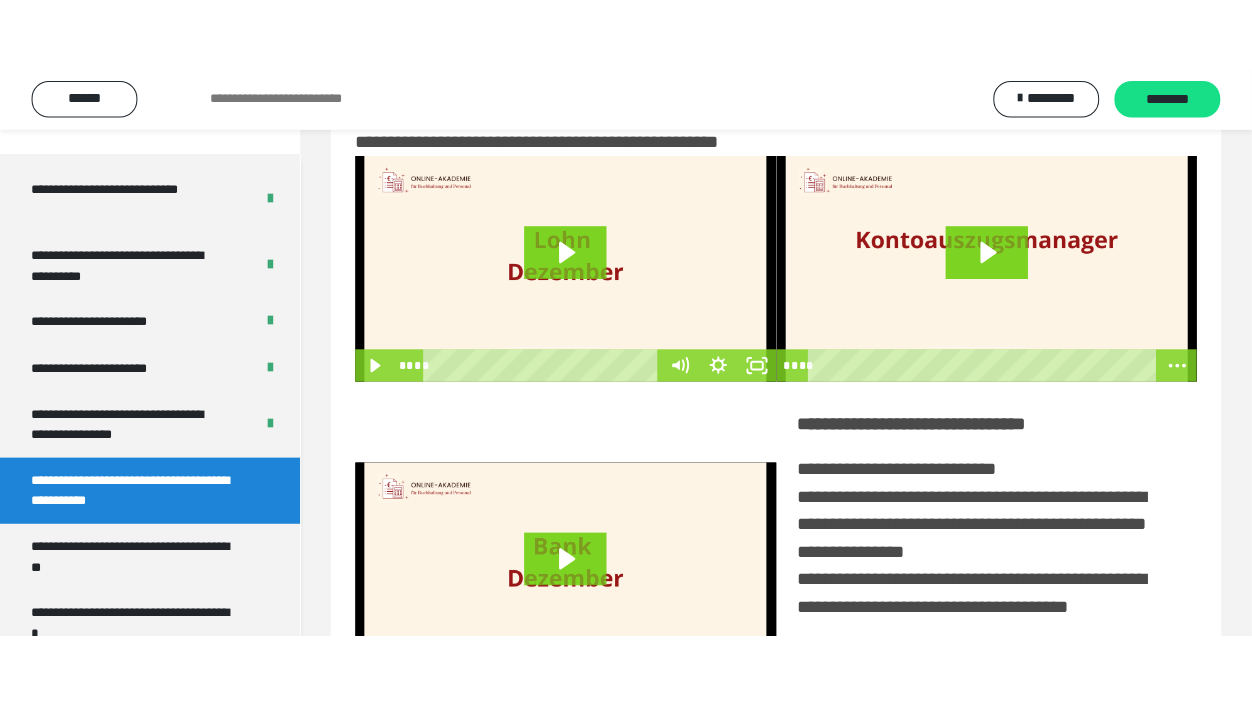 scroll, scrollTop: 0, scrollLeft: 0, axis: both 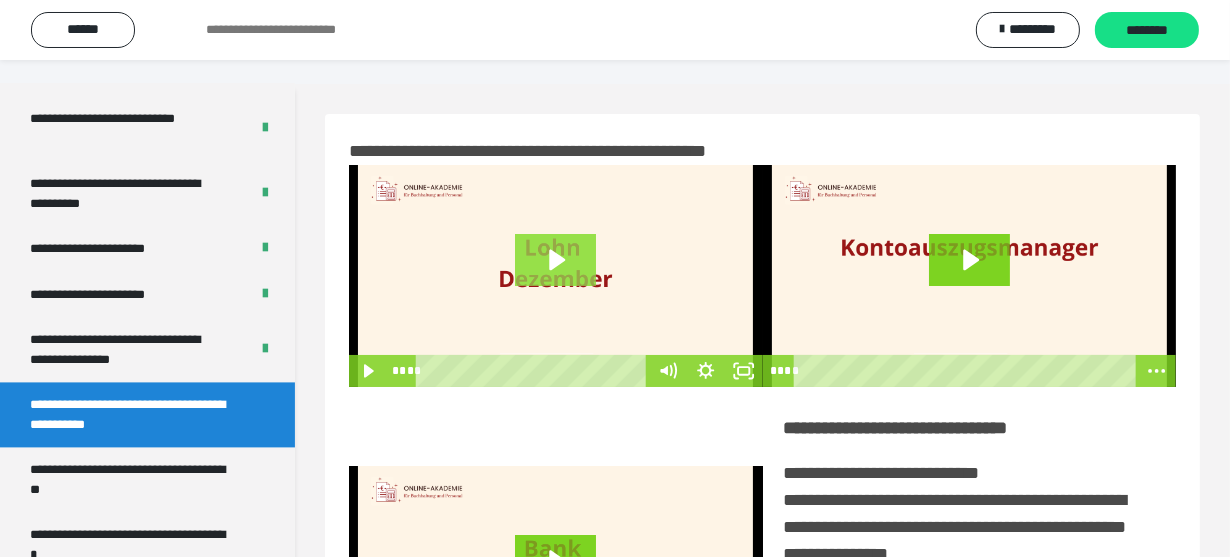 click 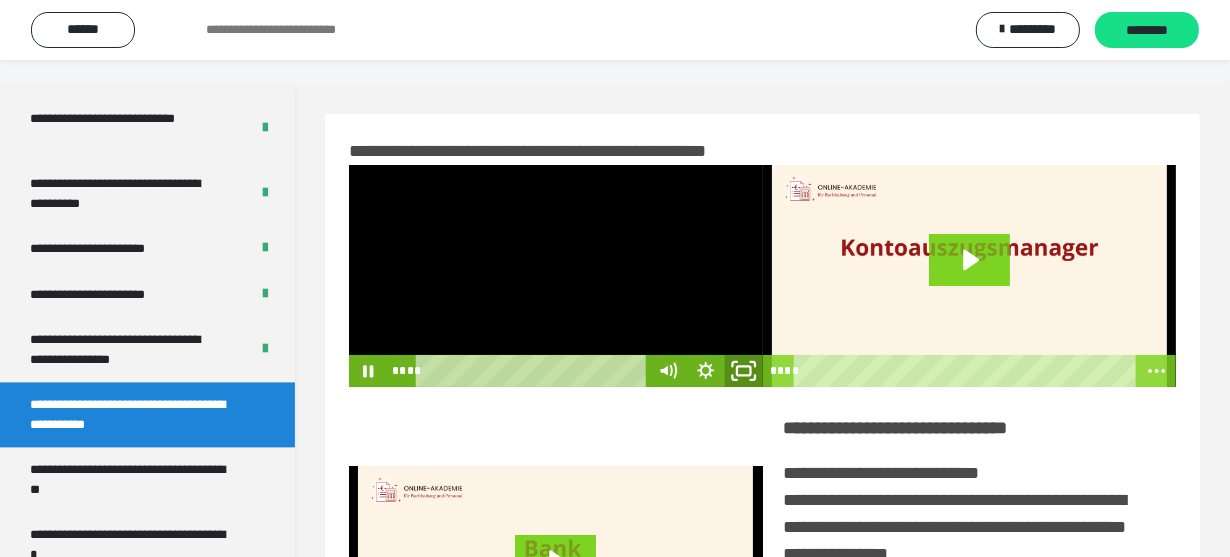 click 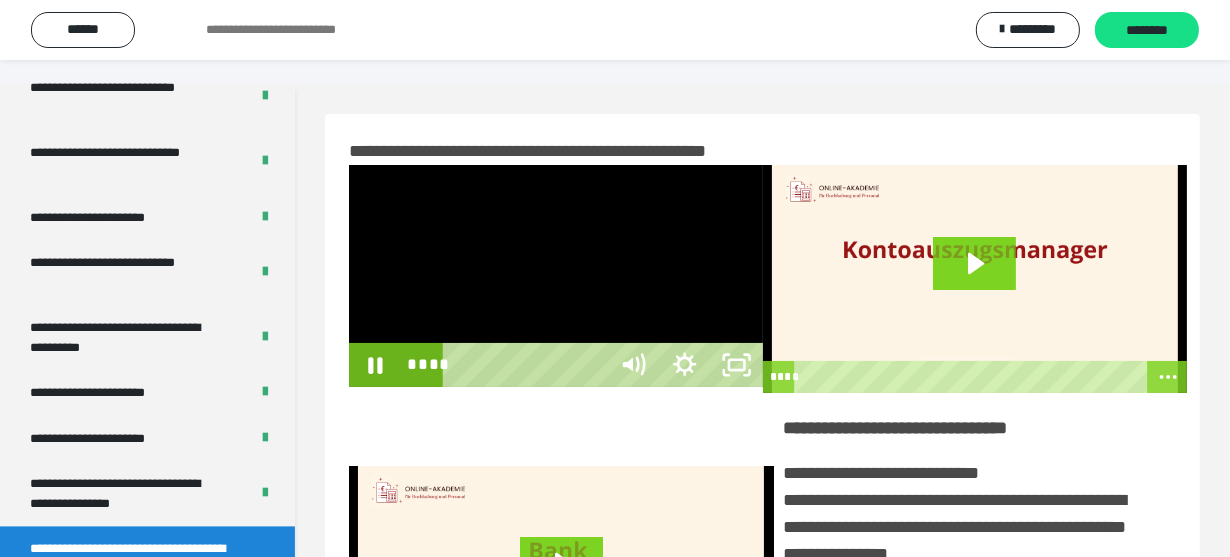 scroll, scrollTop: 3985, scrollLeft: 0, axis: vertical 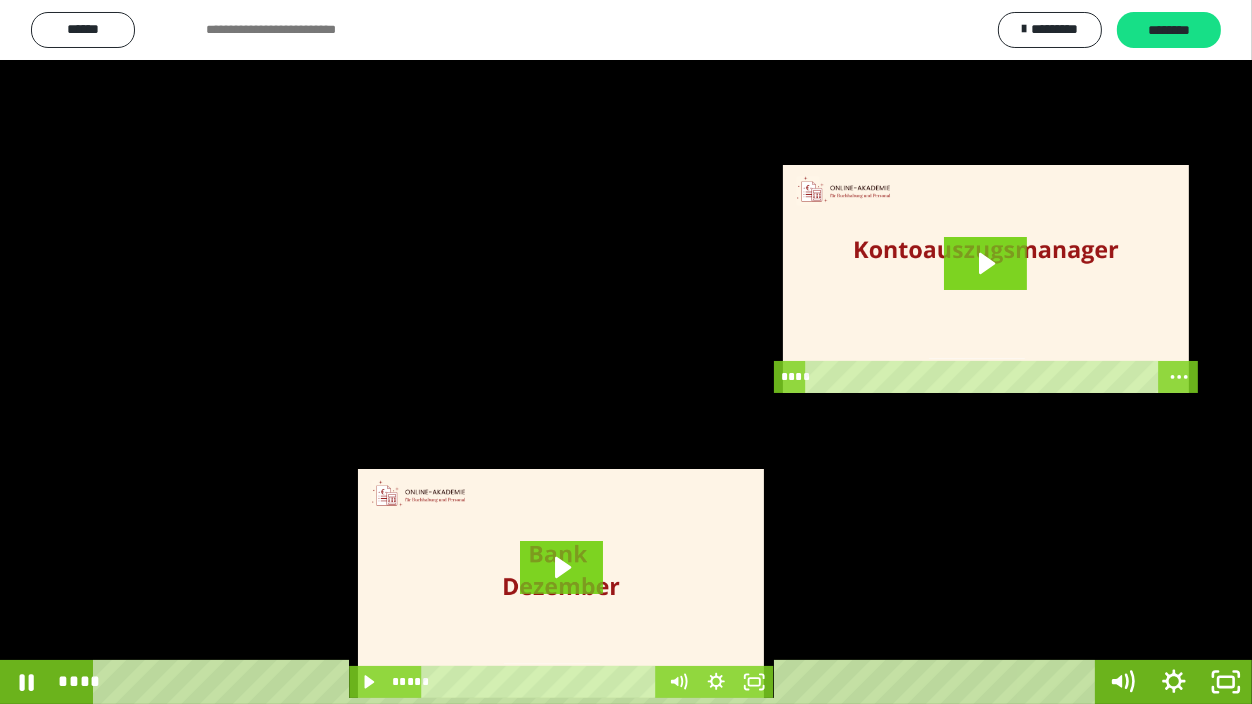 click at bounding box center [626, 352] 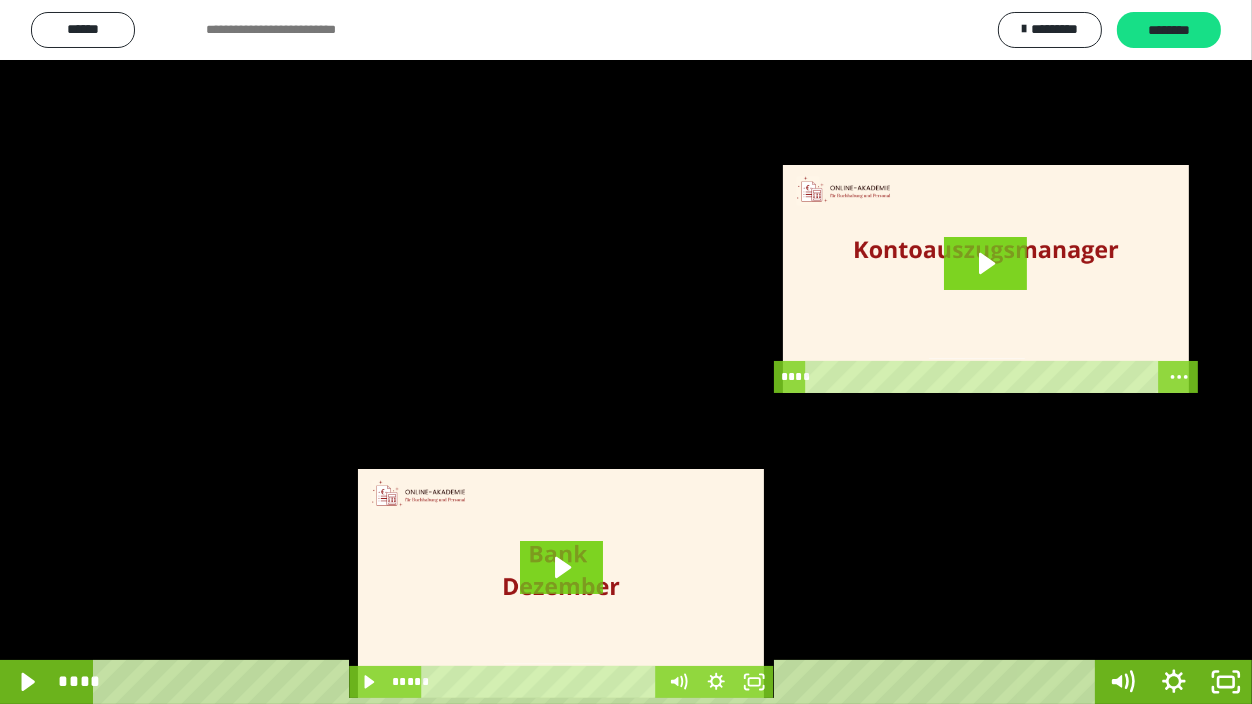 click at bounding box center (626, 352) 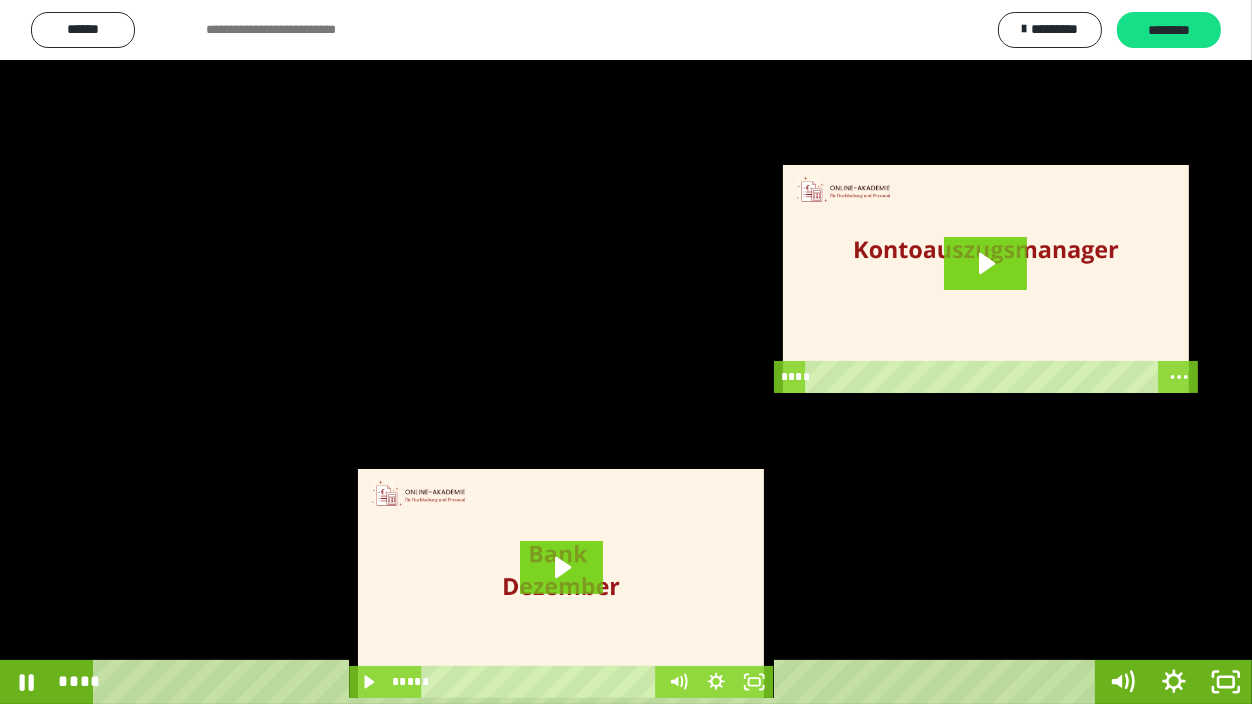 click at bounding box center [626, 352] 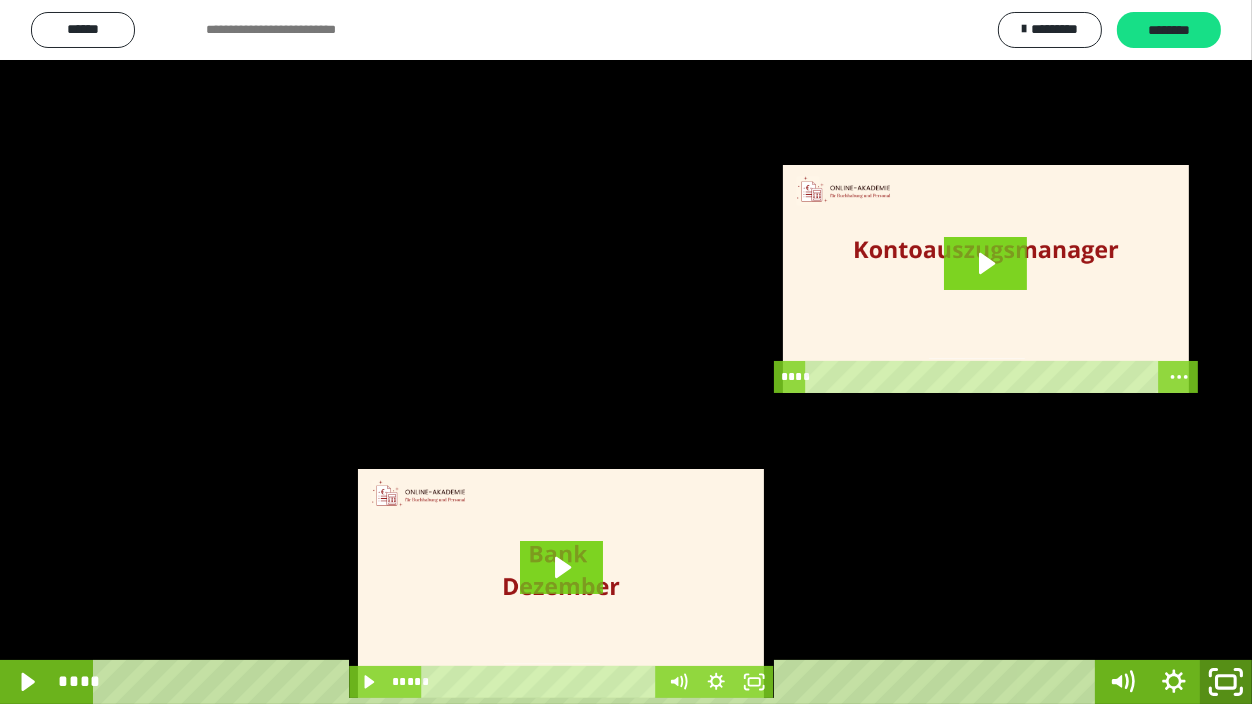 click 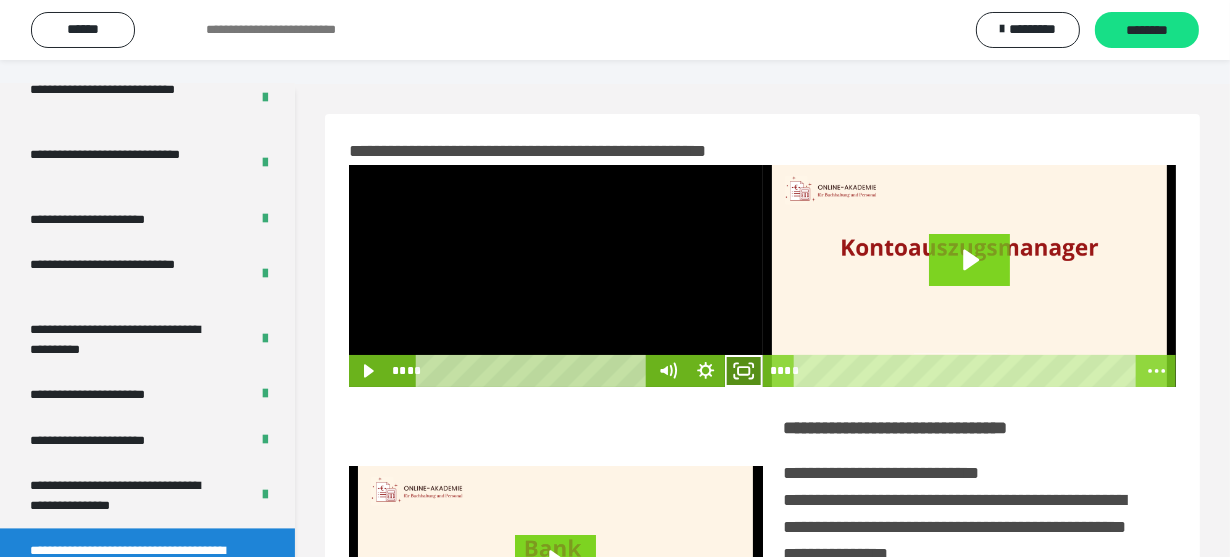 click 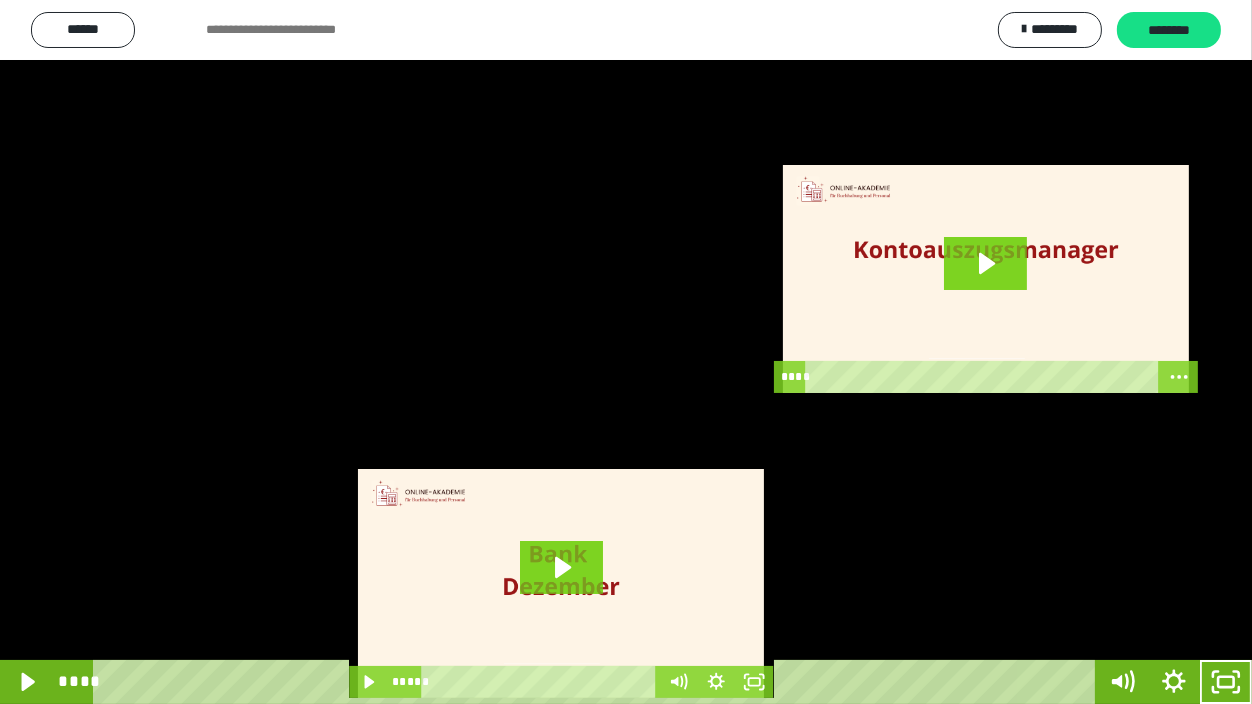 click at bounding box center [626, 352] 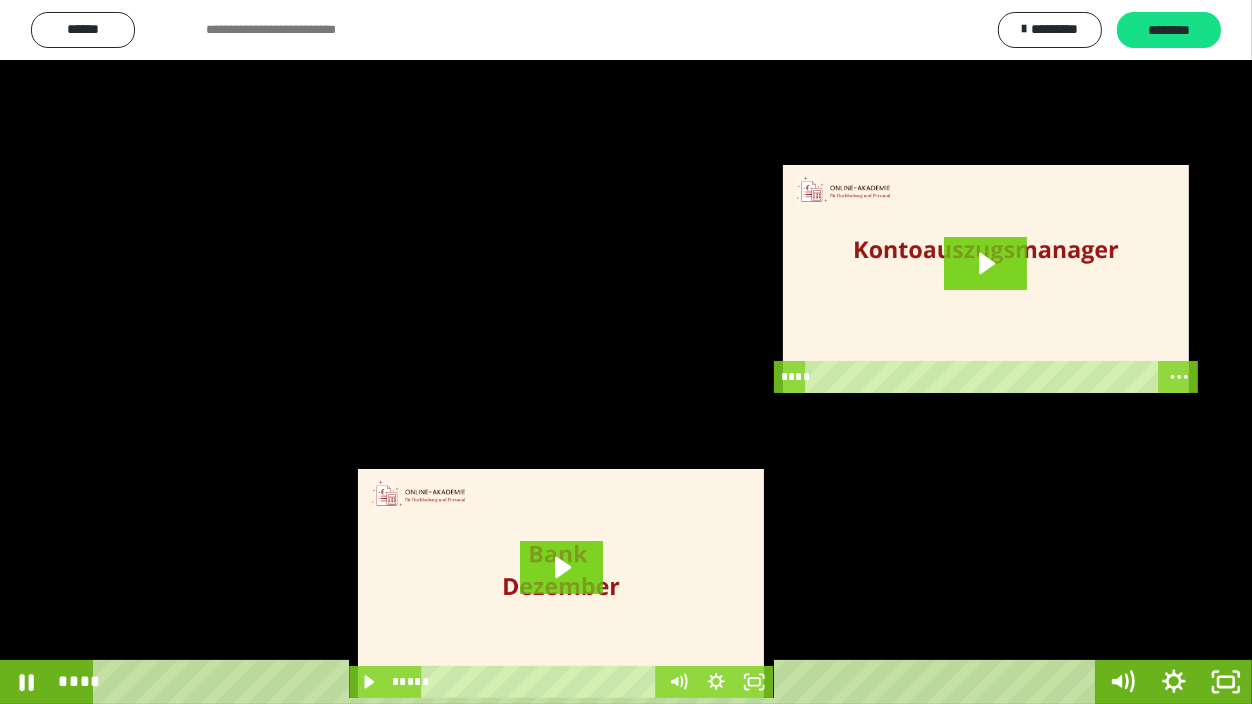 click at bounding box center (626, 352) 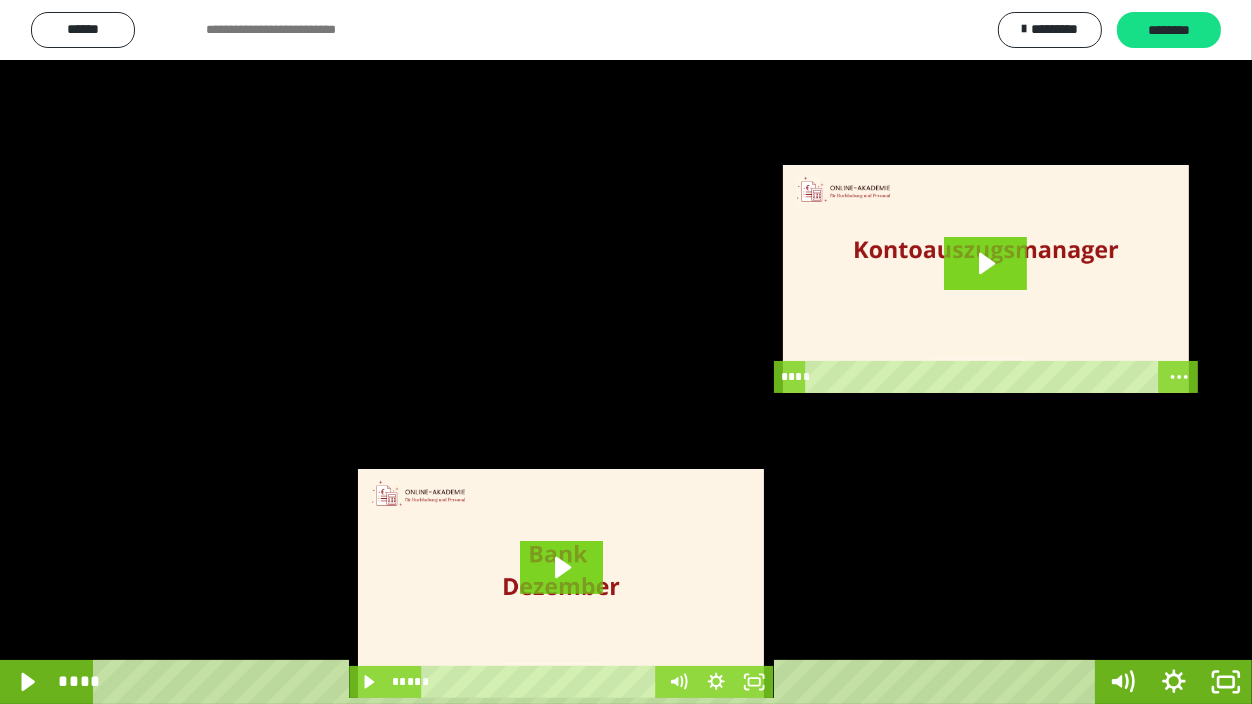 click at bounding box center (626, 352) 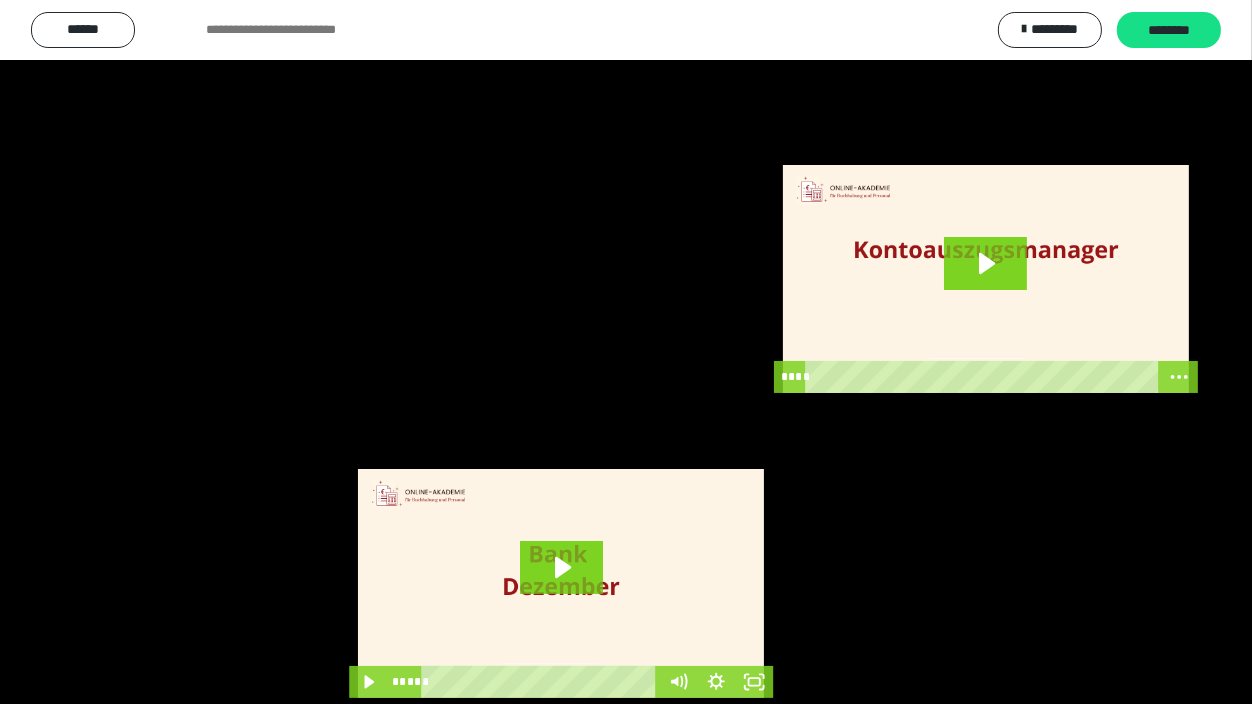click at bounding box center (626, 352) 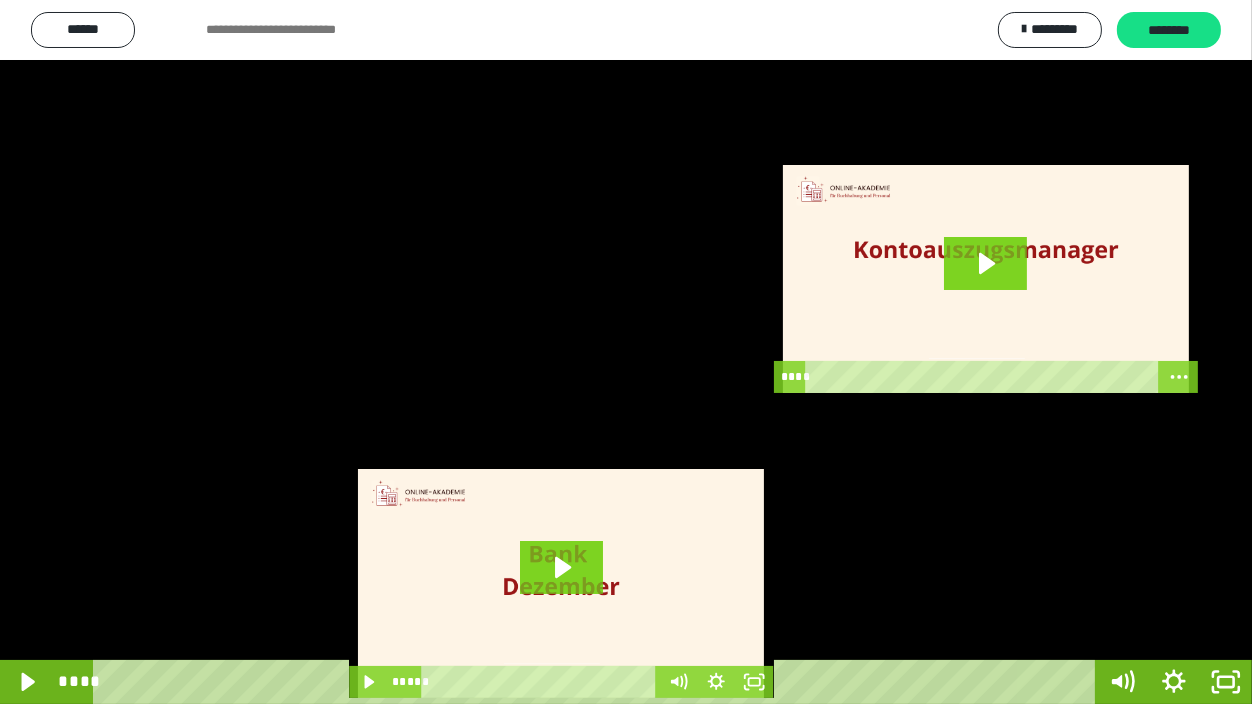 click at bounding box center (626, 352) 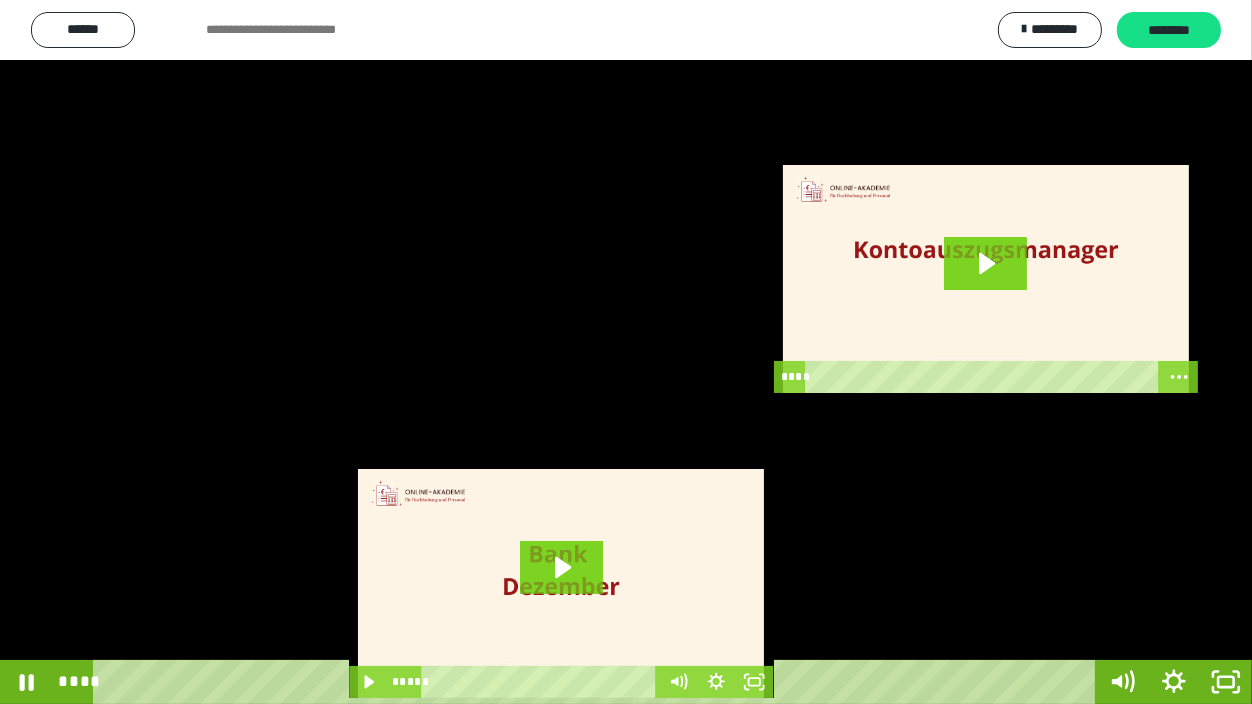 click at bounding box center (626, 352) 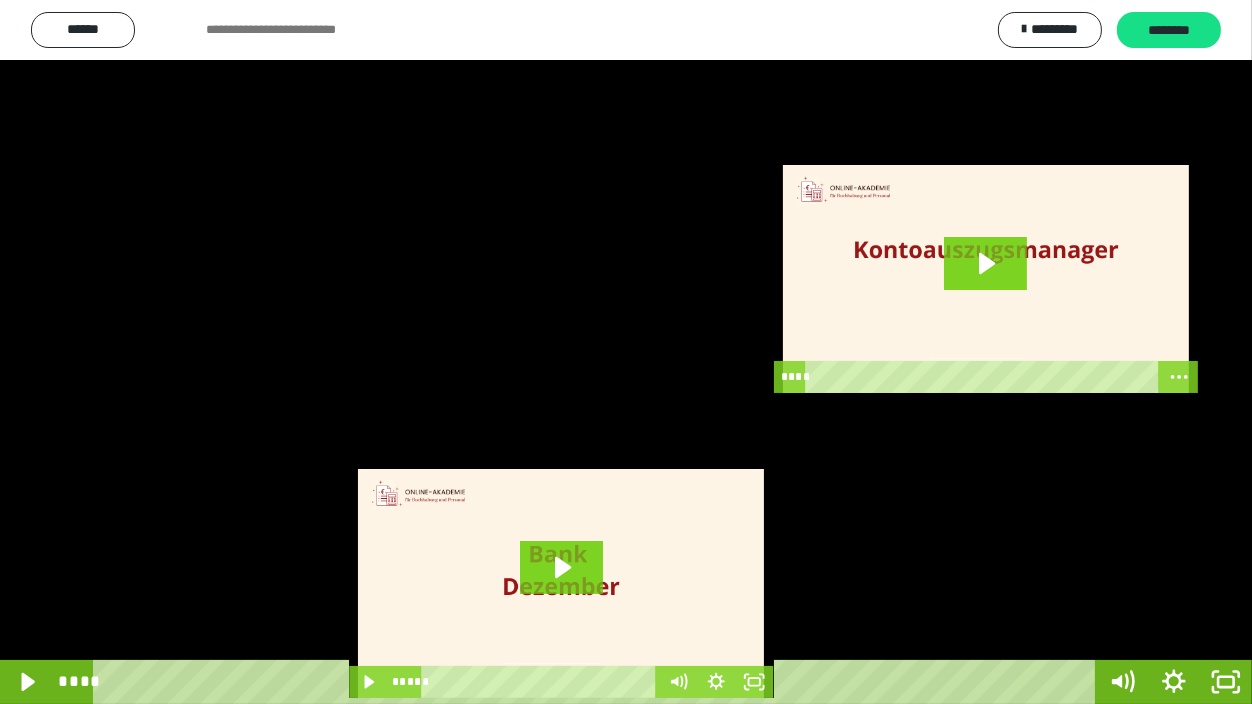 click at bounding box center (626, 352) 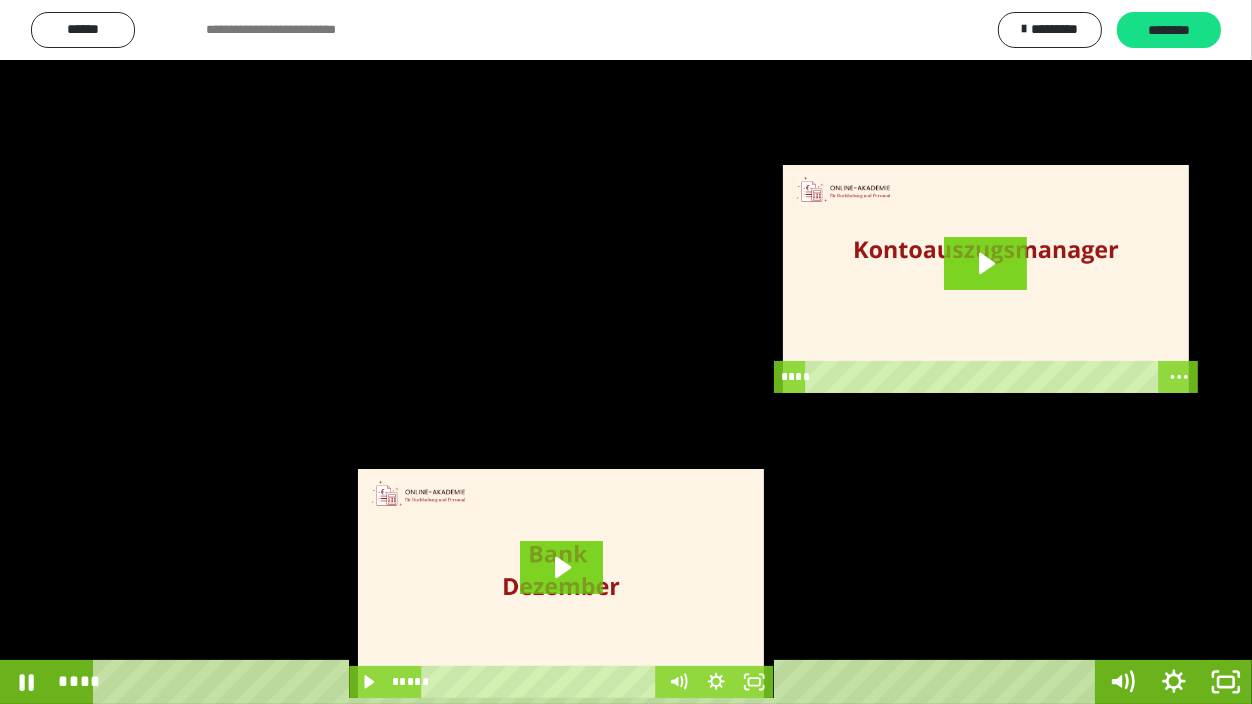 click at bounding box center [626, 352] 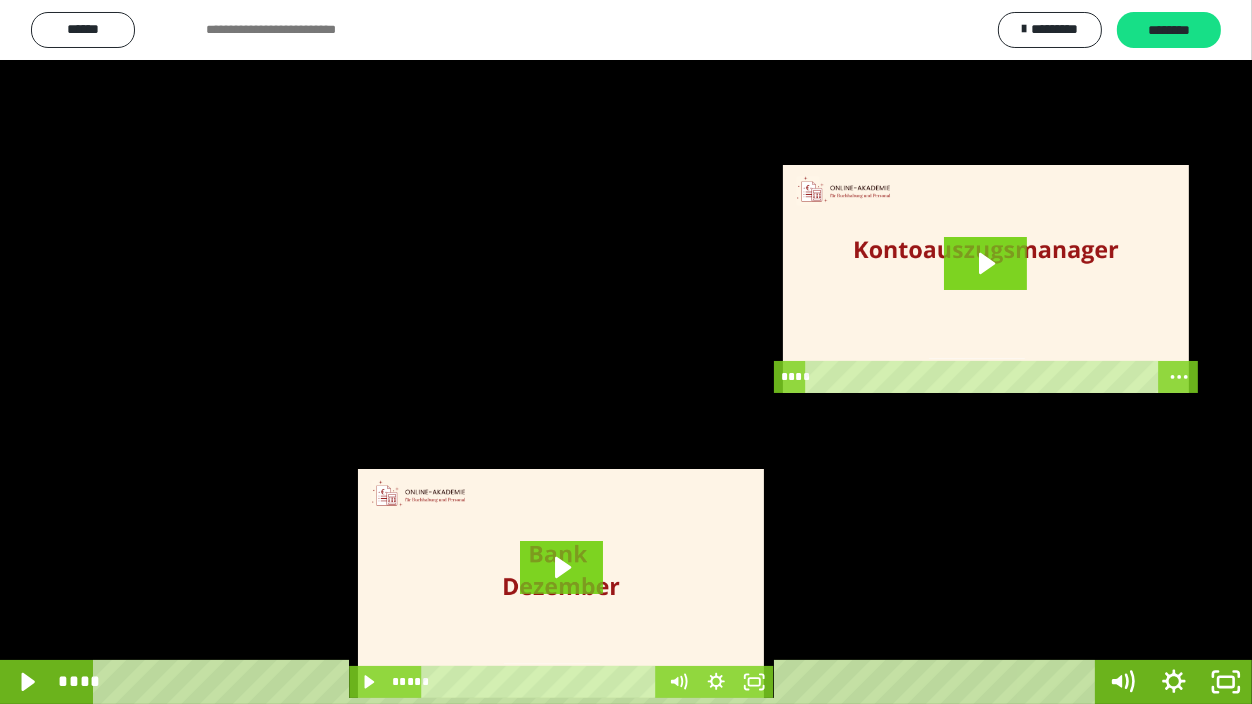 click at bounding box center (626, 352) 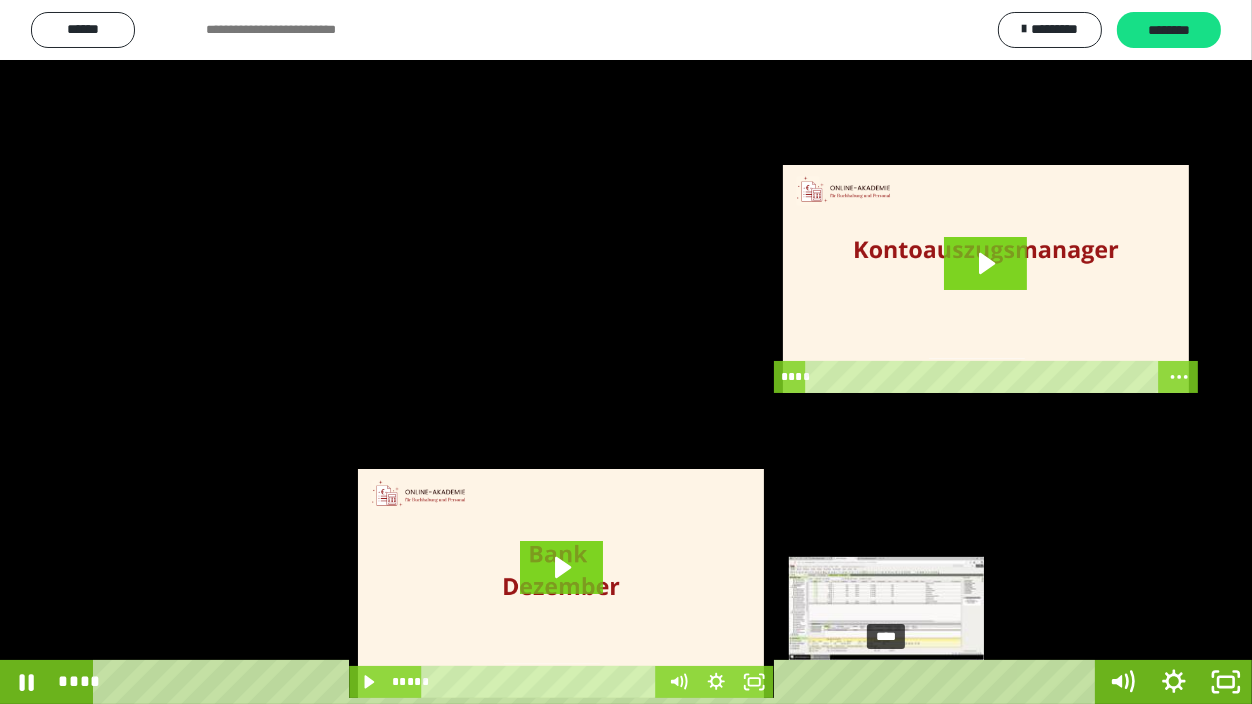 click on "****" at bounding box center [598, 682] 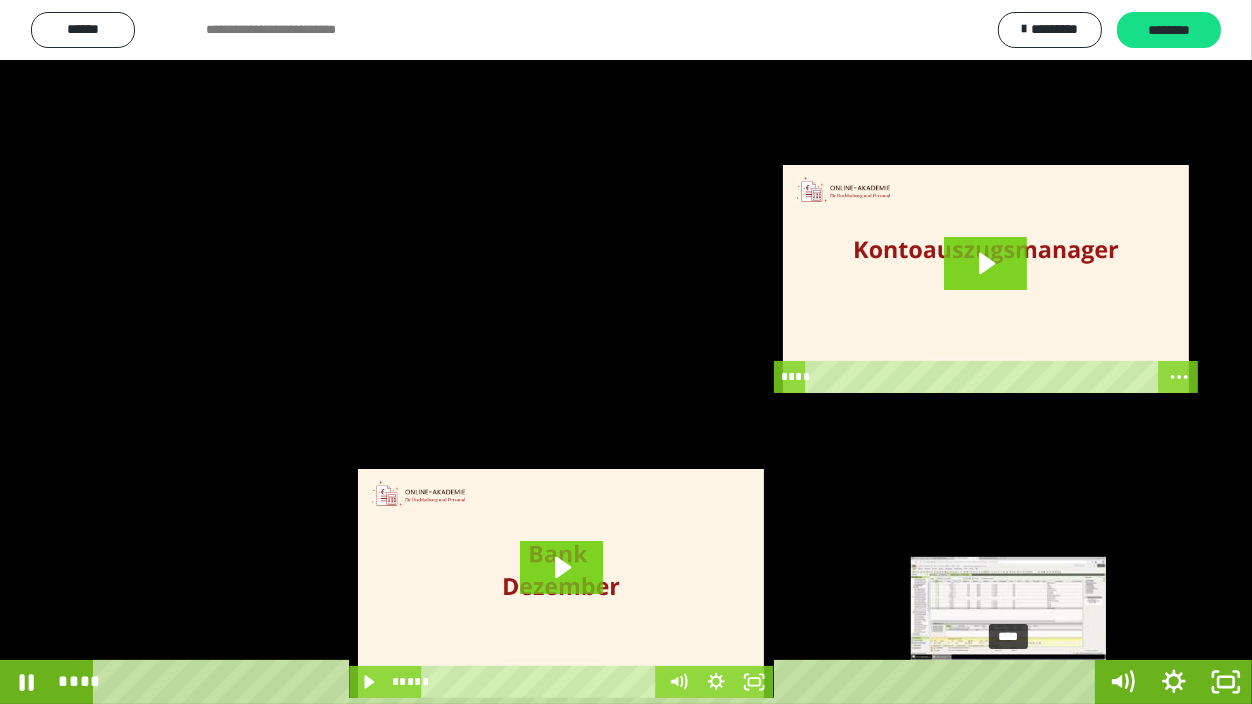 click on "****" at bounding box center [598, 682] 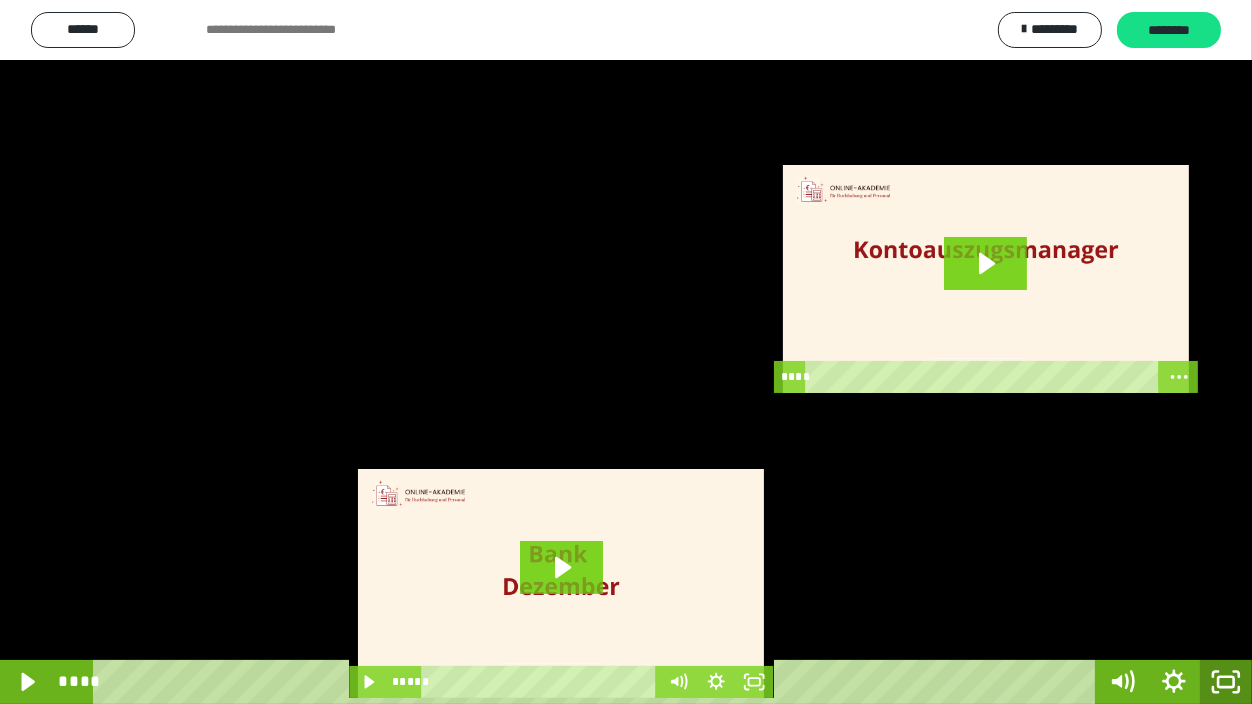 click 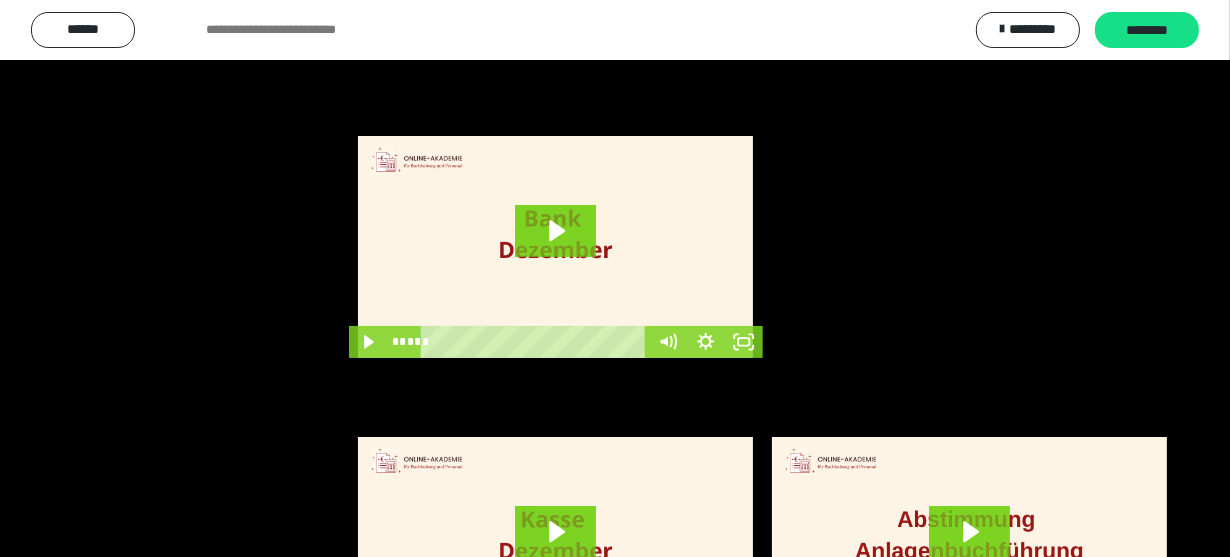 scroll, scrollTop: 110, scrollLeft: 0, axis: vertical 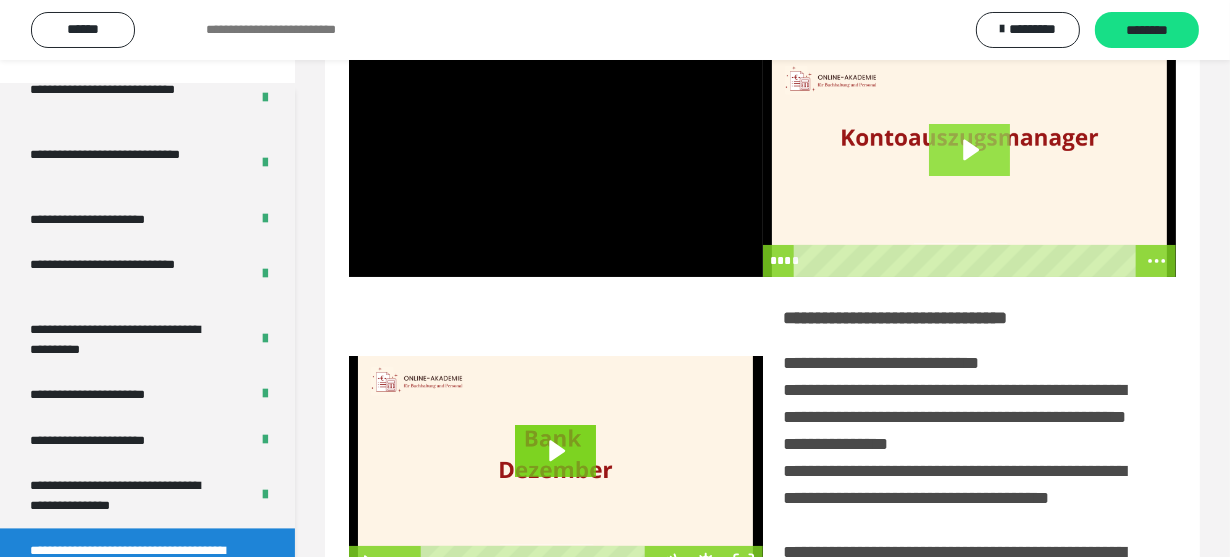 click 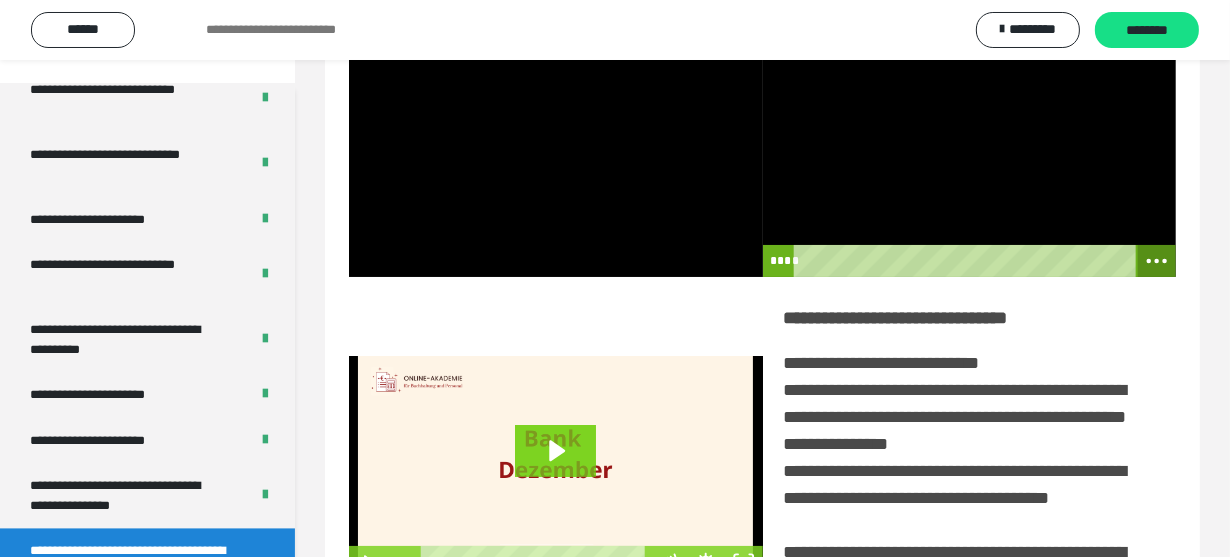 click 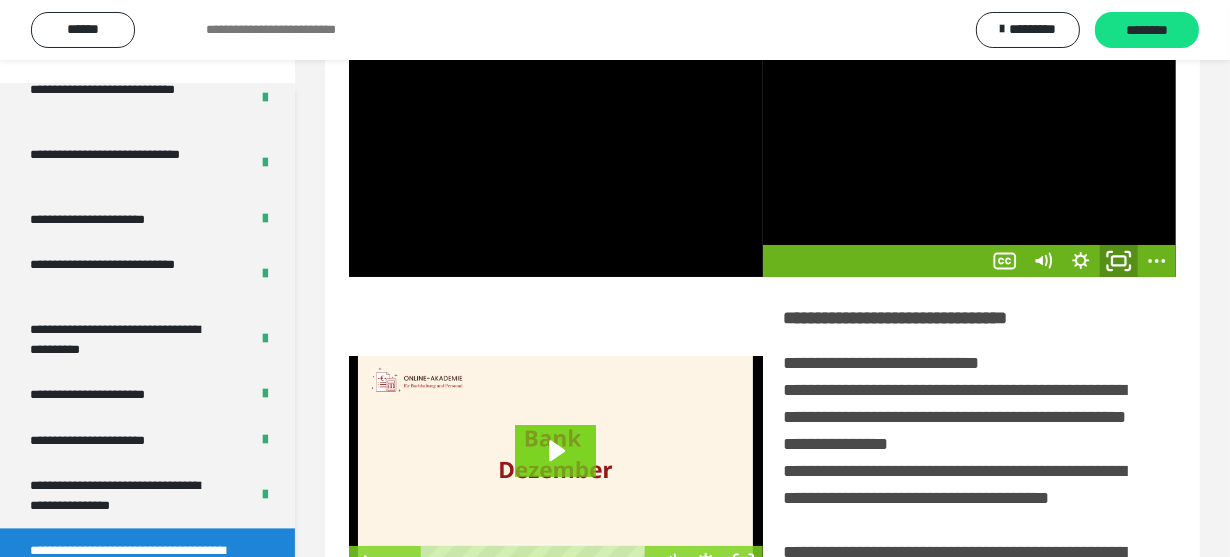 click 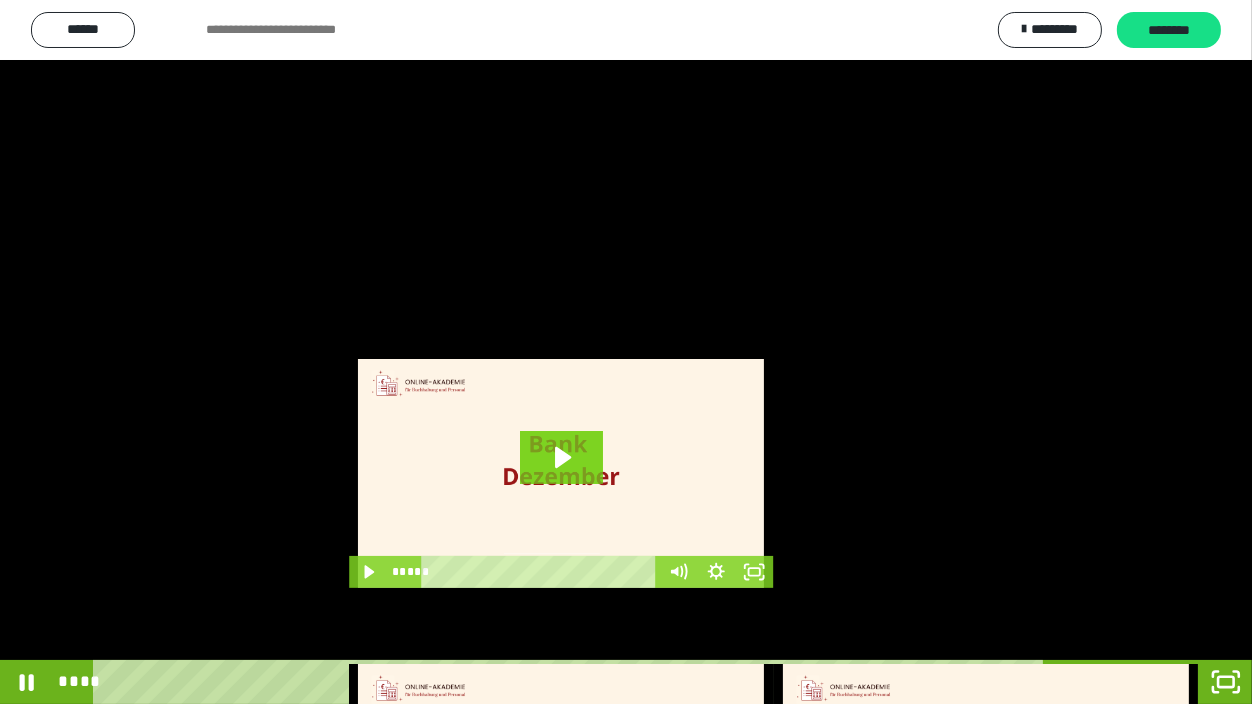 click at bounding box center (626, 352) 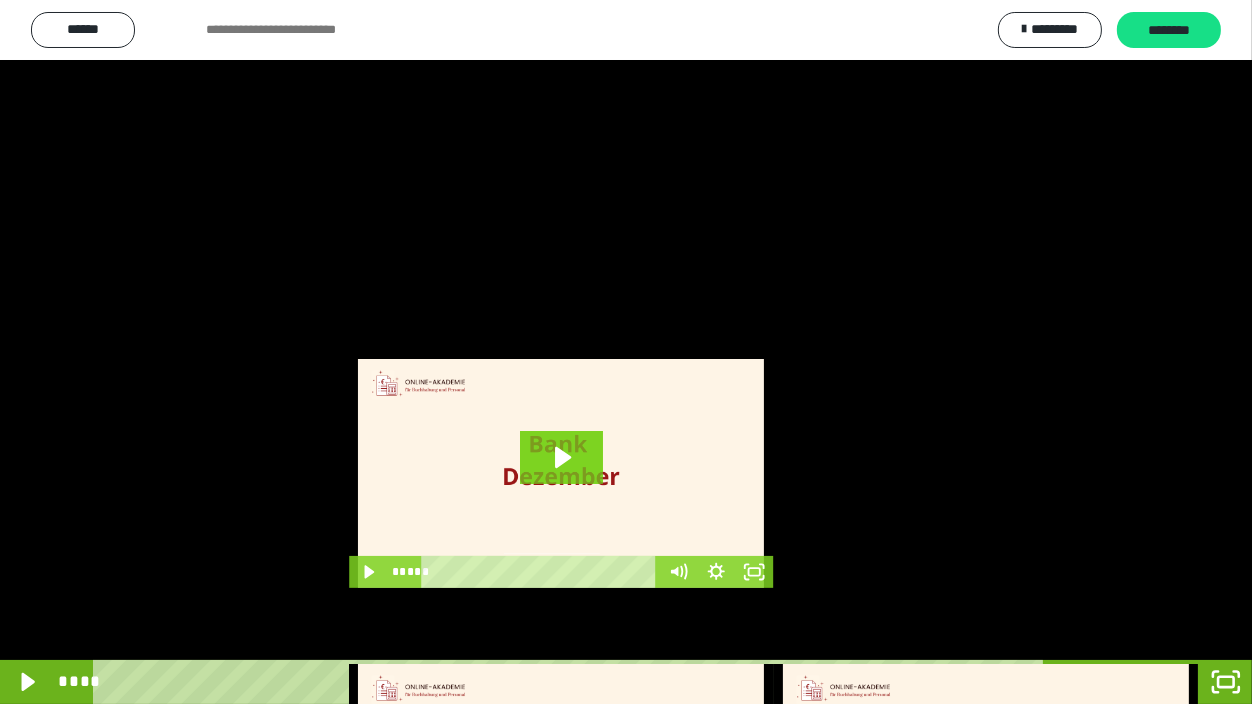 click at bounding box center (626, 352) 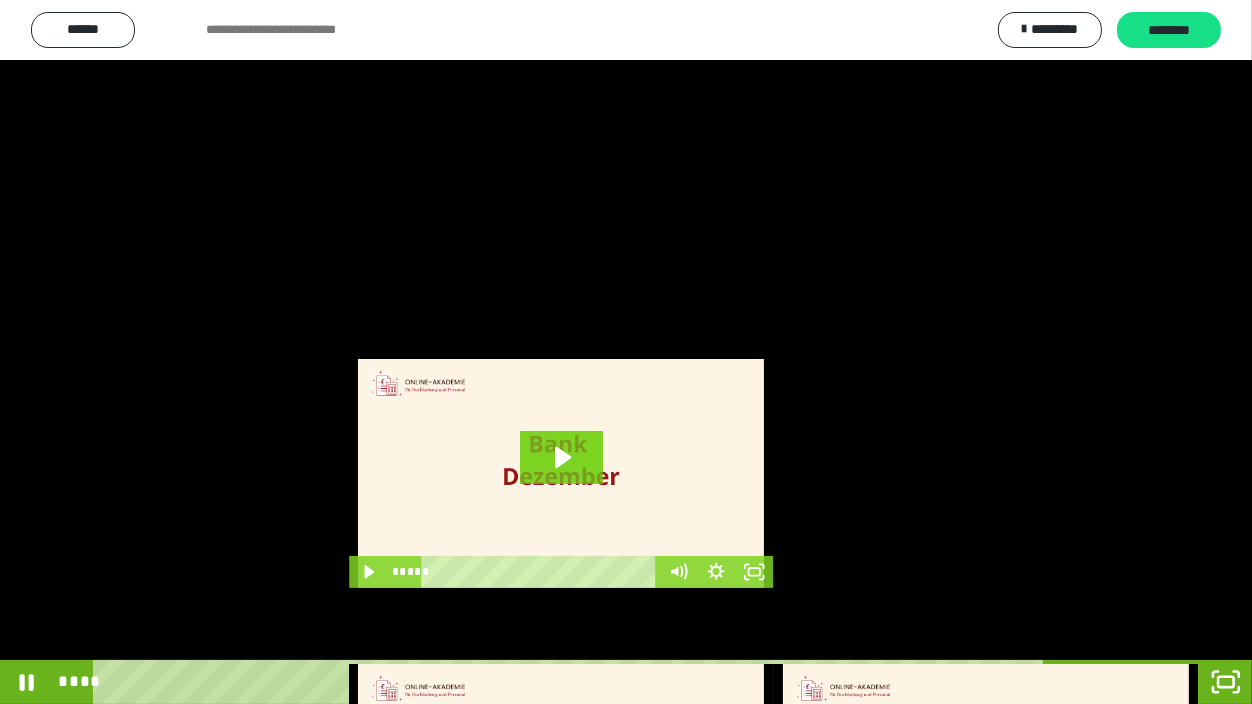 click at bounding box center [626, 352] 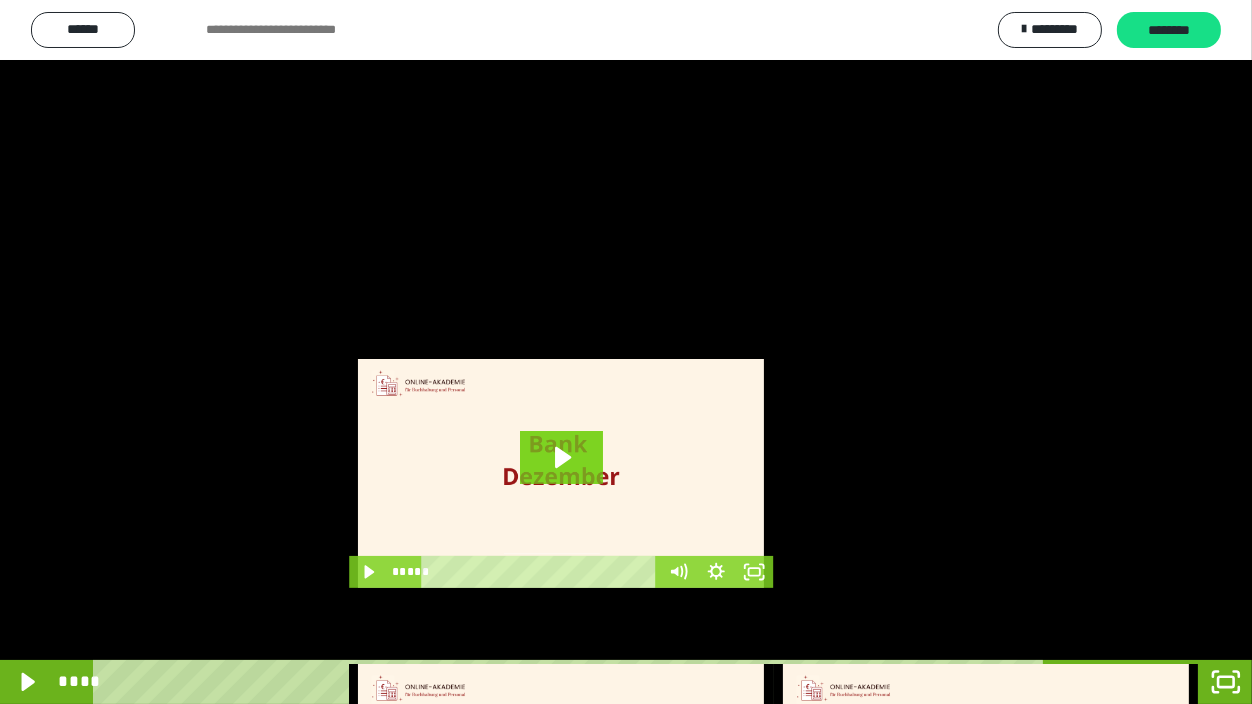 click at bounding box center [626, 352] 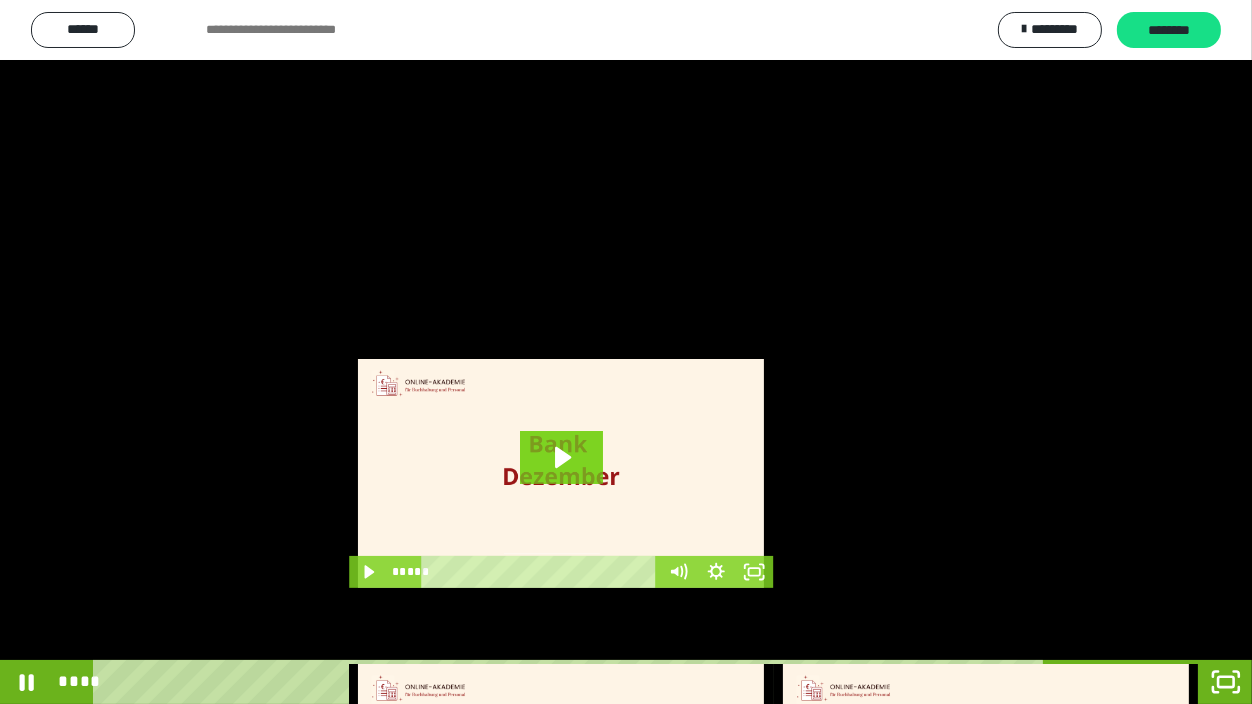 click at bounding box center [626, 352] 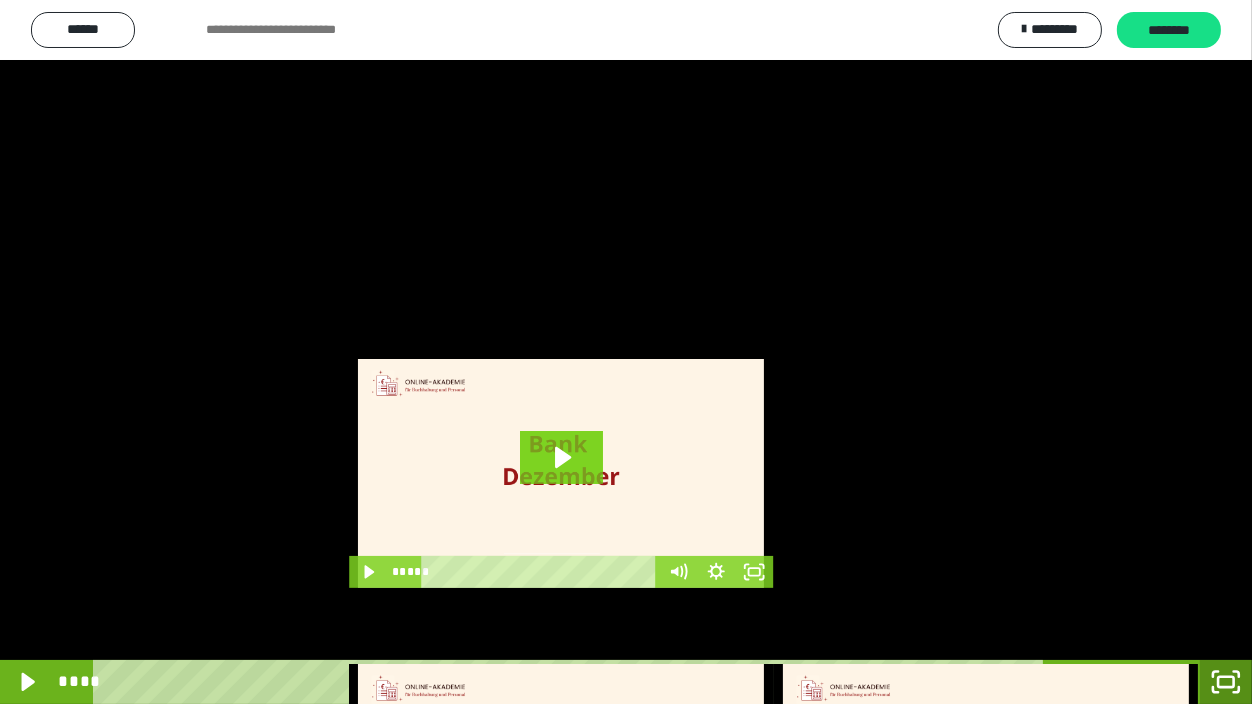 click 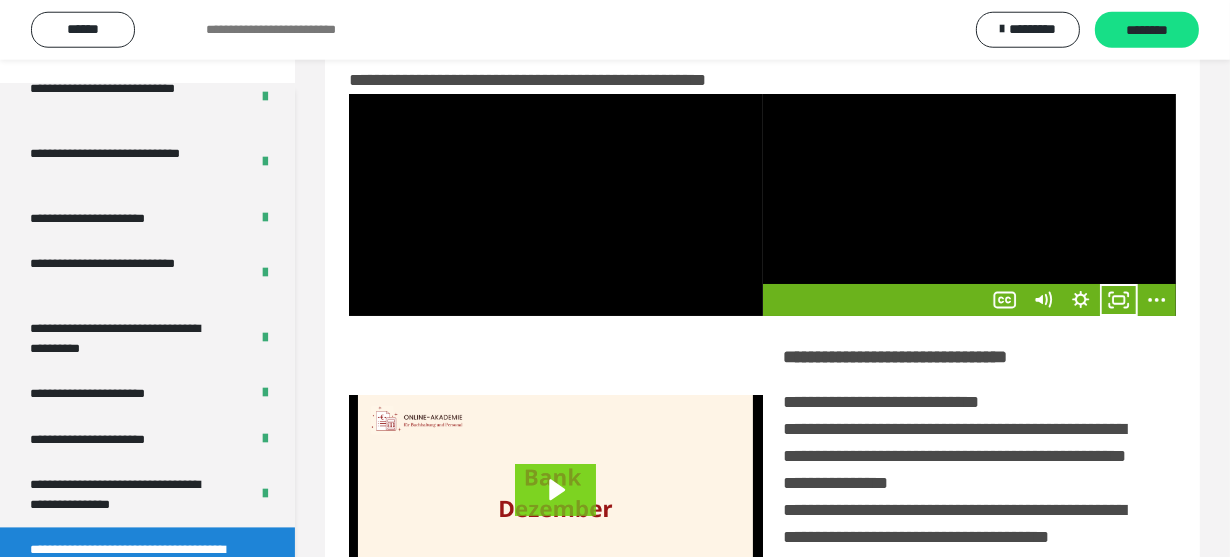 scroll, scrollTop: 0, scrollLeft: 0, axis: both 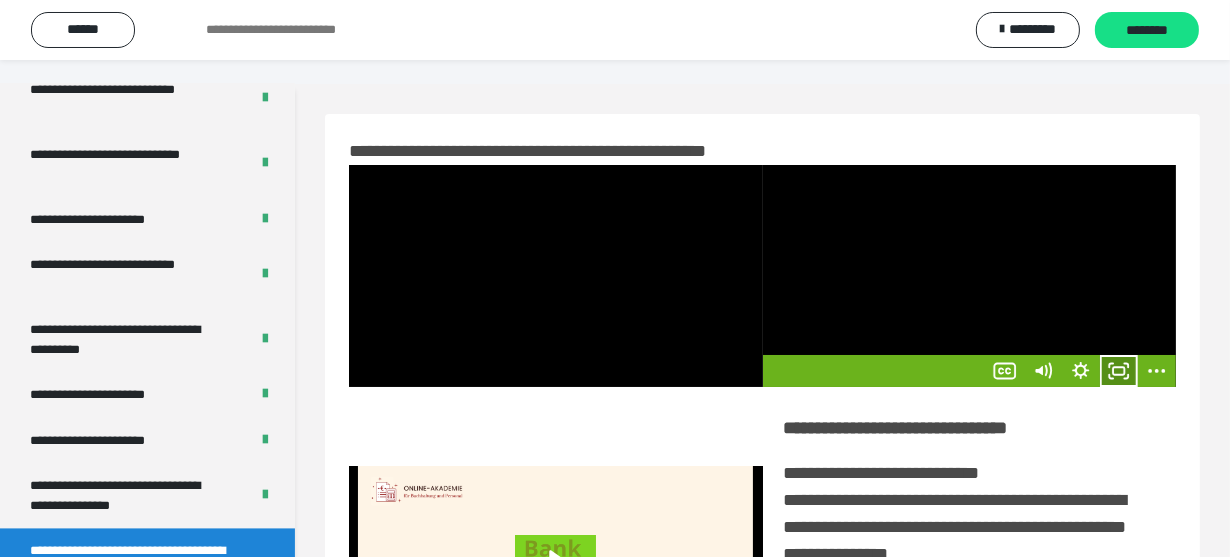 click 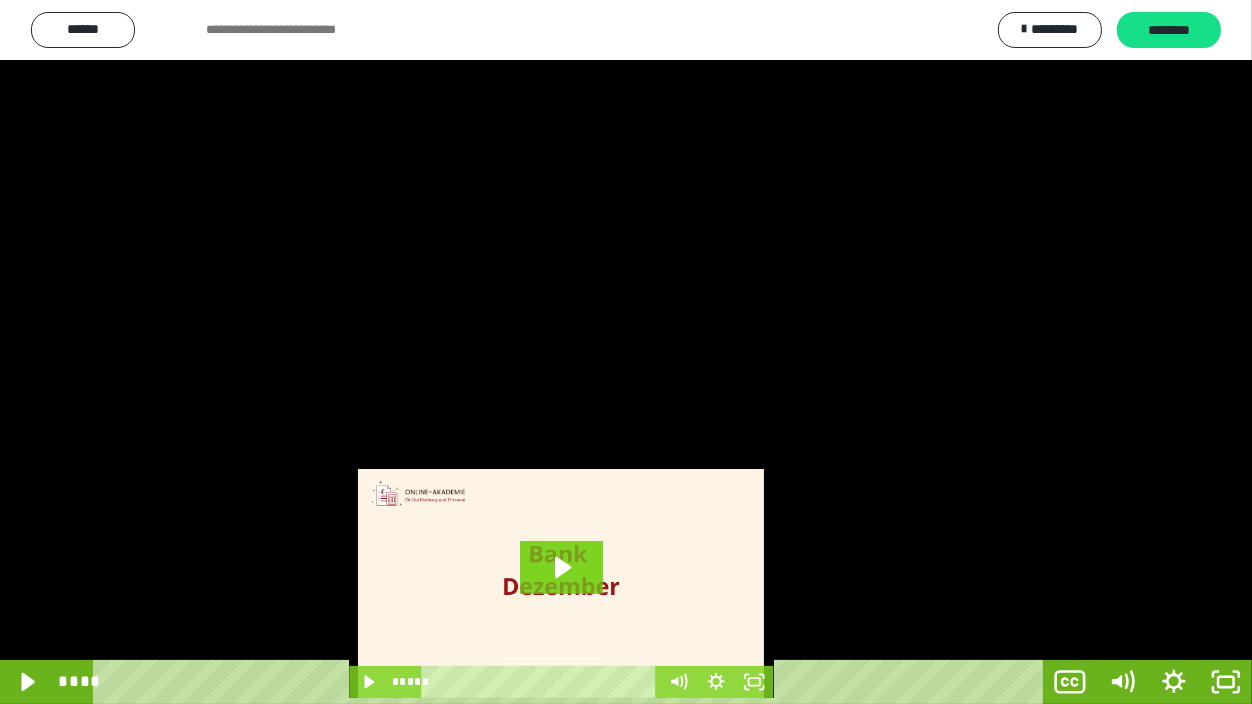 click at bounding box center (626, 352) 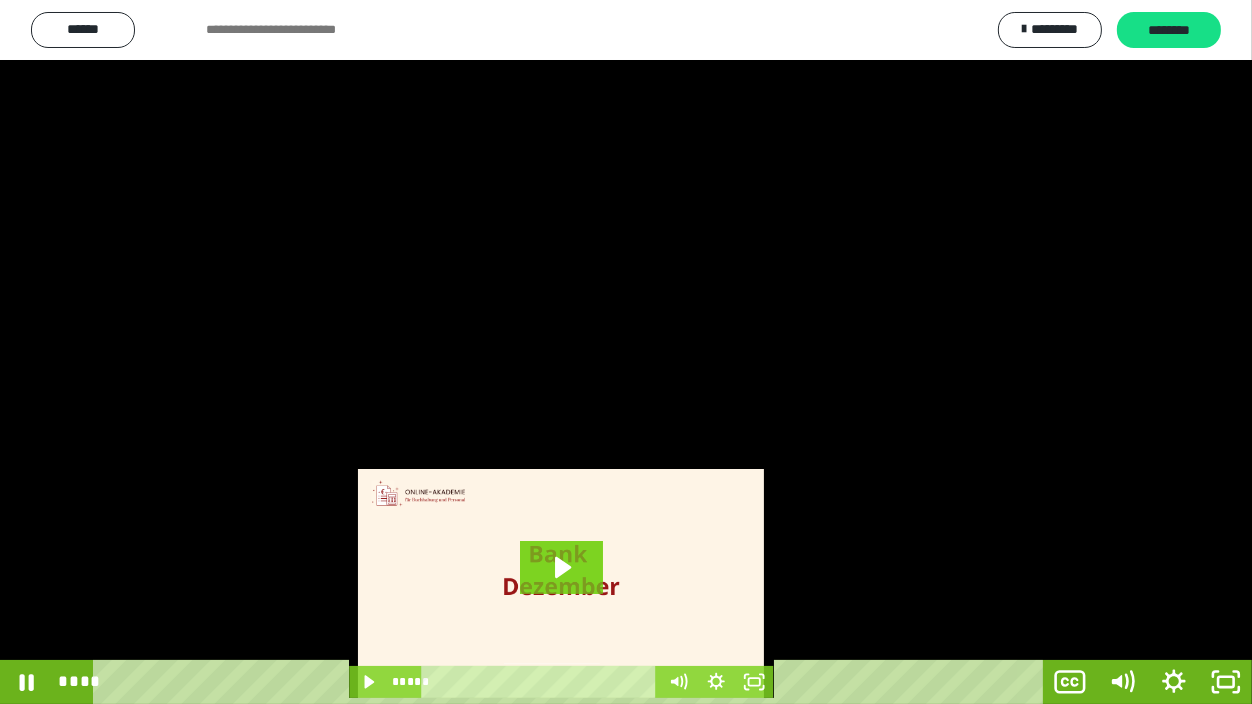 click at bounding box center [626, 352] 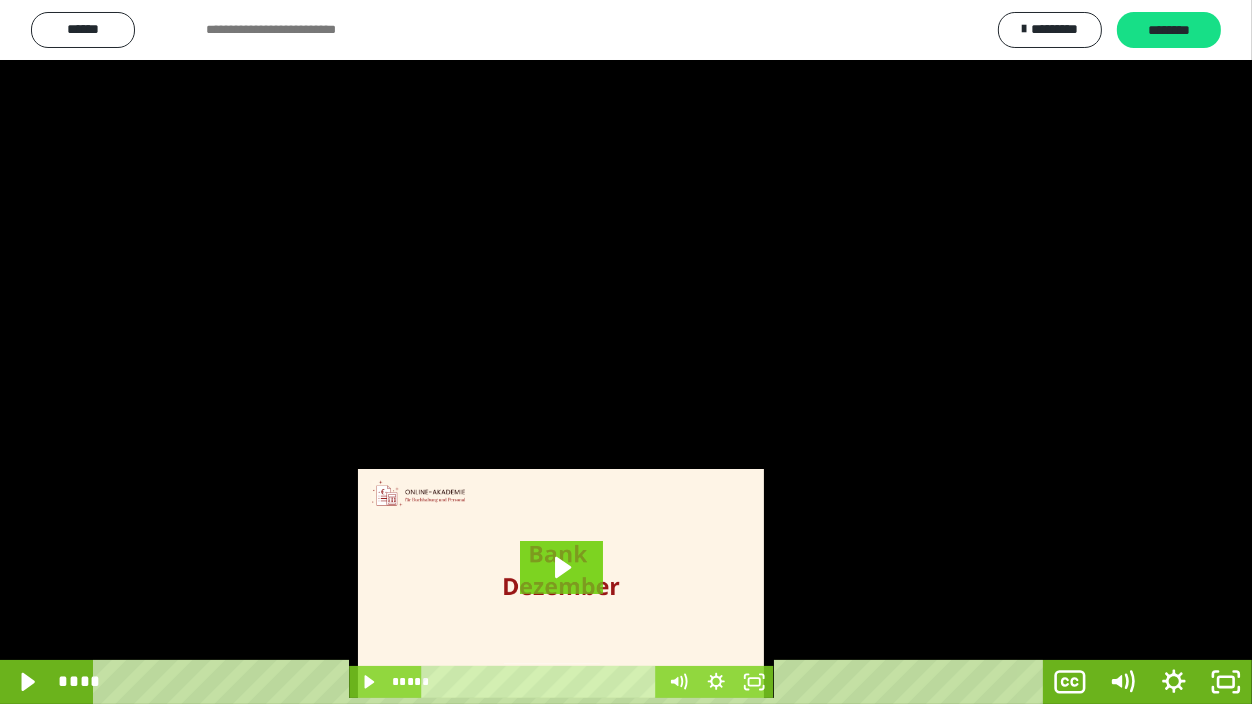 click at bounding box center [626, 352] 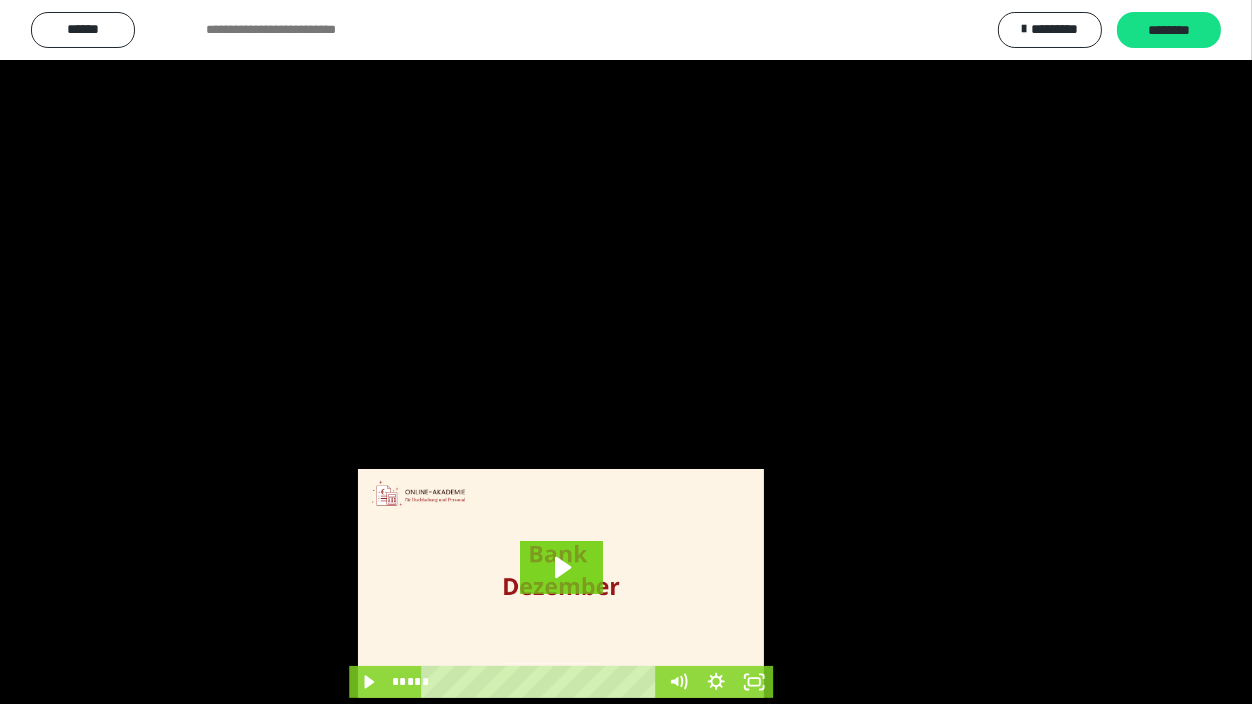 click at bounding box center [626, 352] 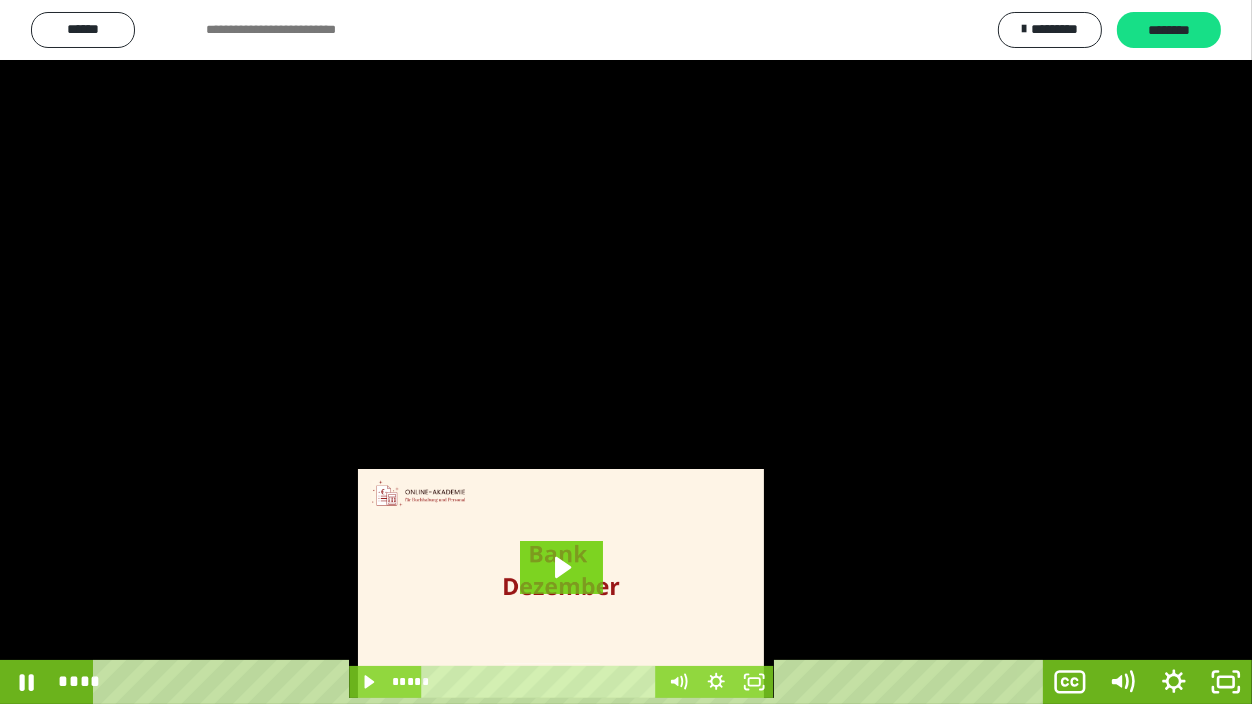 click at bounding box center [626, 352] 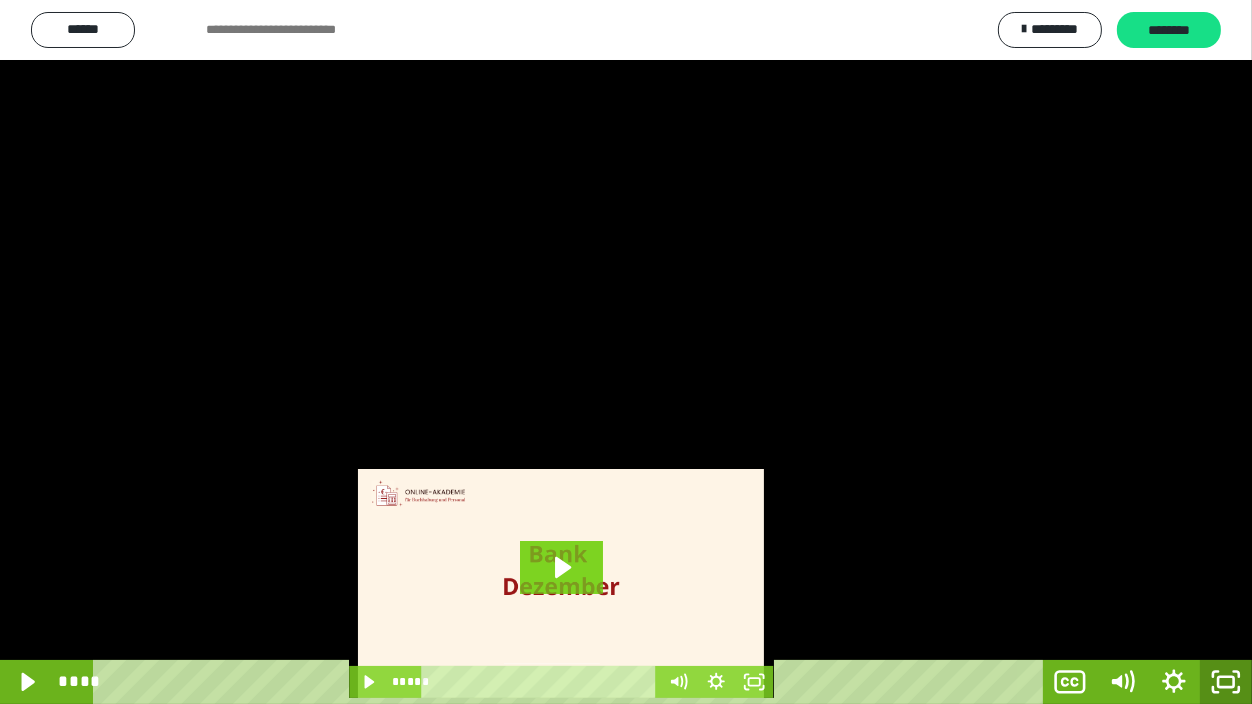 click 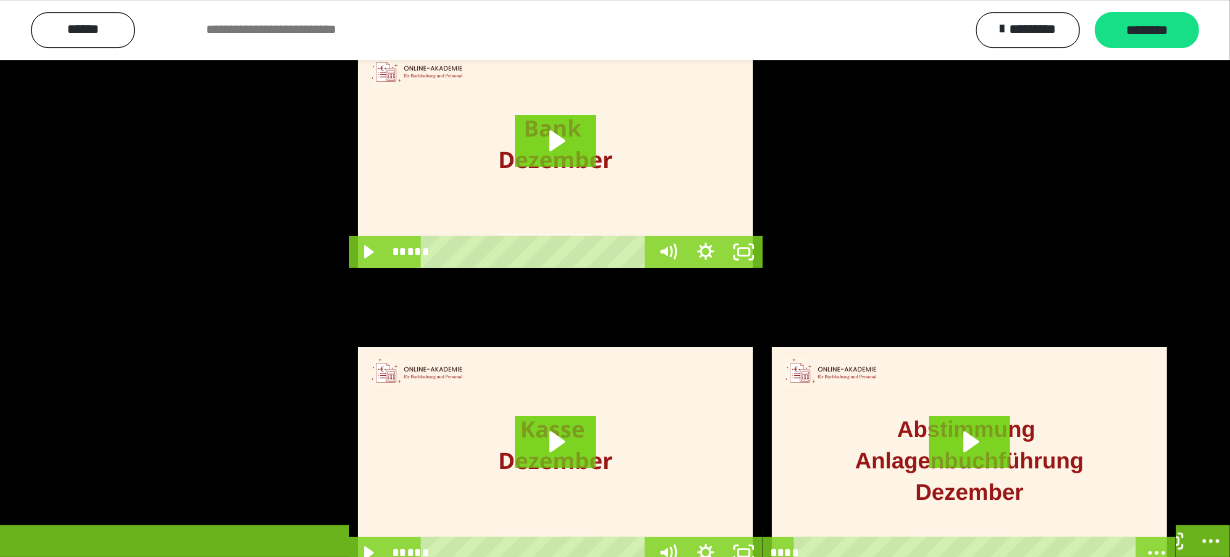 scroll, scrollTop: 440, scrollLeft: 0, axis: vertical 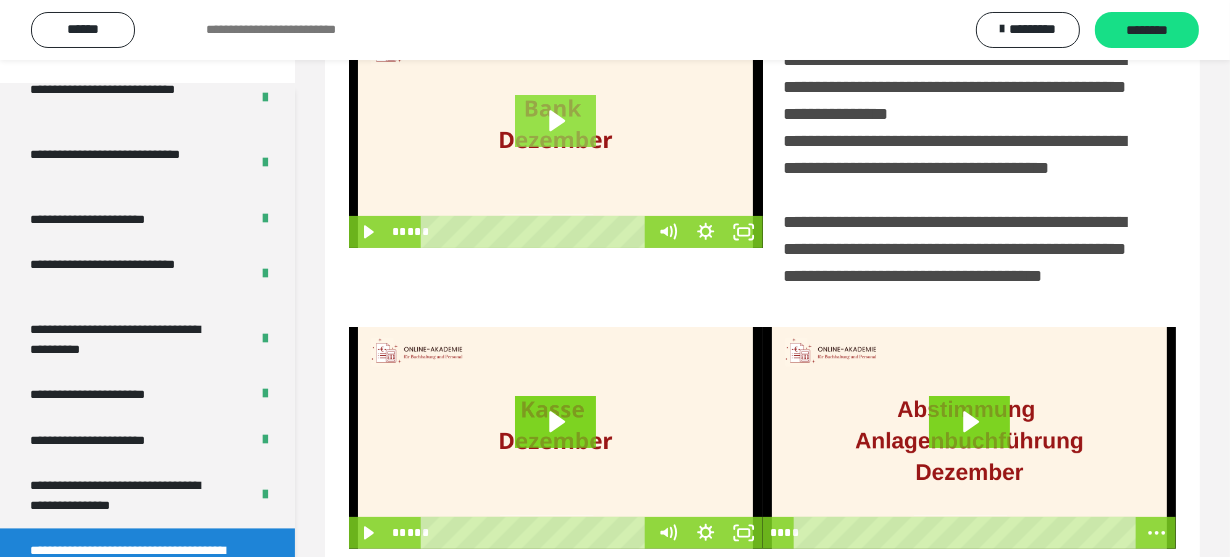 click 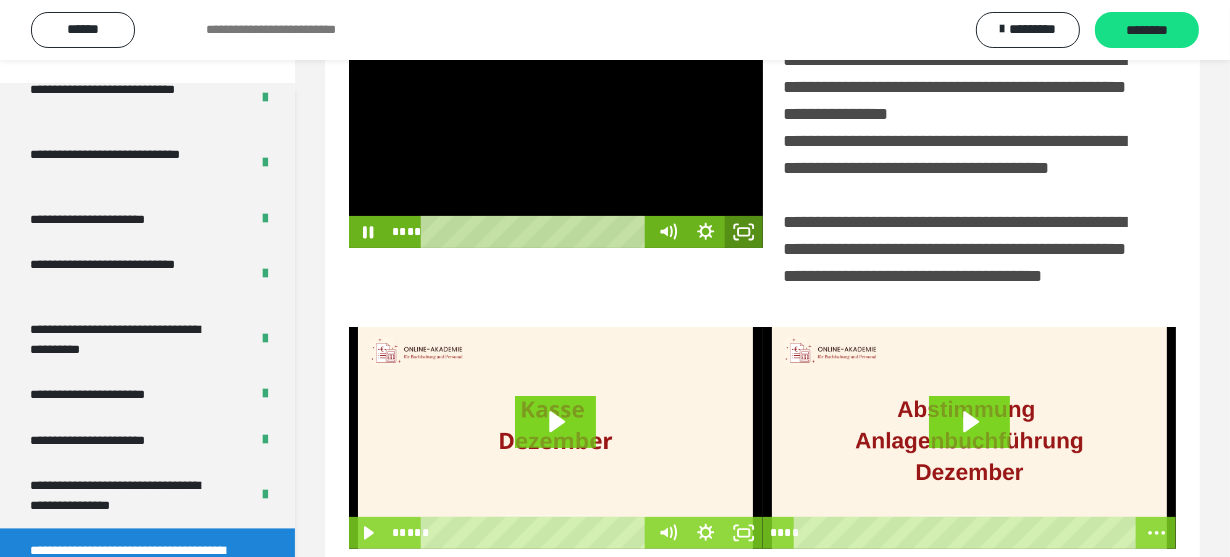 click 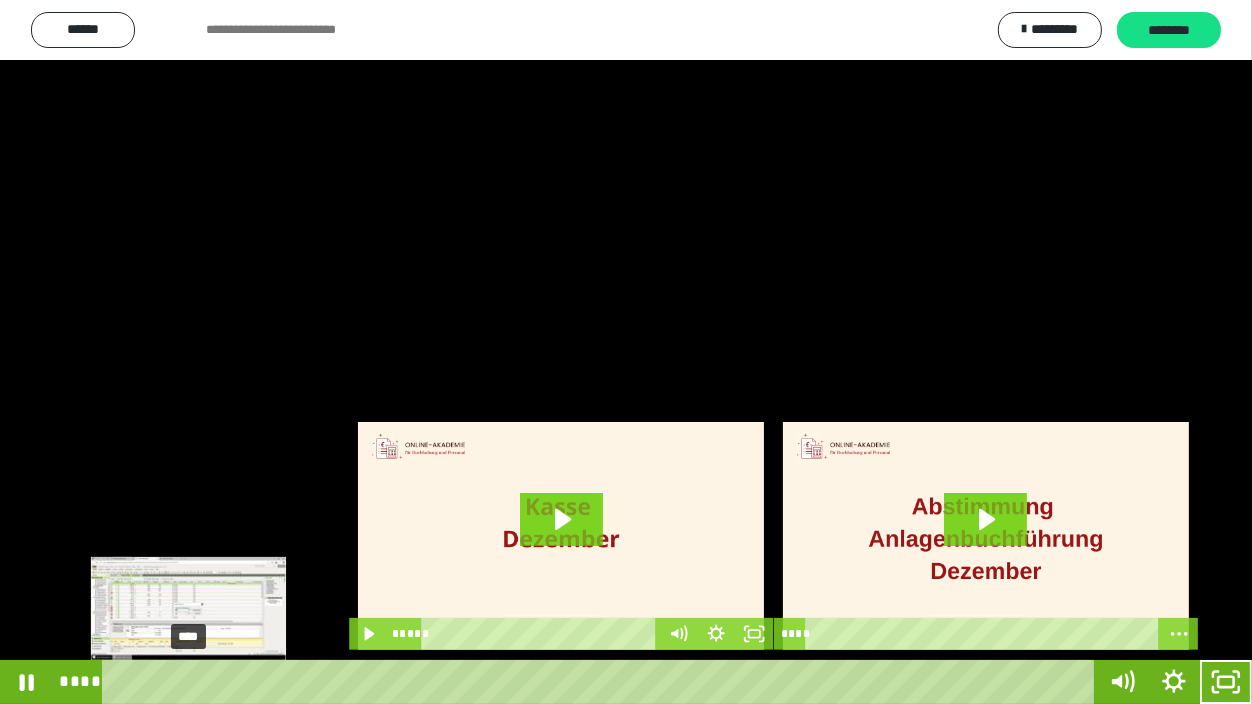 click on "****" at bounding box center (602, 682) 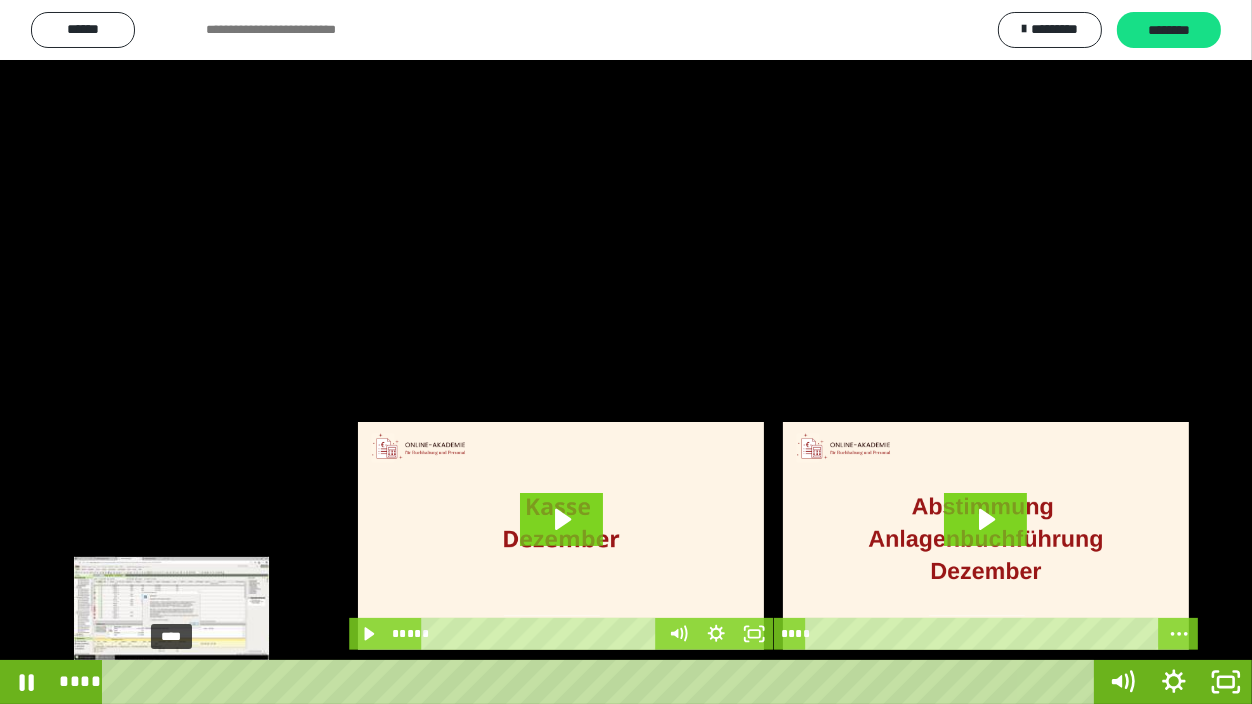 click on "****" at bounding box center [602, 682] 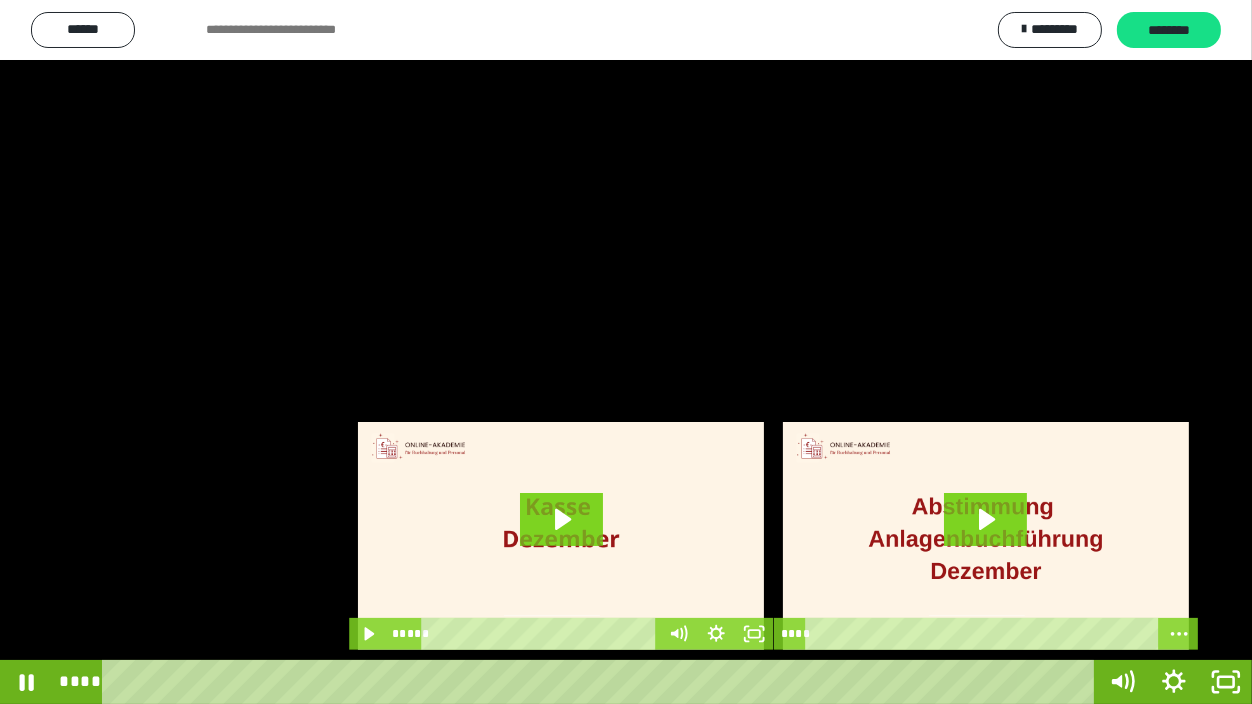 click at bounding box center (626, 352) 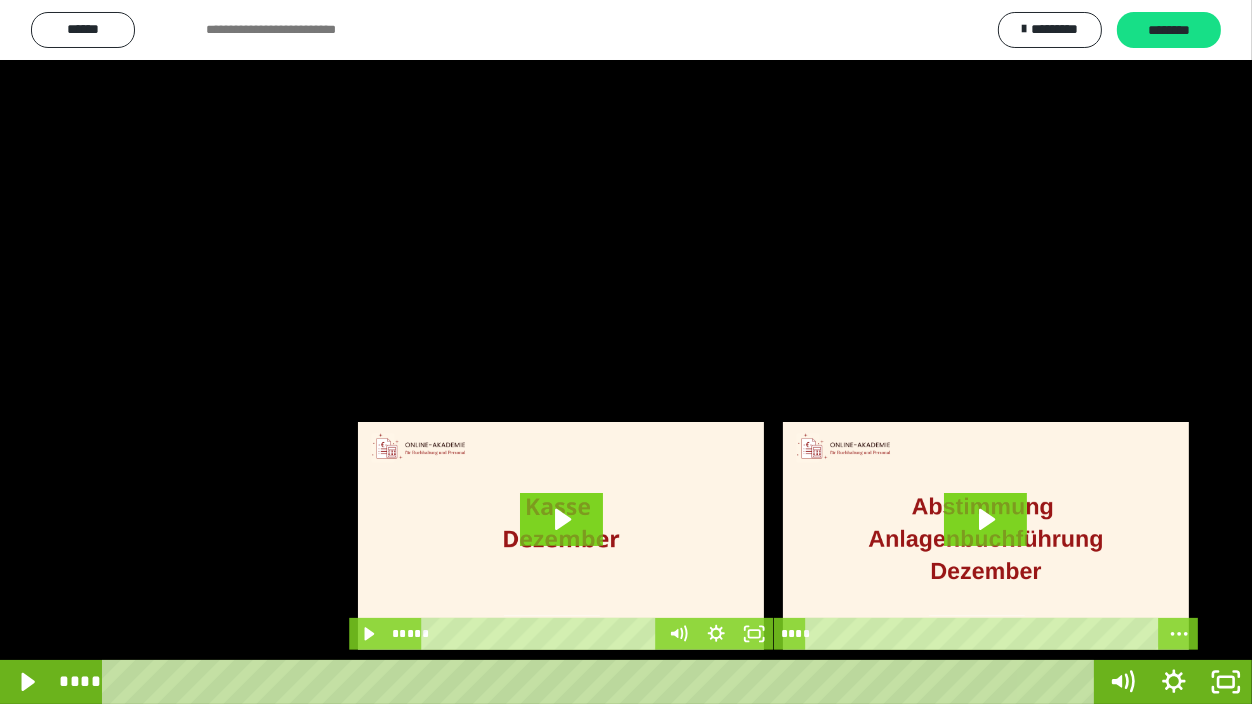 click at bounding box center [626, 352] 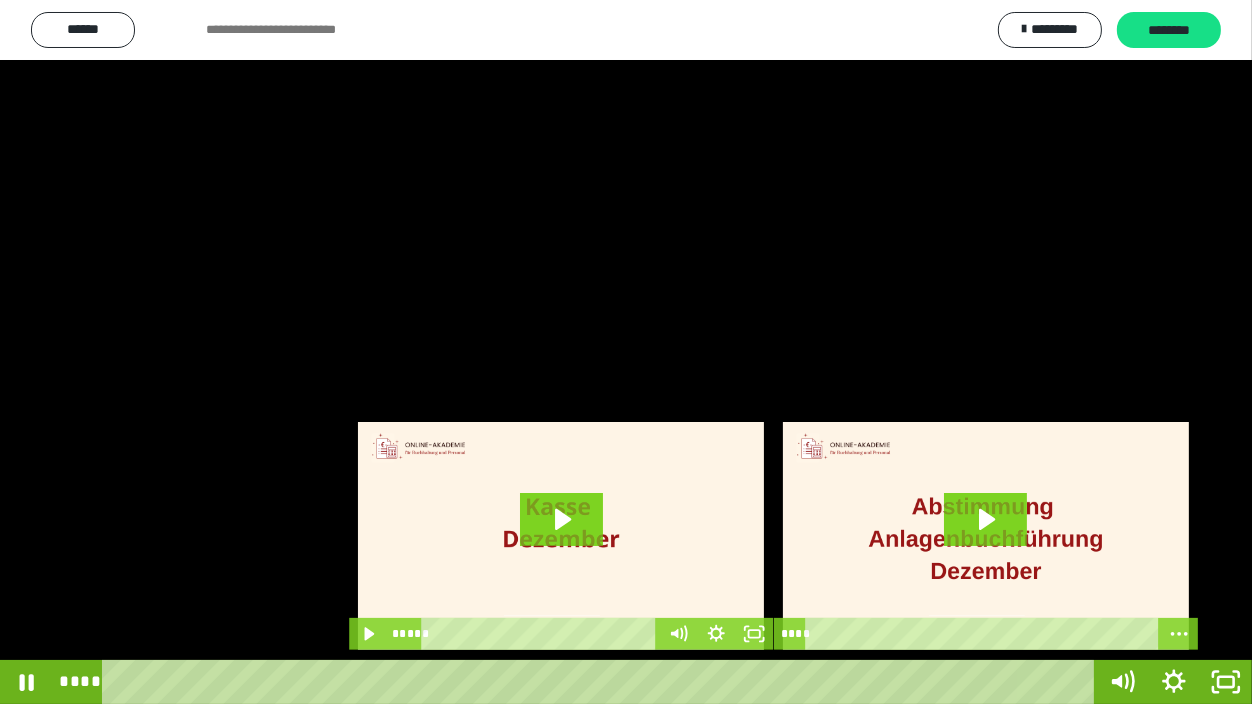 type 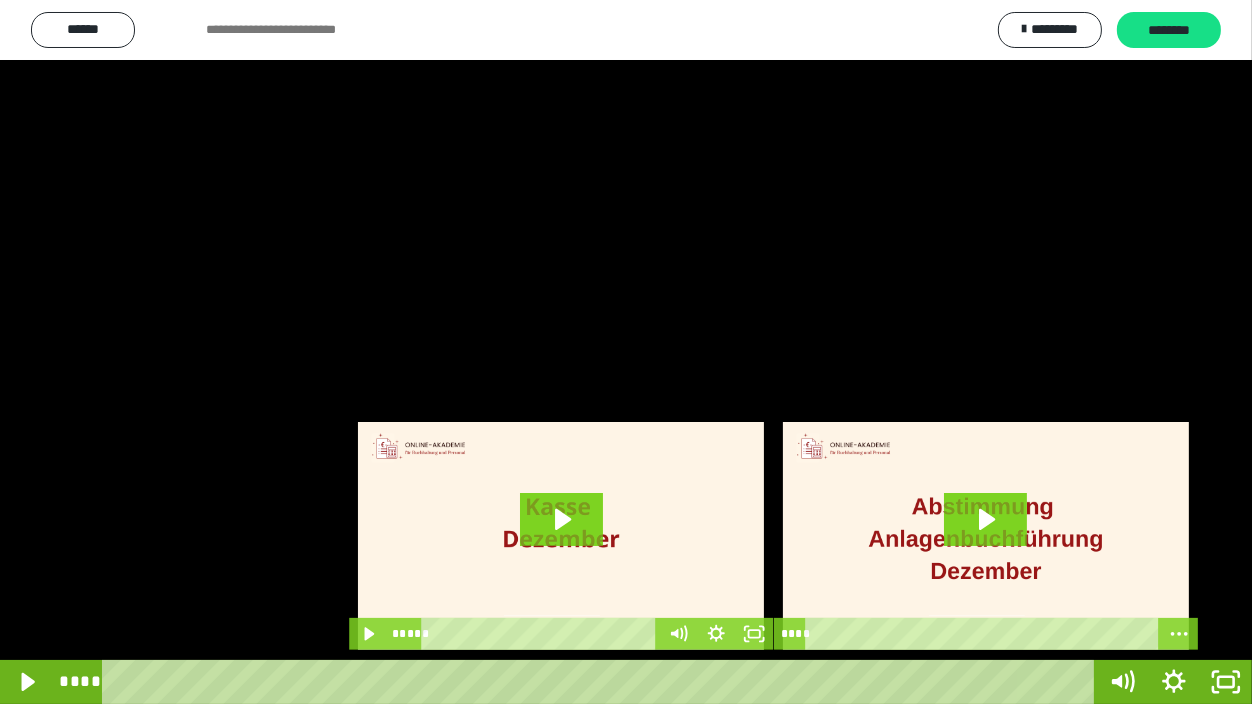 click at bounding box center (626, 352) 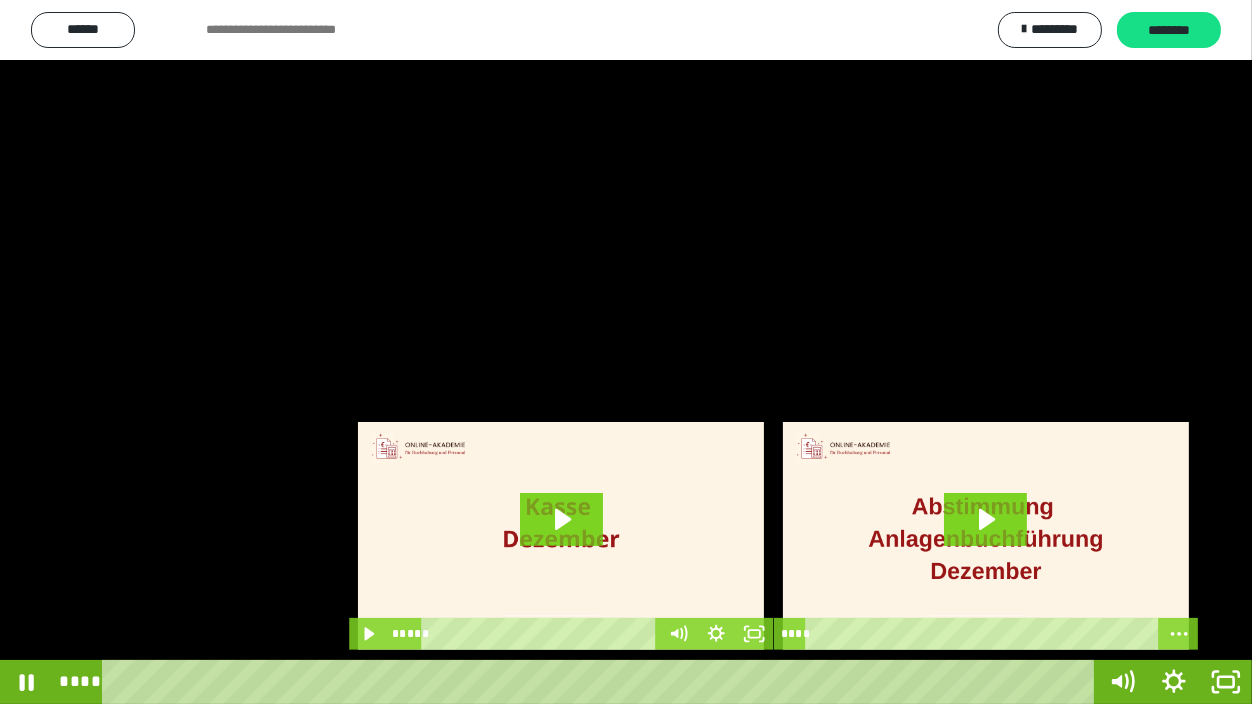 click at bounding box center (626, 352) 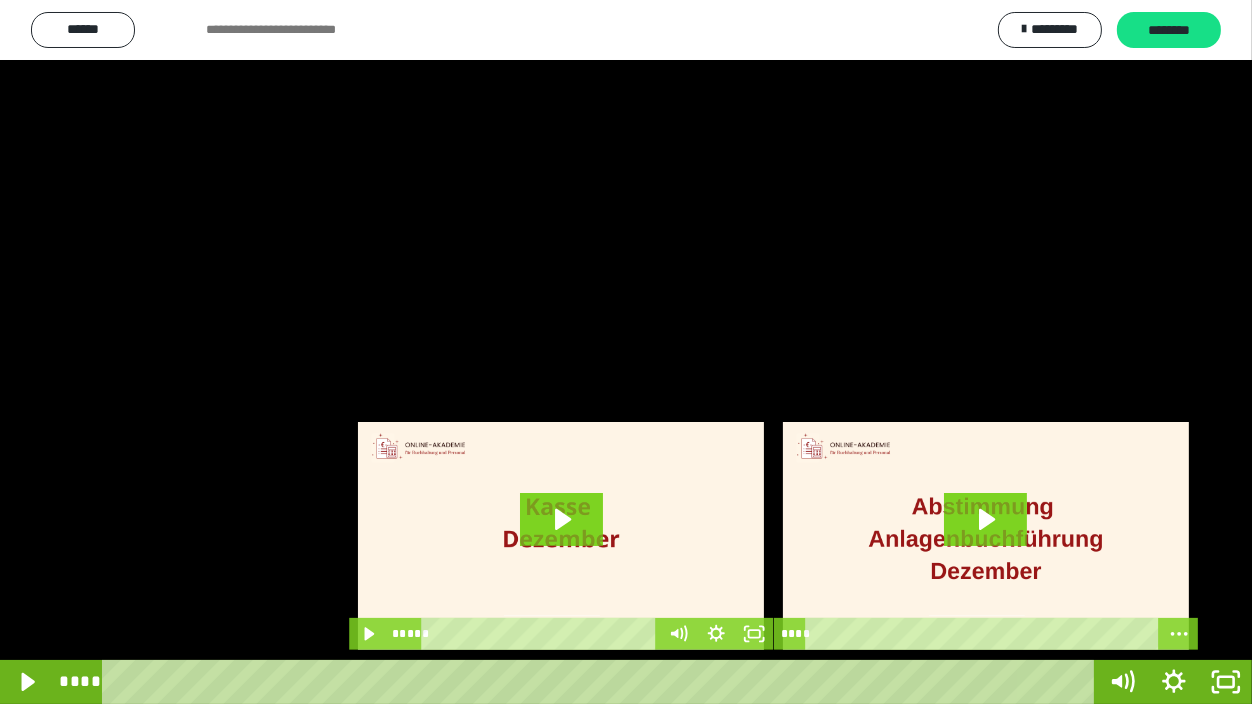 click at bounding box center (626, 352) 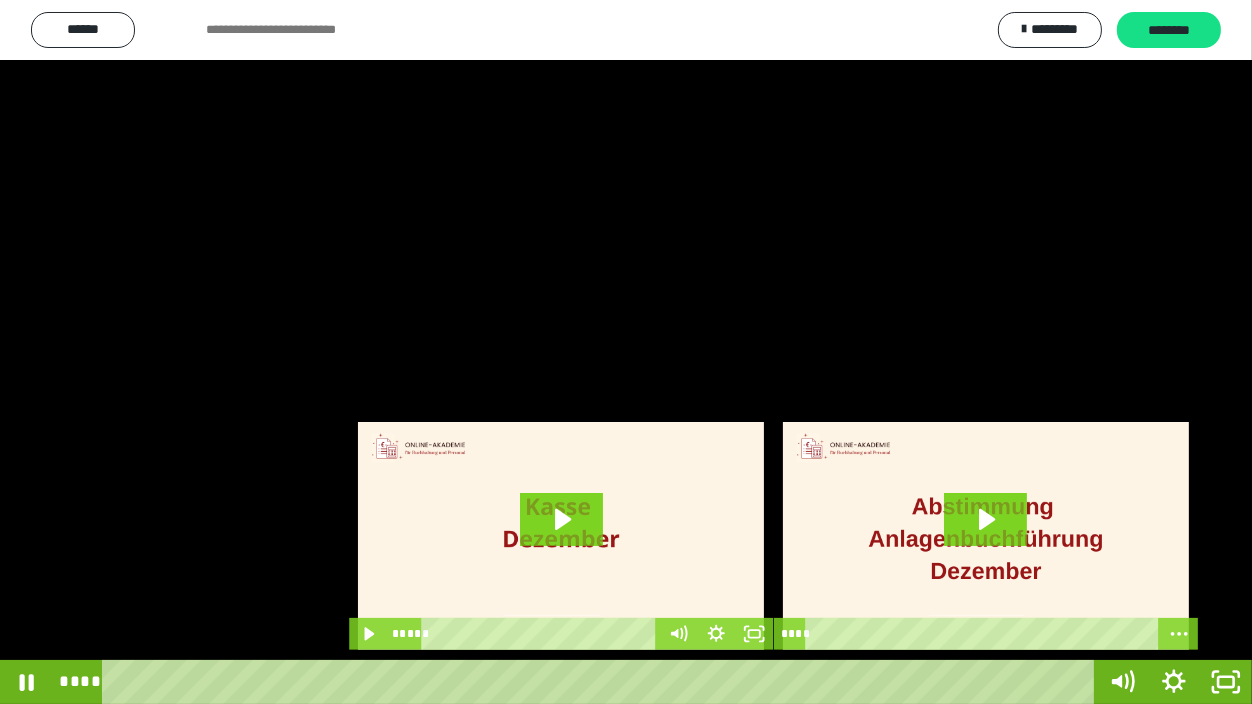 click at bounding box center (626, 352) 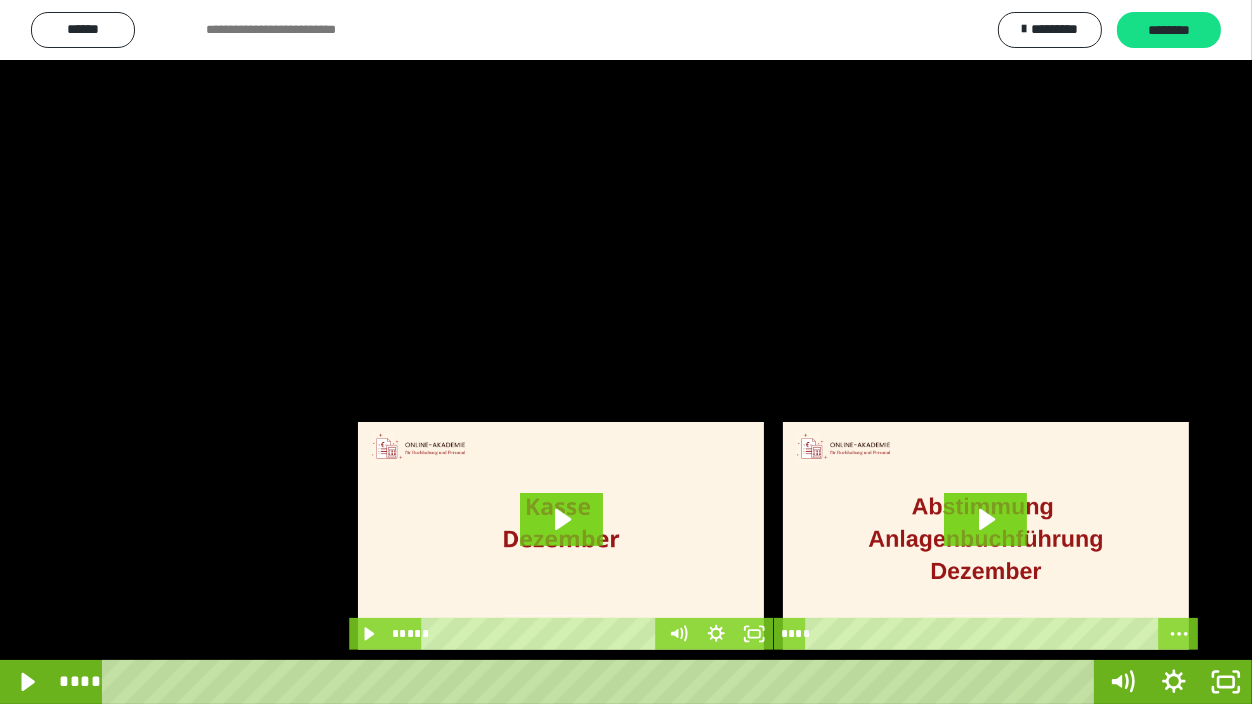 click at bounding box center [626, 352] 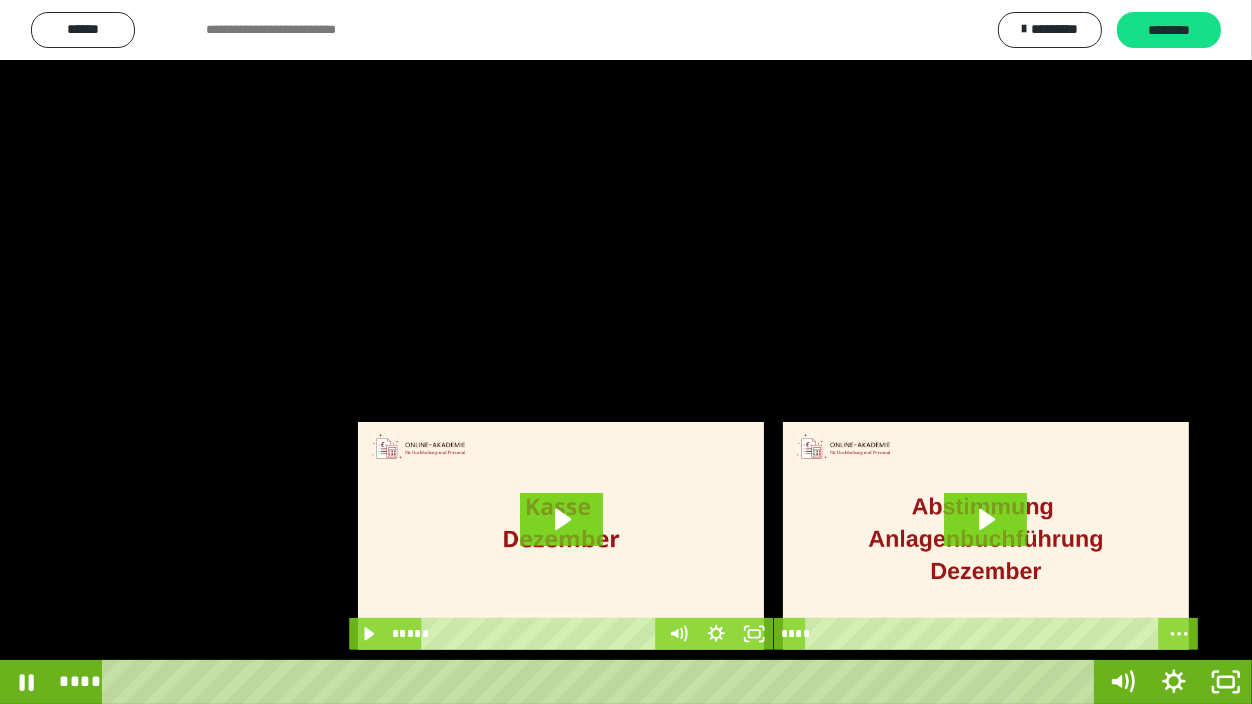 click at bounding box center (626, 352) 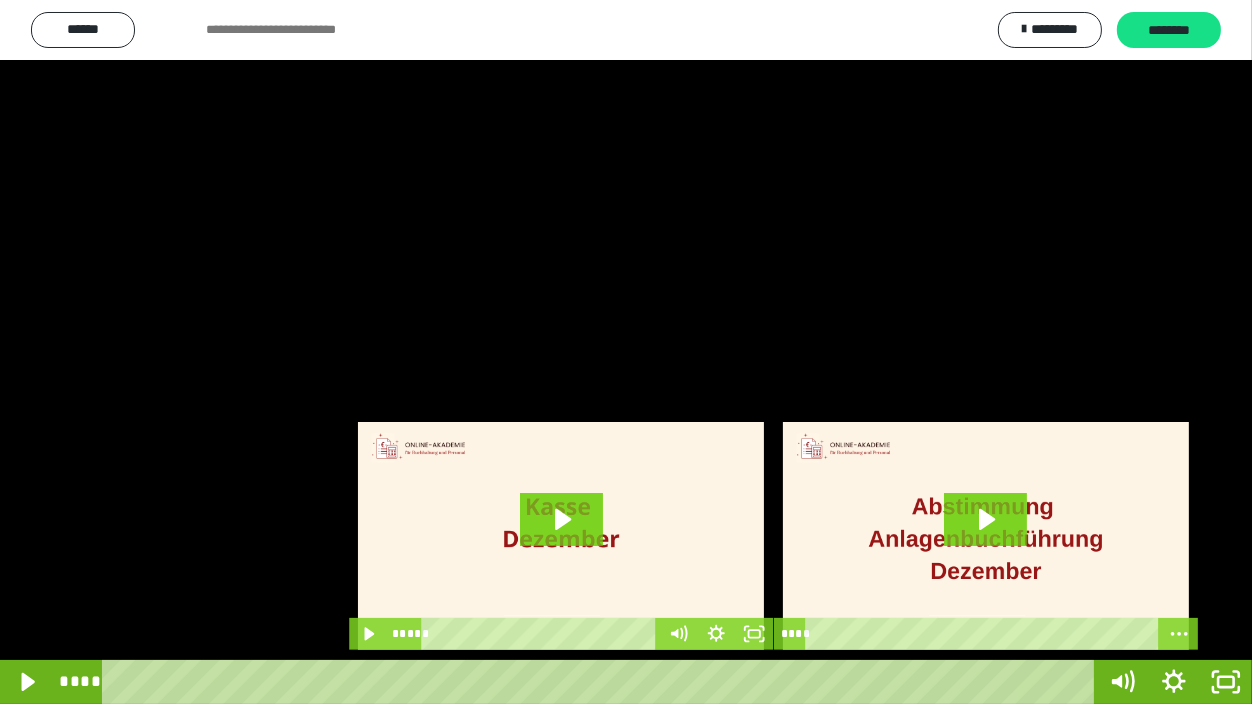 click at bounding box center [626, 352] 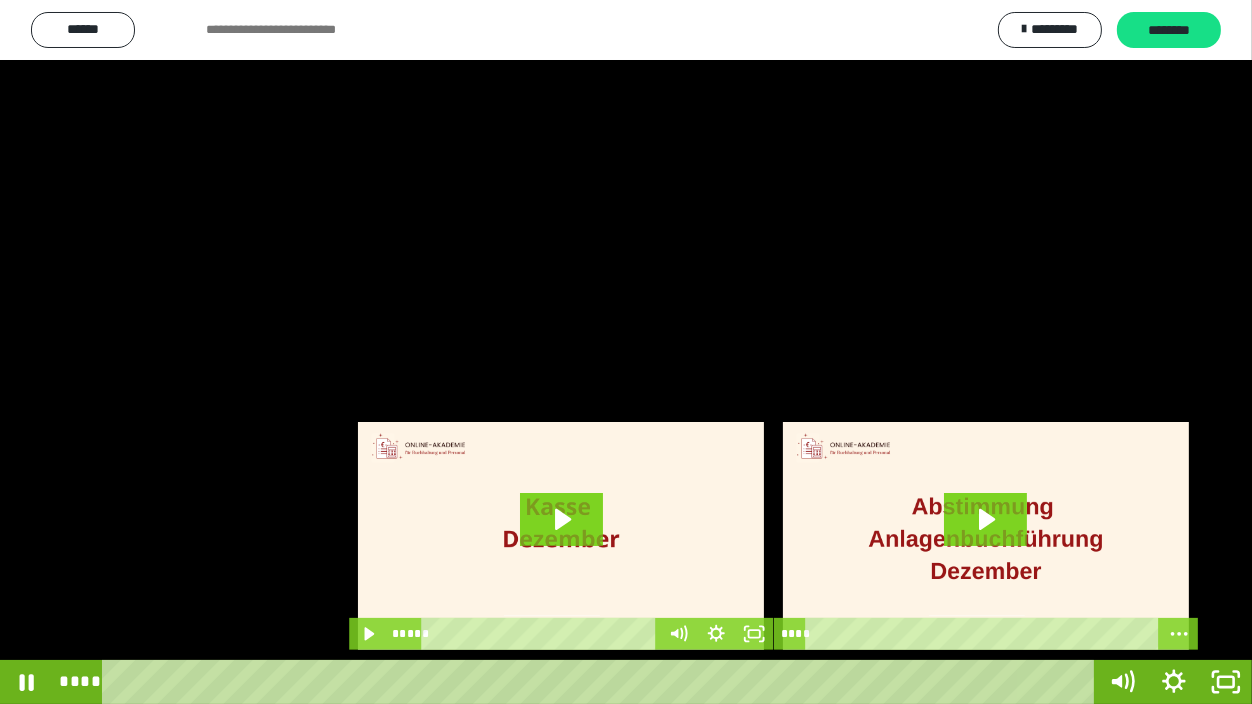click at bounding box center [626, 352] 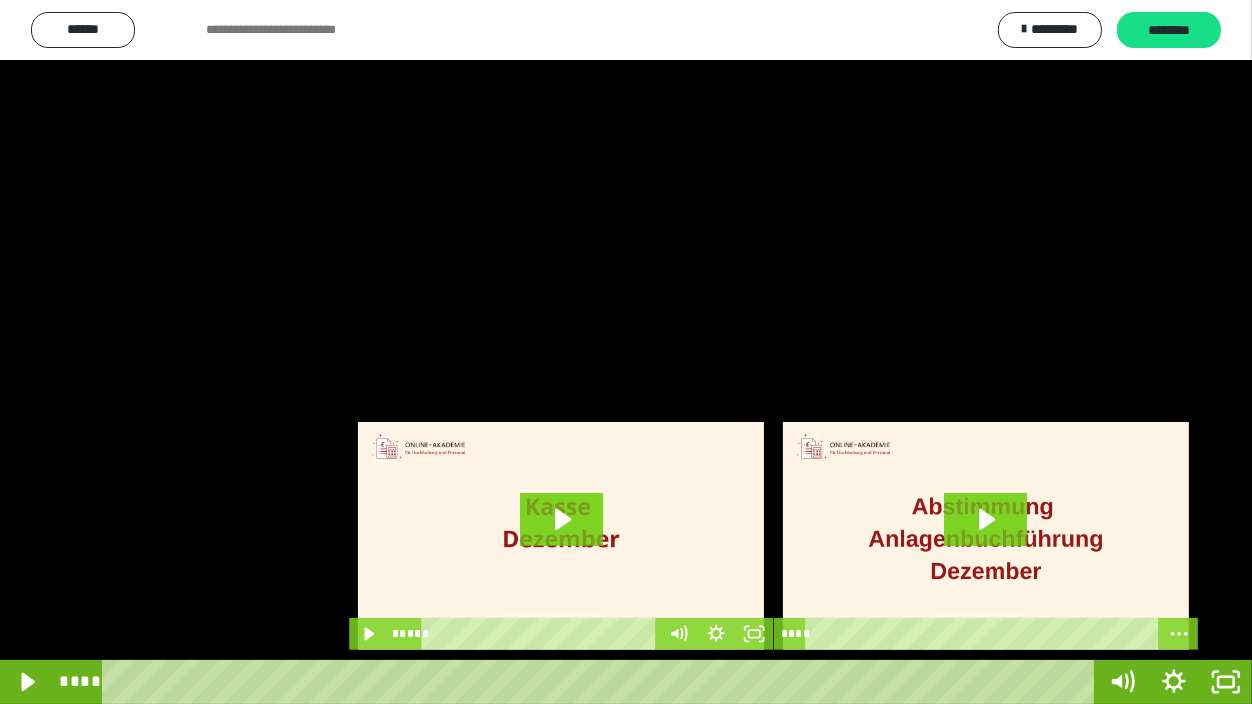 click at bounding box center [626, 352] 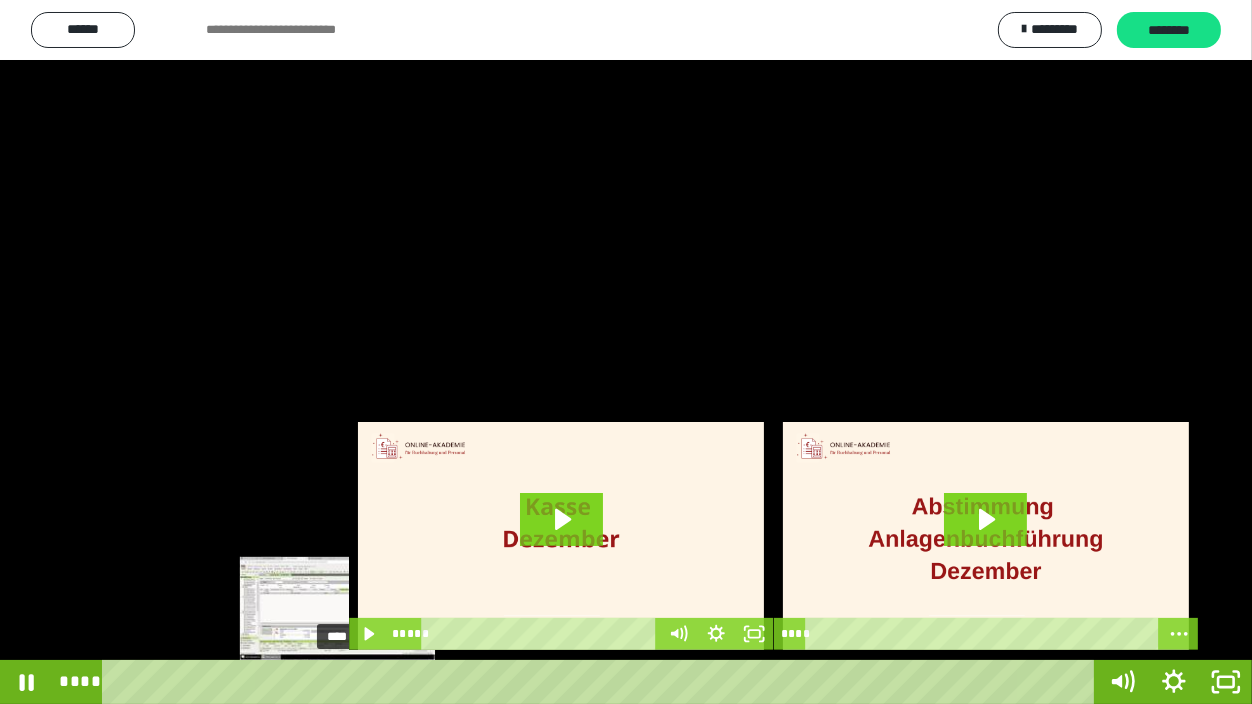 click on "****" at bounding box center (602, 682) 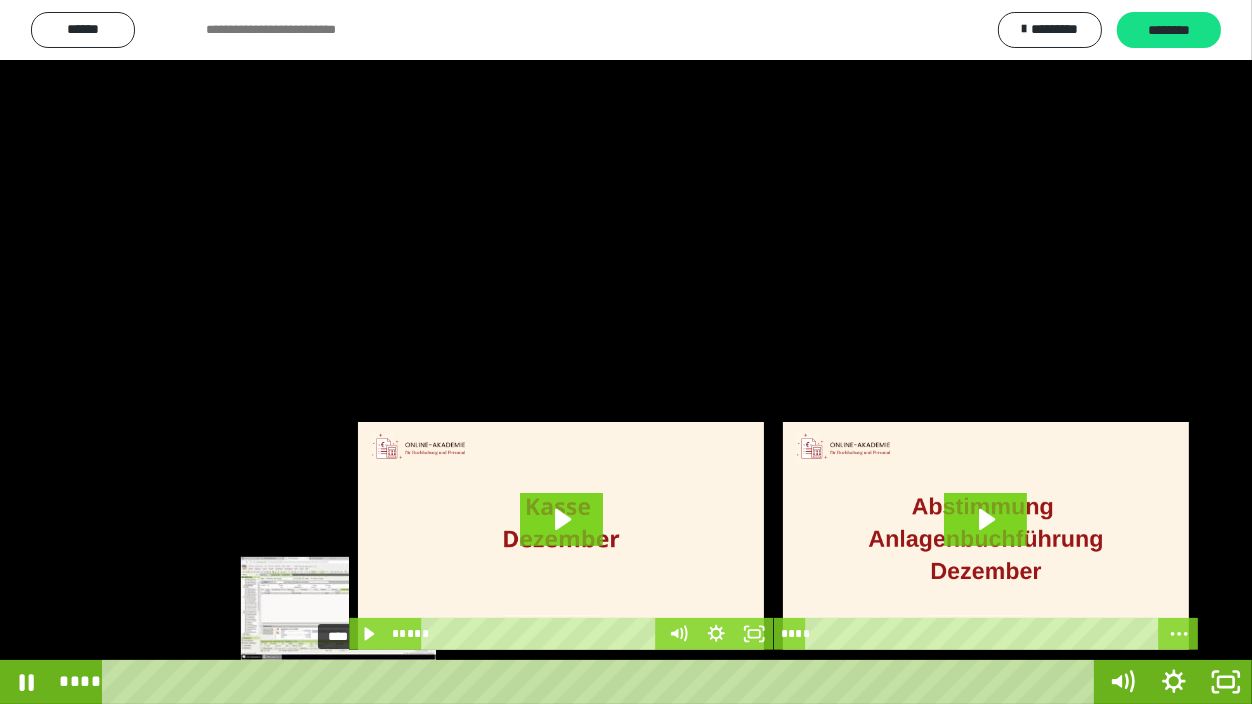 click on "****" at bounding box center (602, 682) 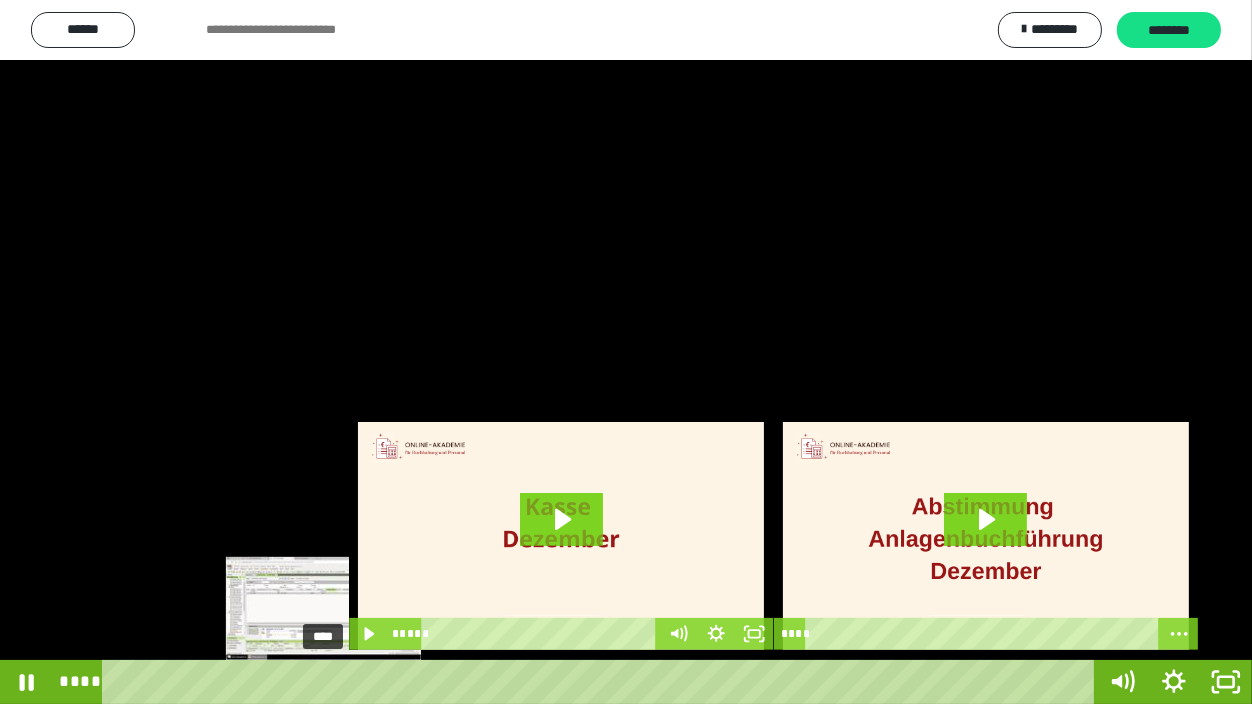 click on "****" at bounding box center (602, 682) 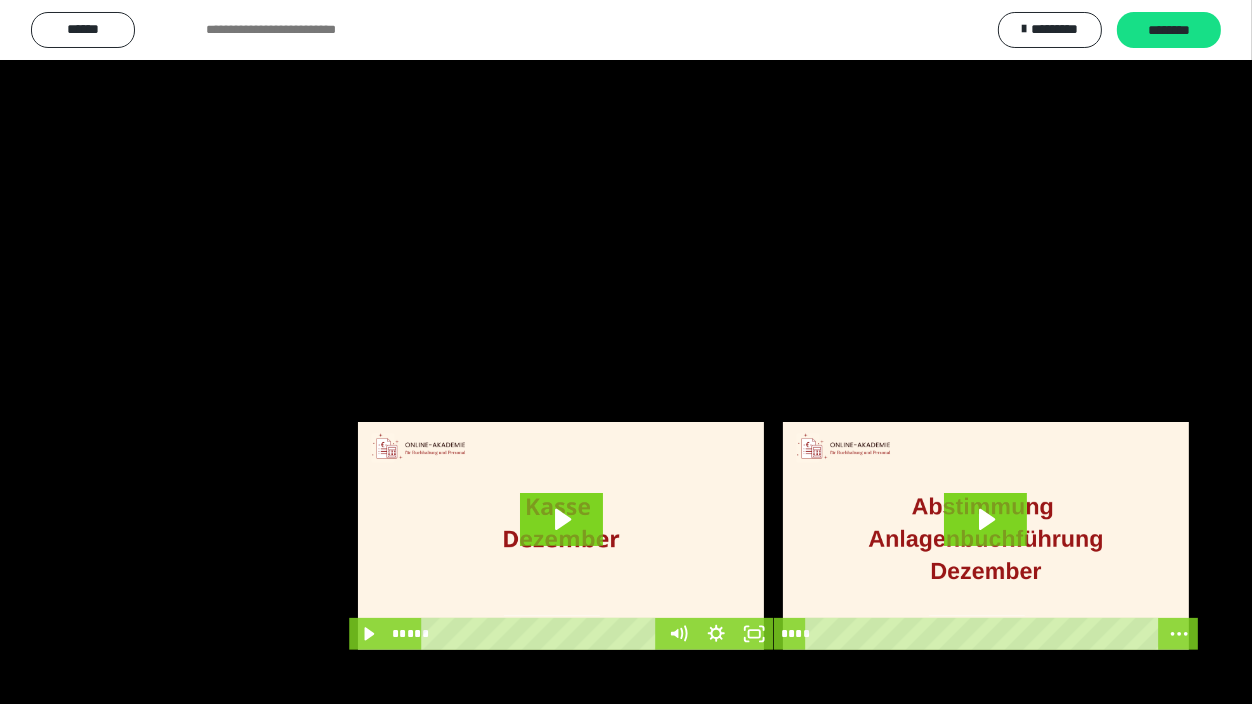 click at bounding box center (626, 352) 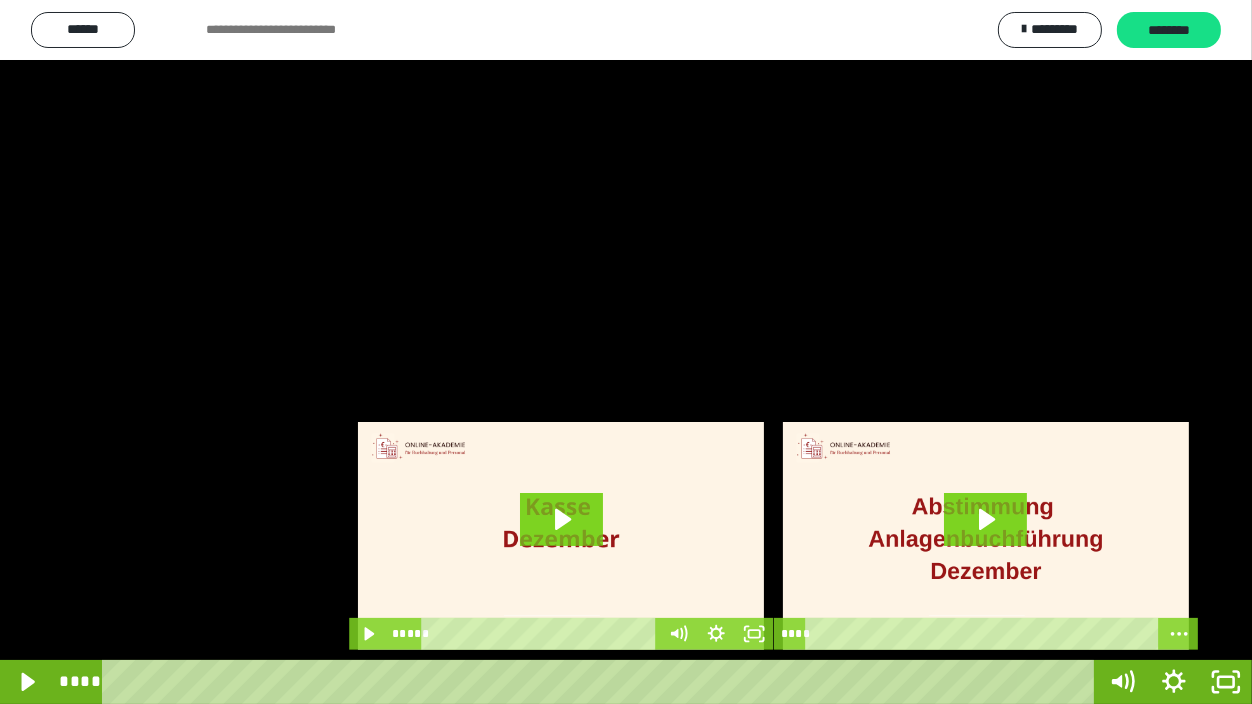 click at bounding box center (626, 352) 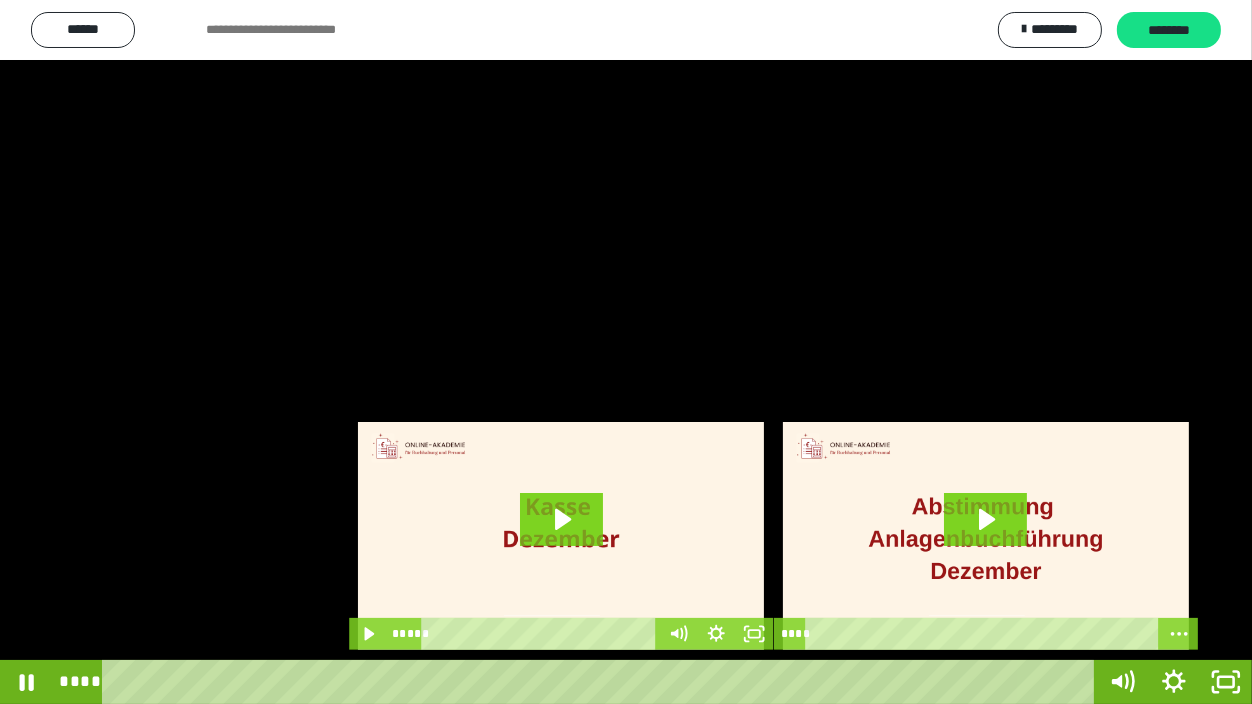 click at bounding box center (626, 352) 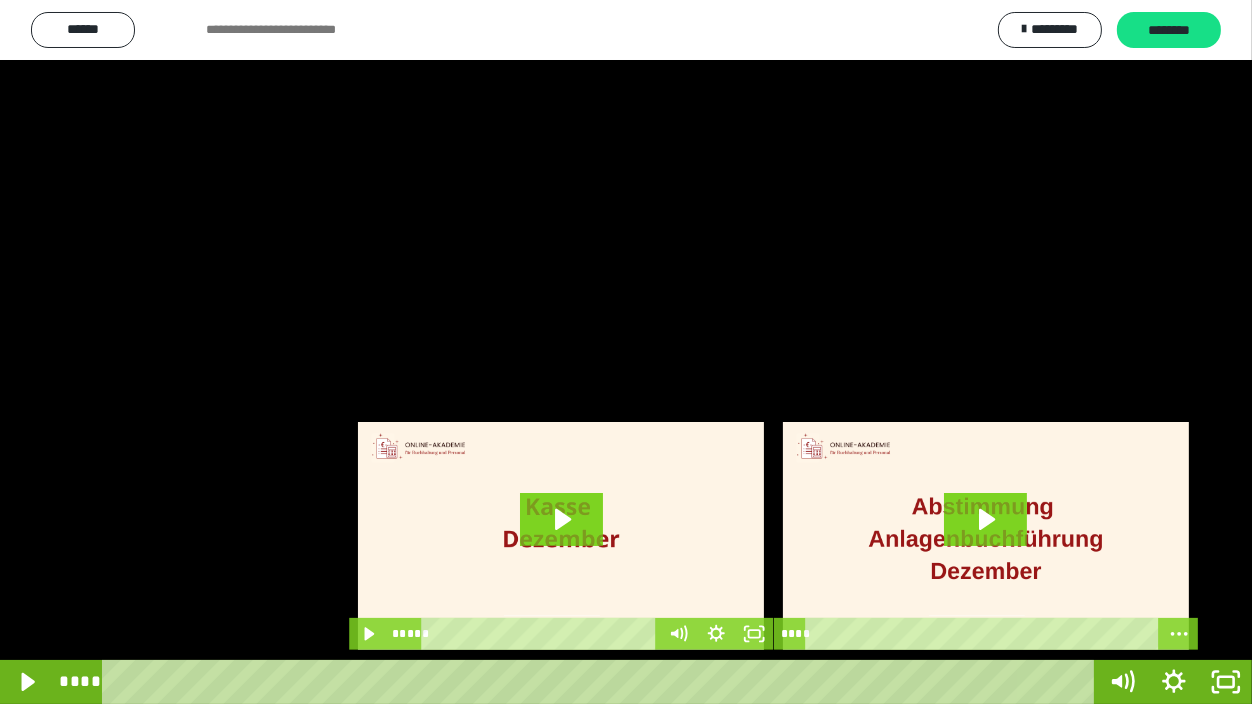 click at bounding box center (626, 352) 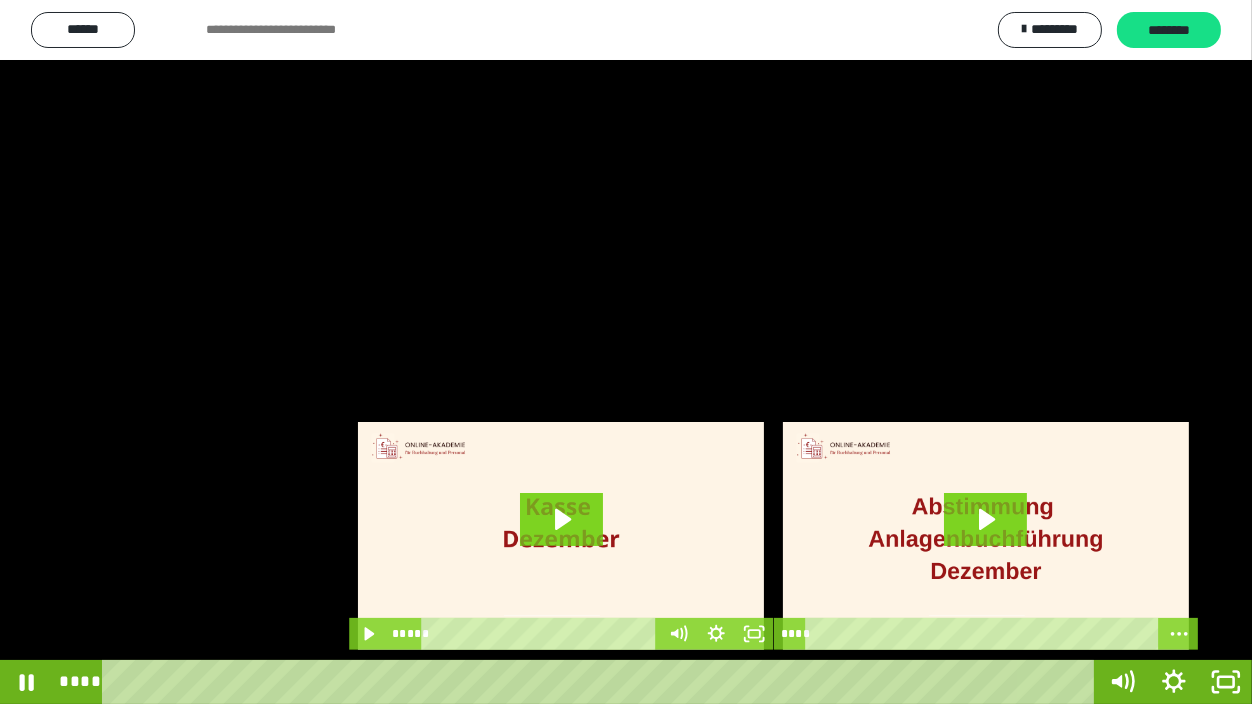click at bounding box center (626, 352) 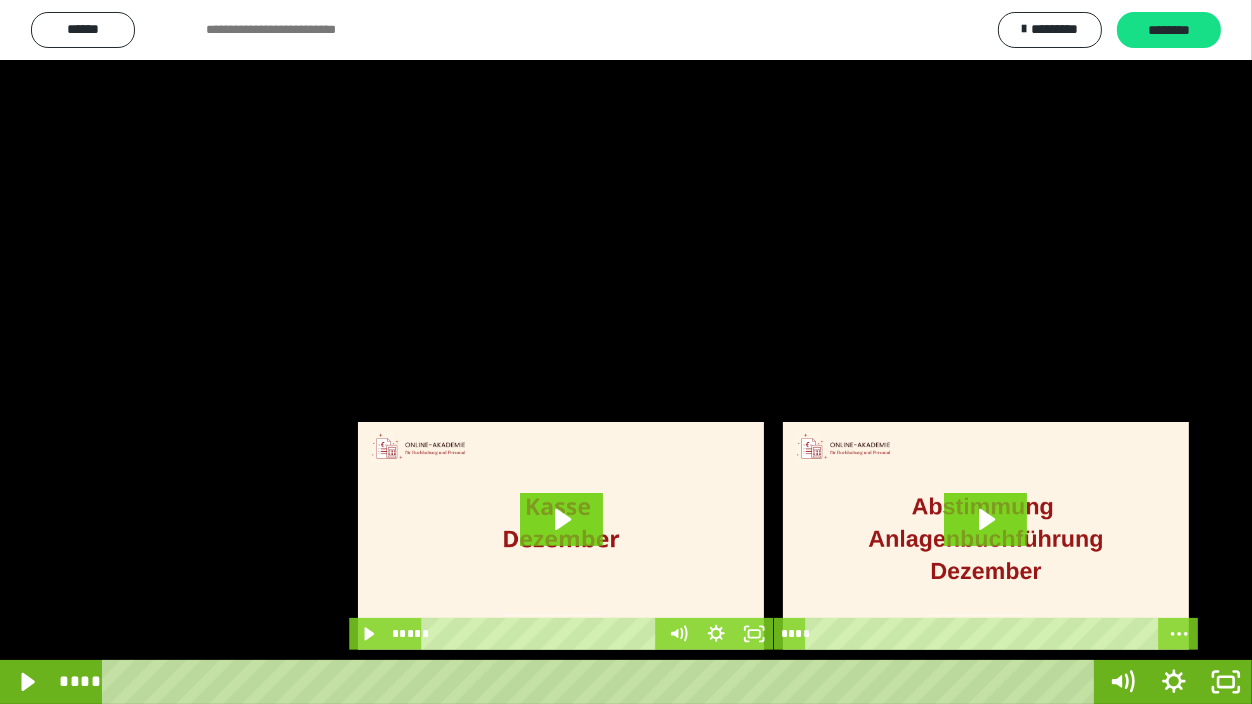 click at bounding box center (626, 352) 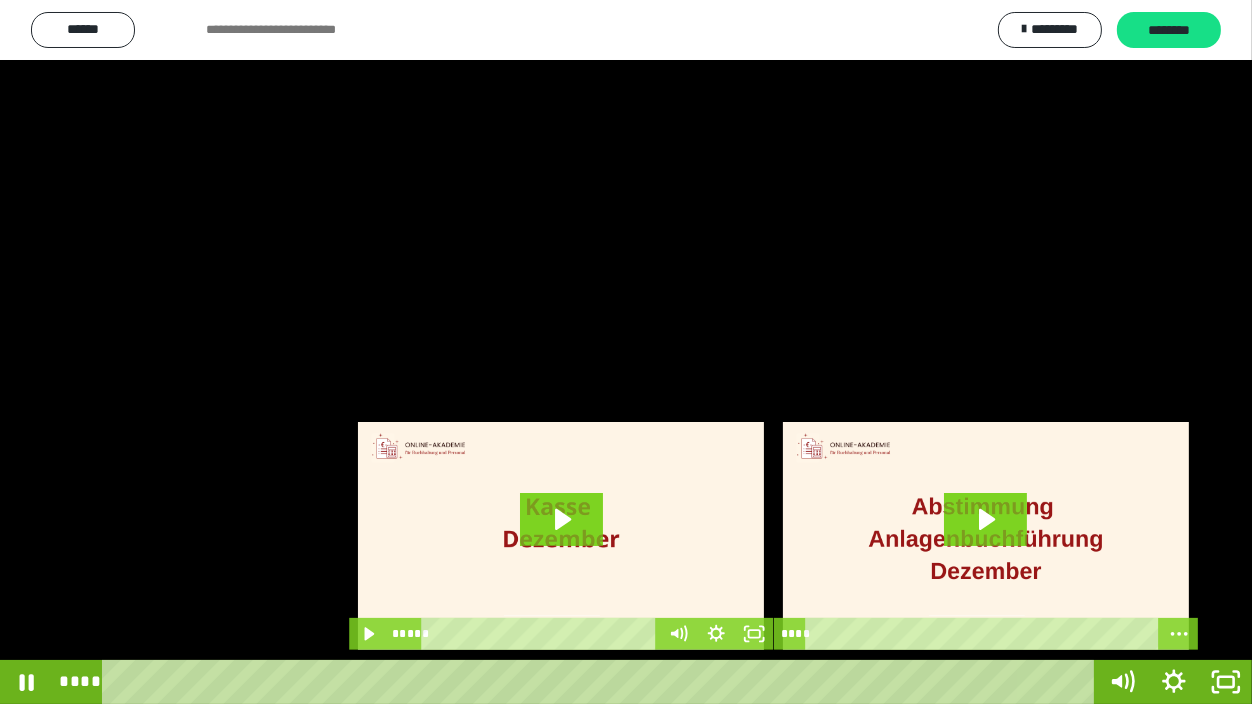 click at bounding box center [626, 352] 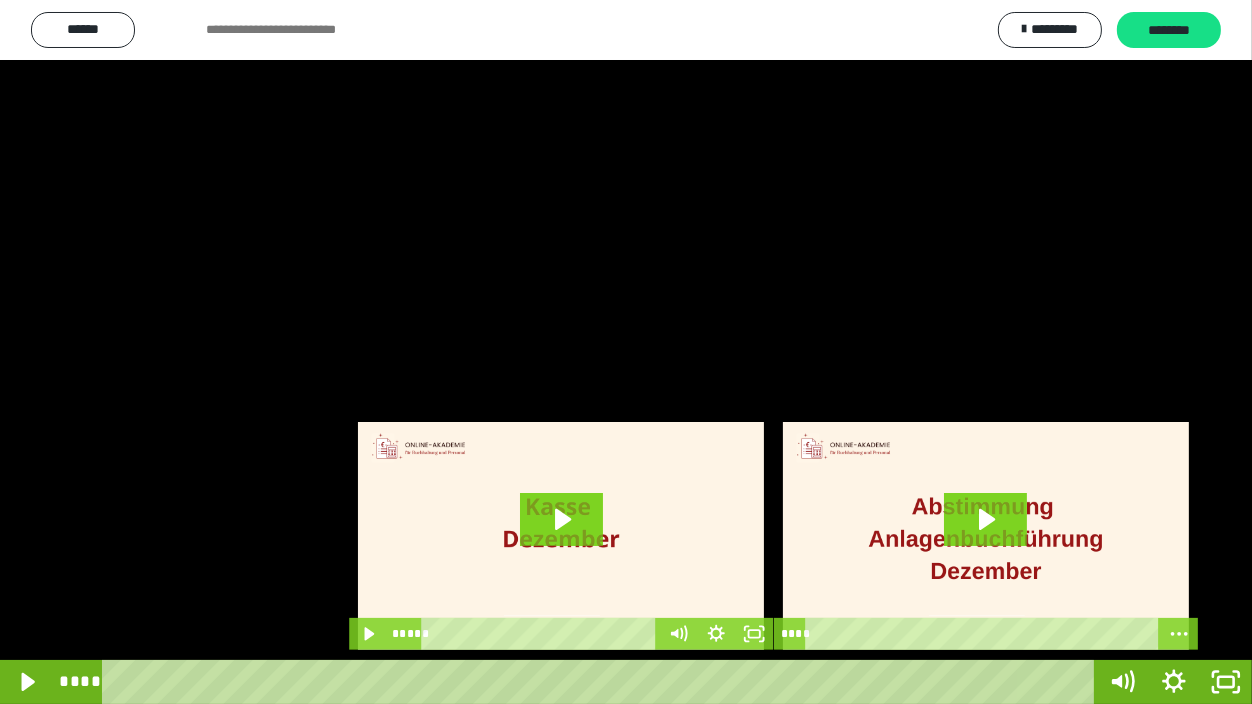 click at bounding box center [626, 352] 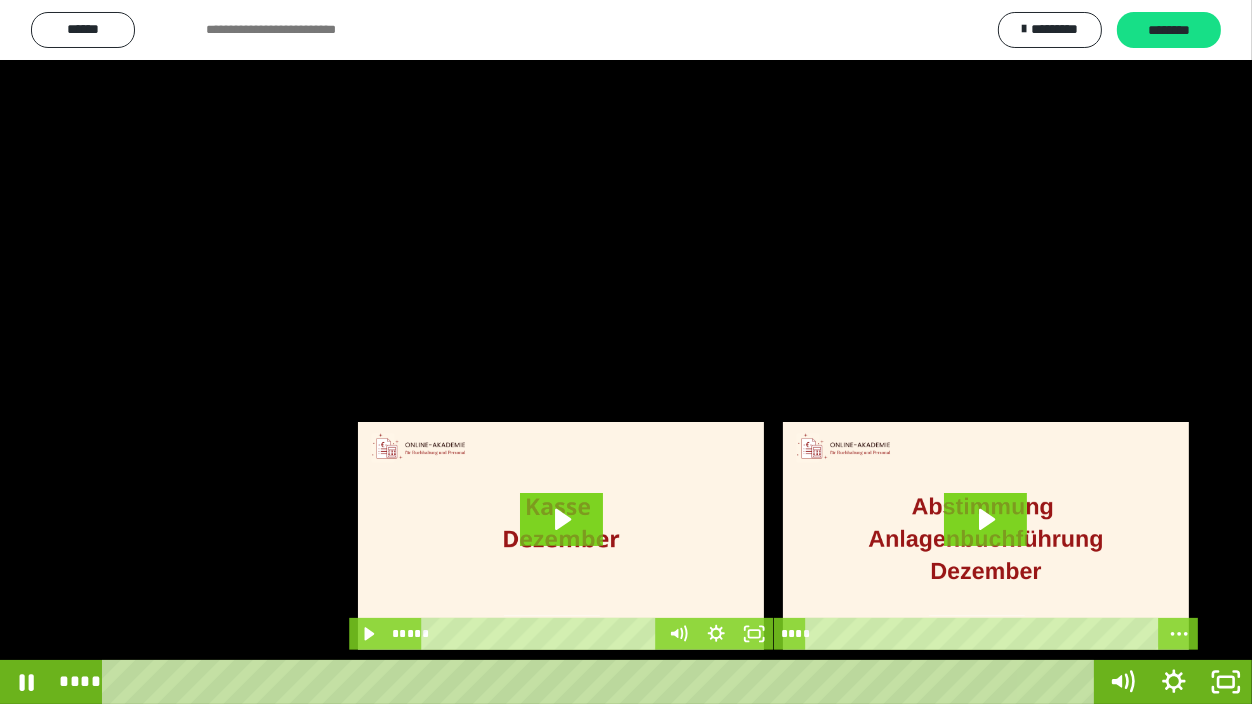 click at bounding box center (626, 352) 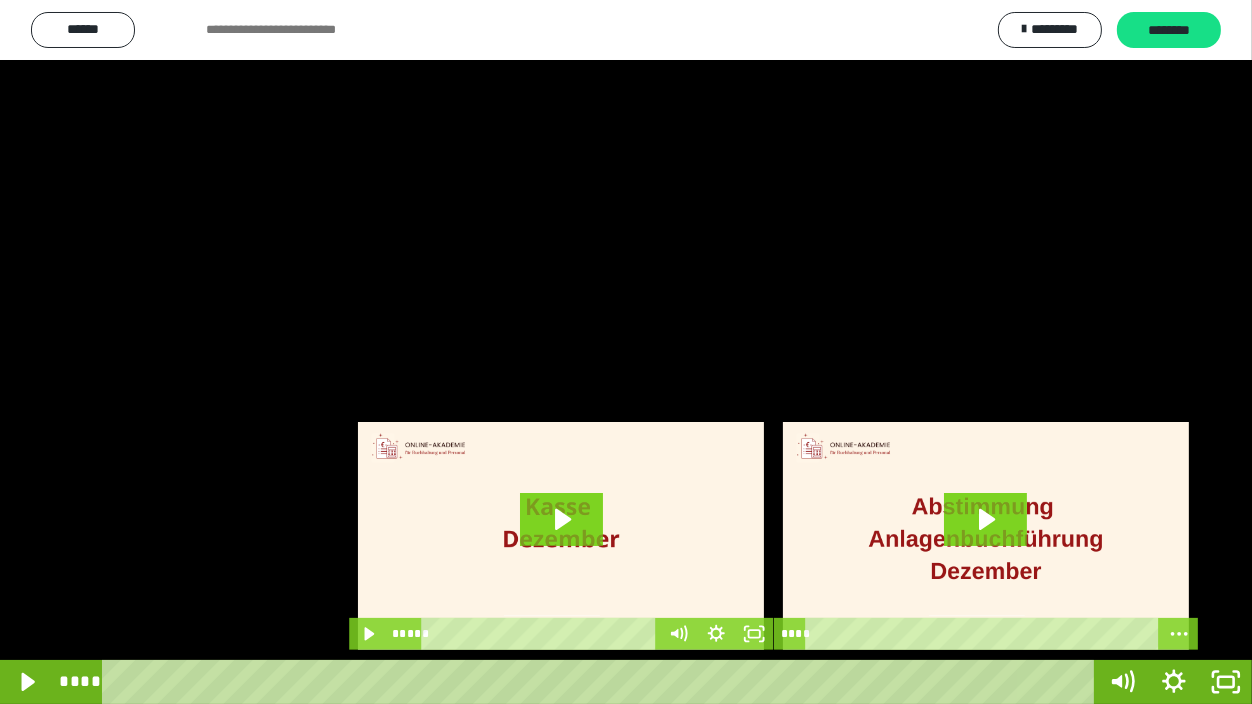 click at bounding box center [626, 352] 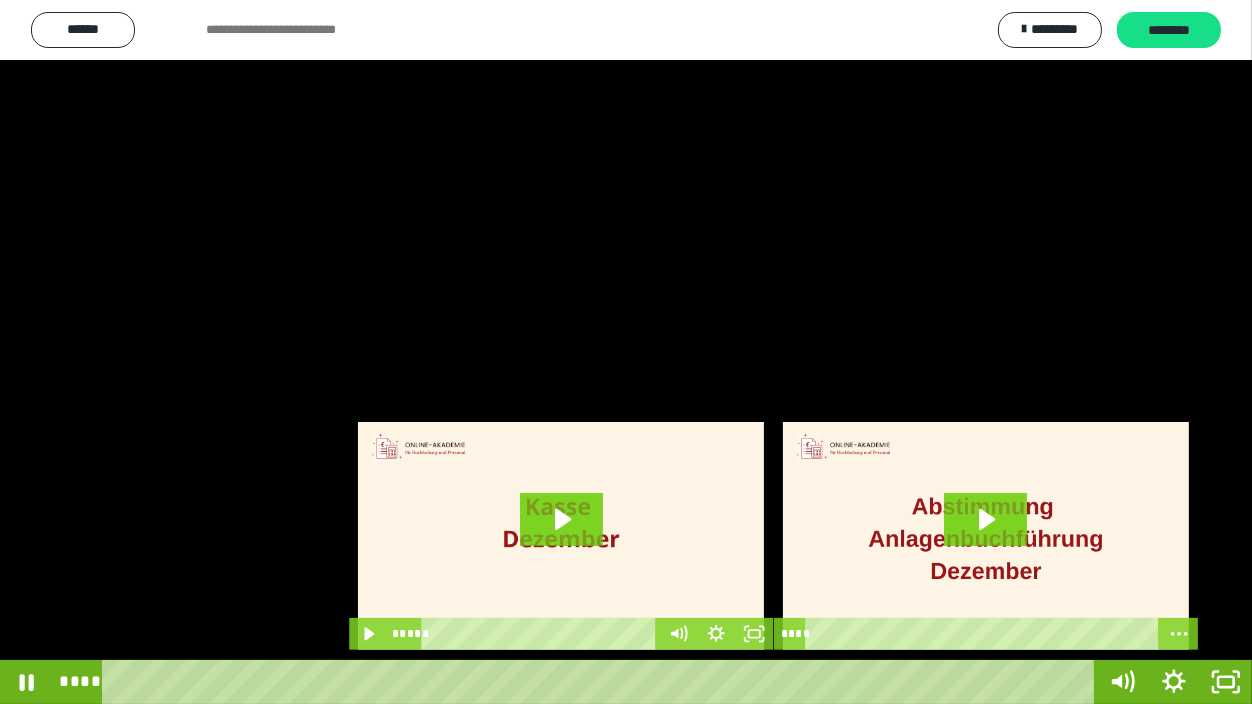 click at bounding box center (626, 352) 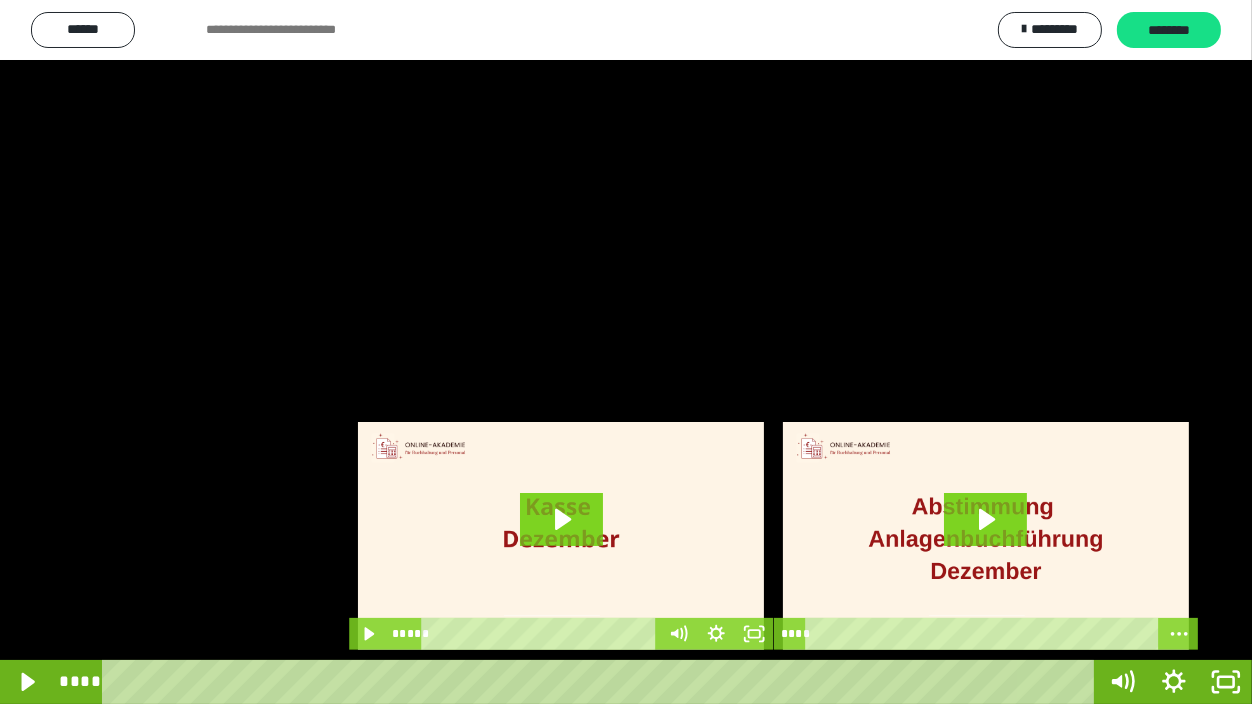 click at bounding box center (626, 352) 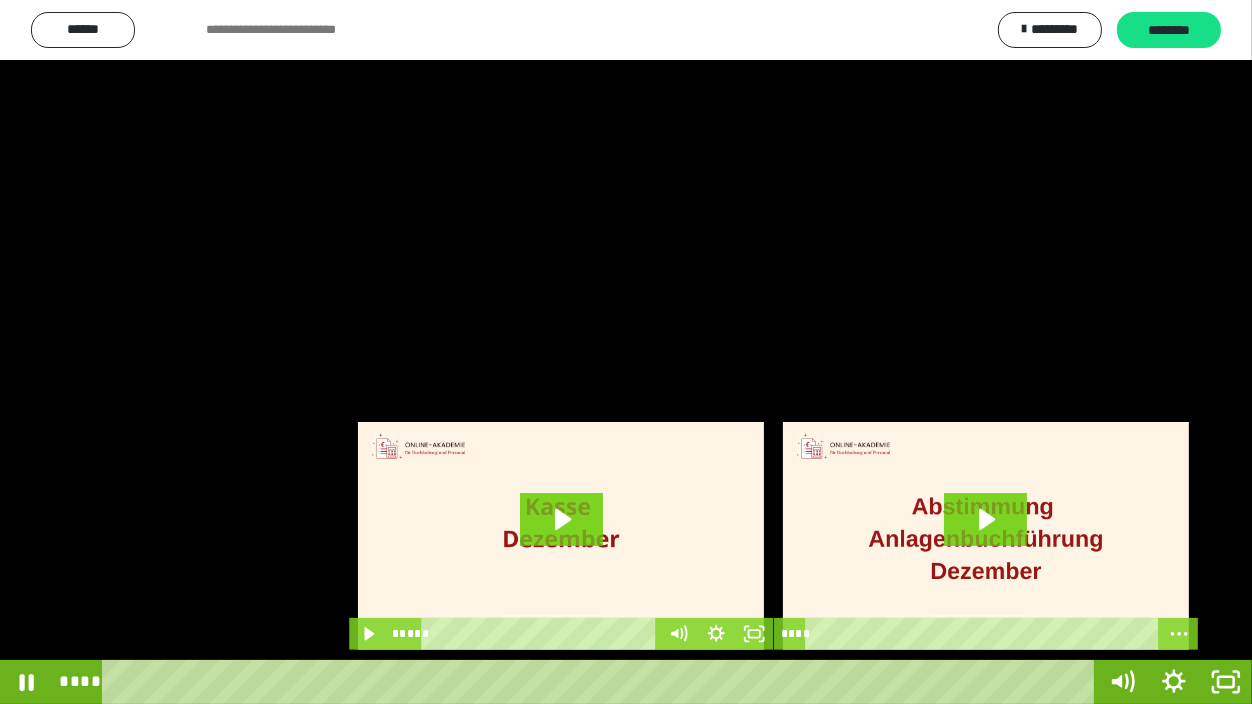 click at bounding box center (626, 352) 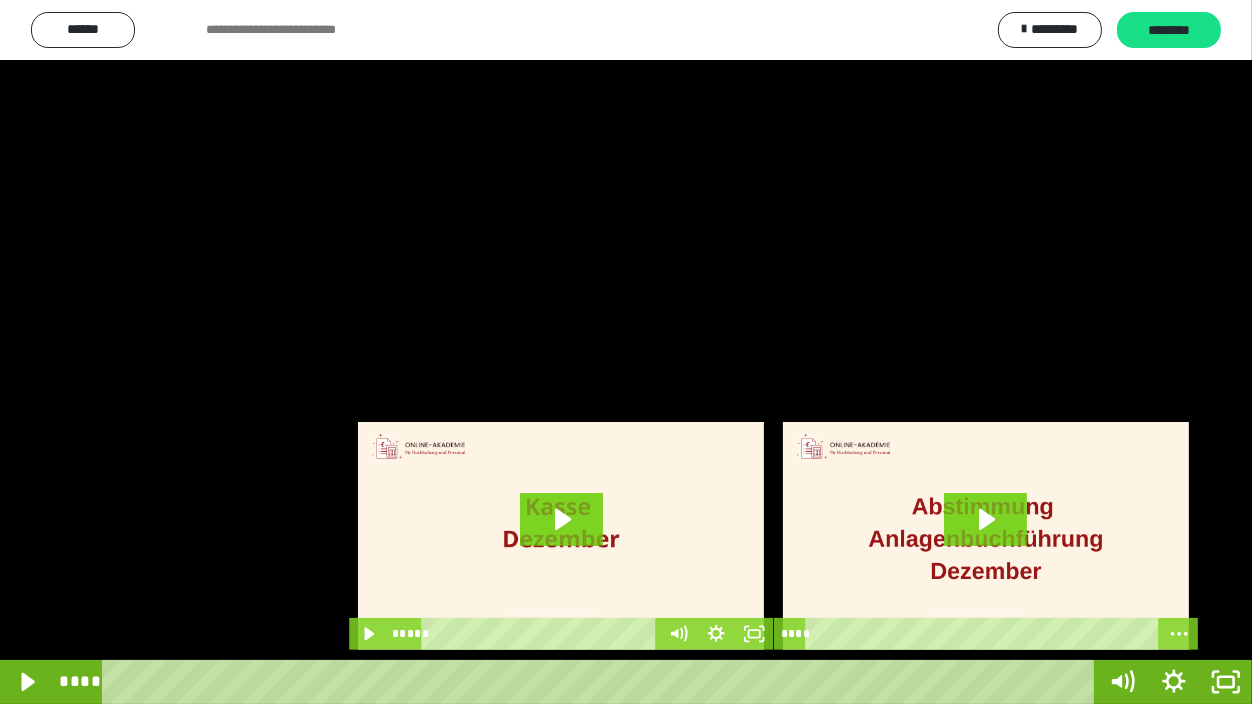 click at bounding box center [626, 352] 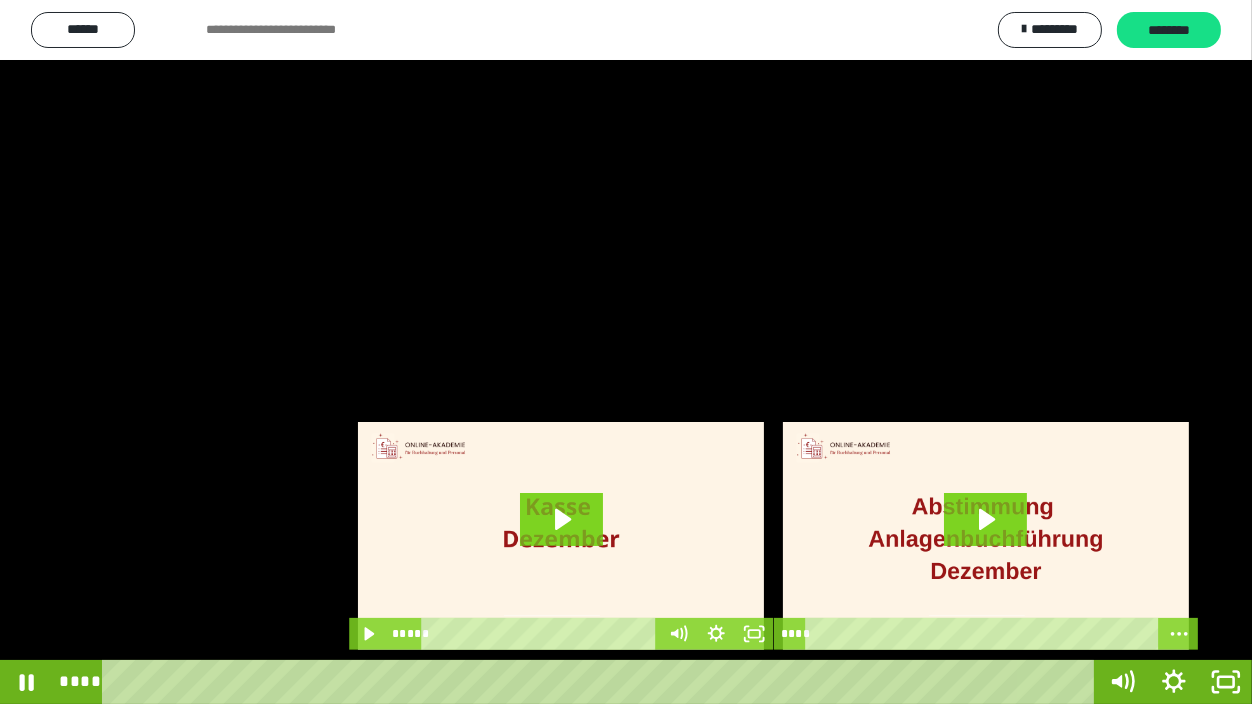 click at bounding box center (626, 352) 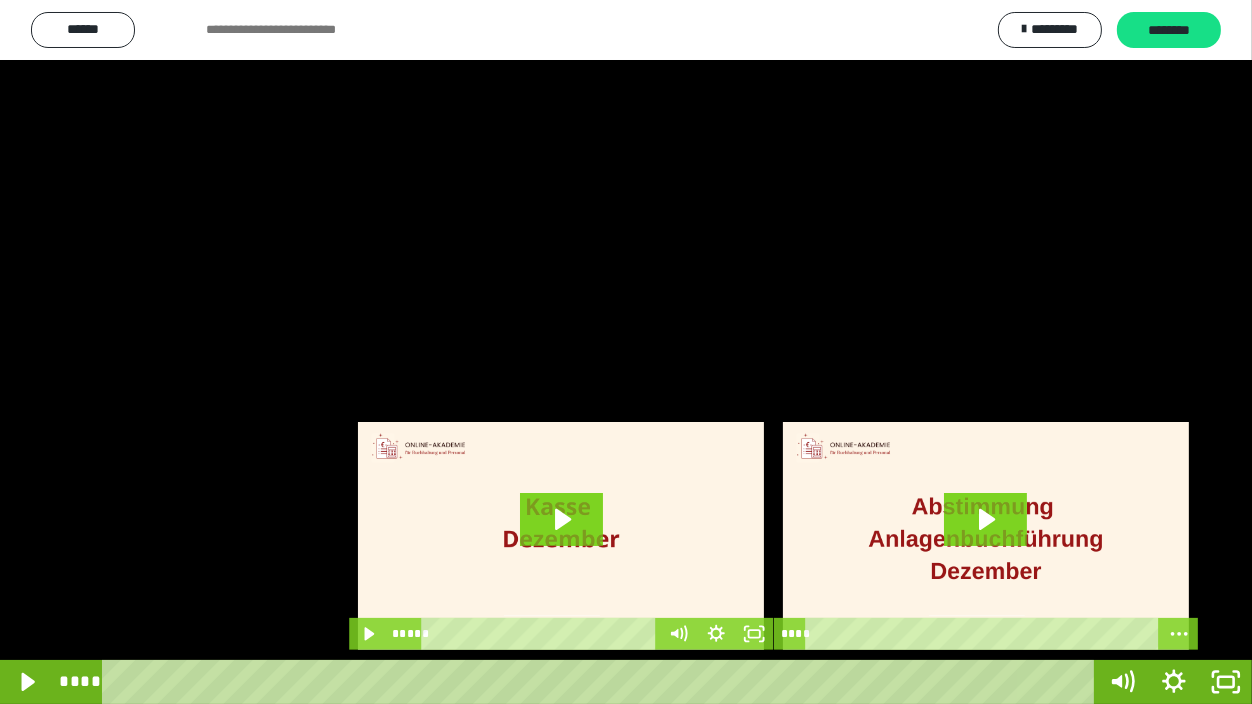 click at bounding box center (626, 352) 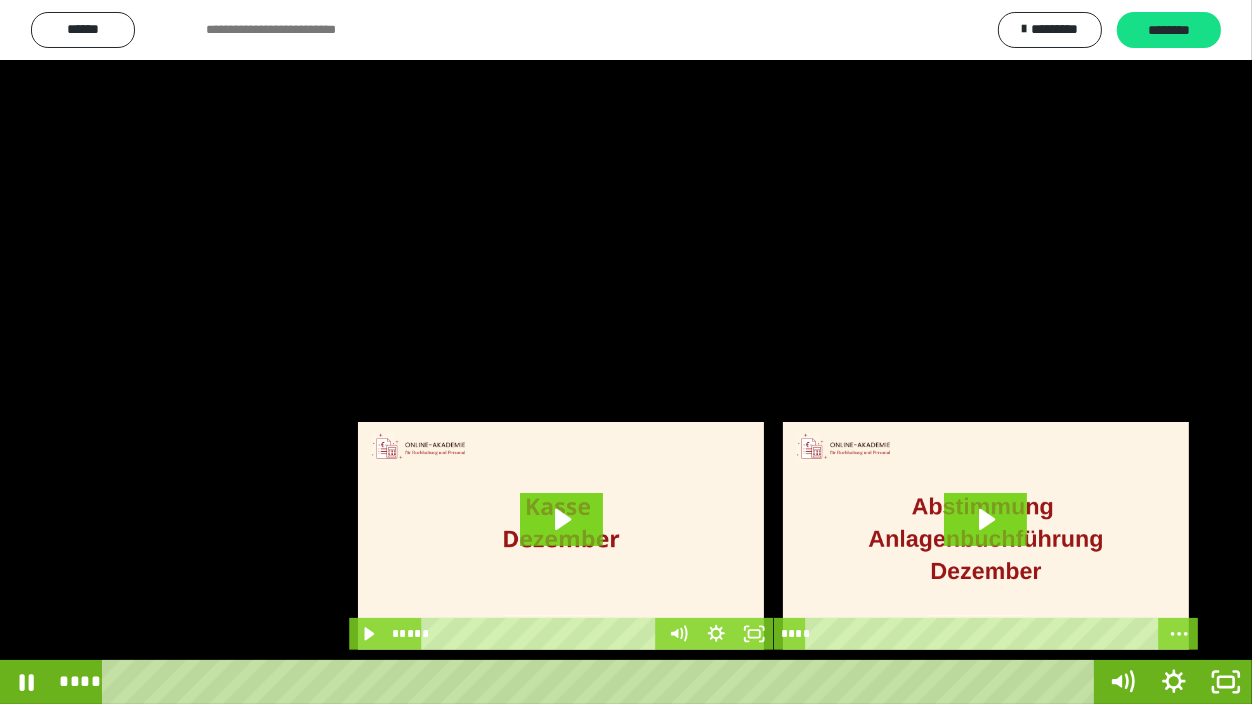 click at bounding box center [626, 352] 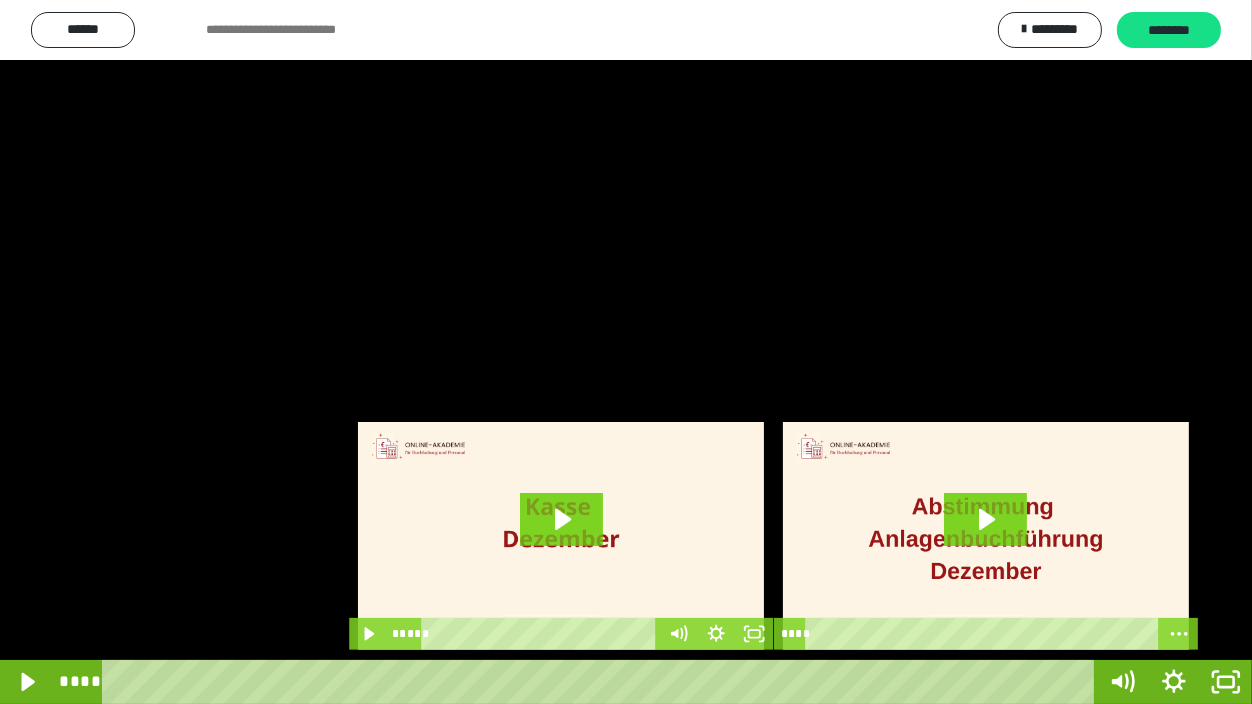 click at bounding box center (626, 352) 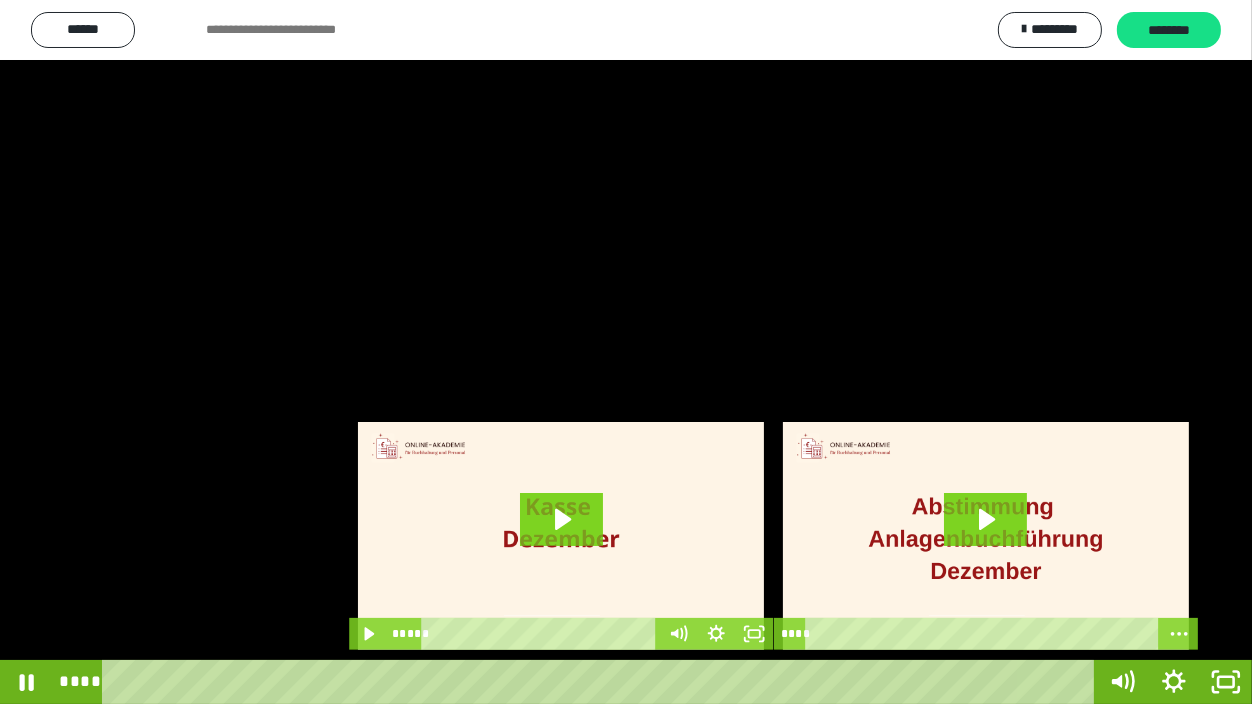 click at bounding box center [626, 352] 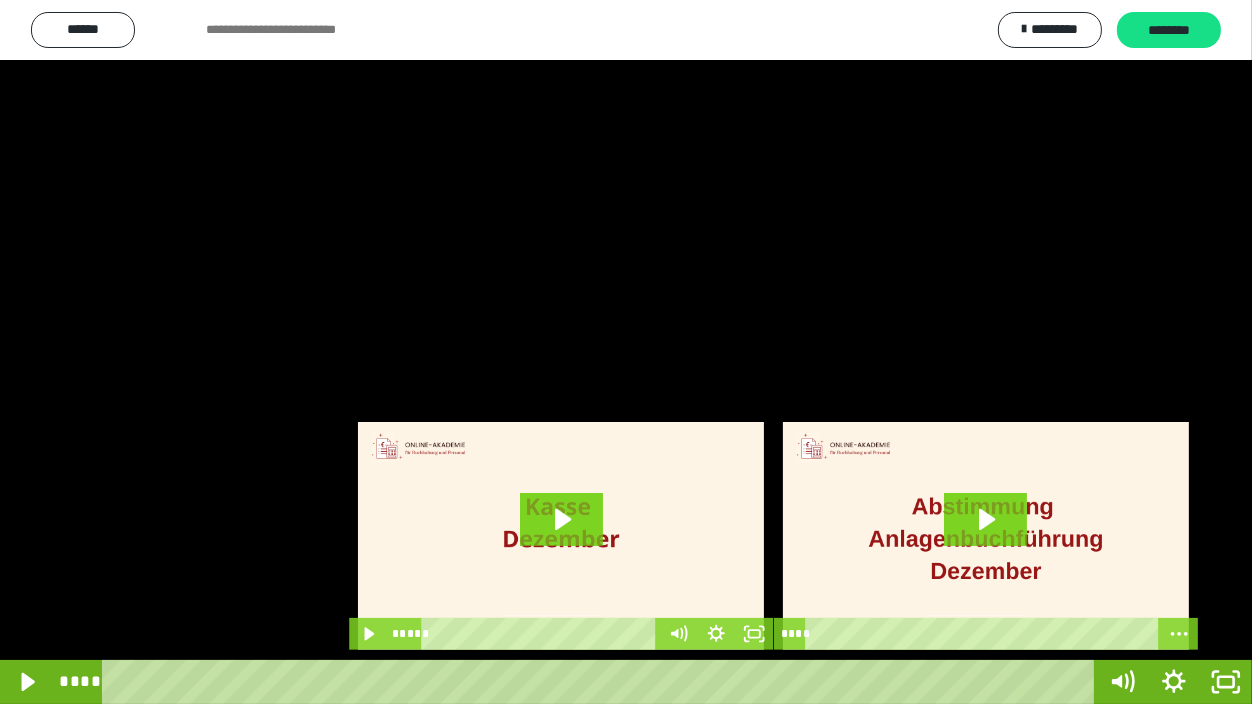 click at bounding box center [626, 352] 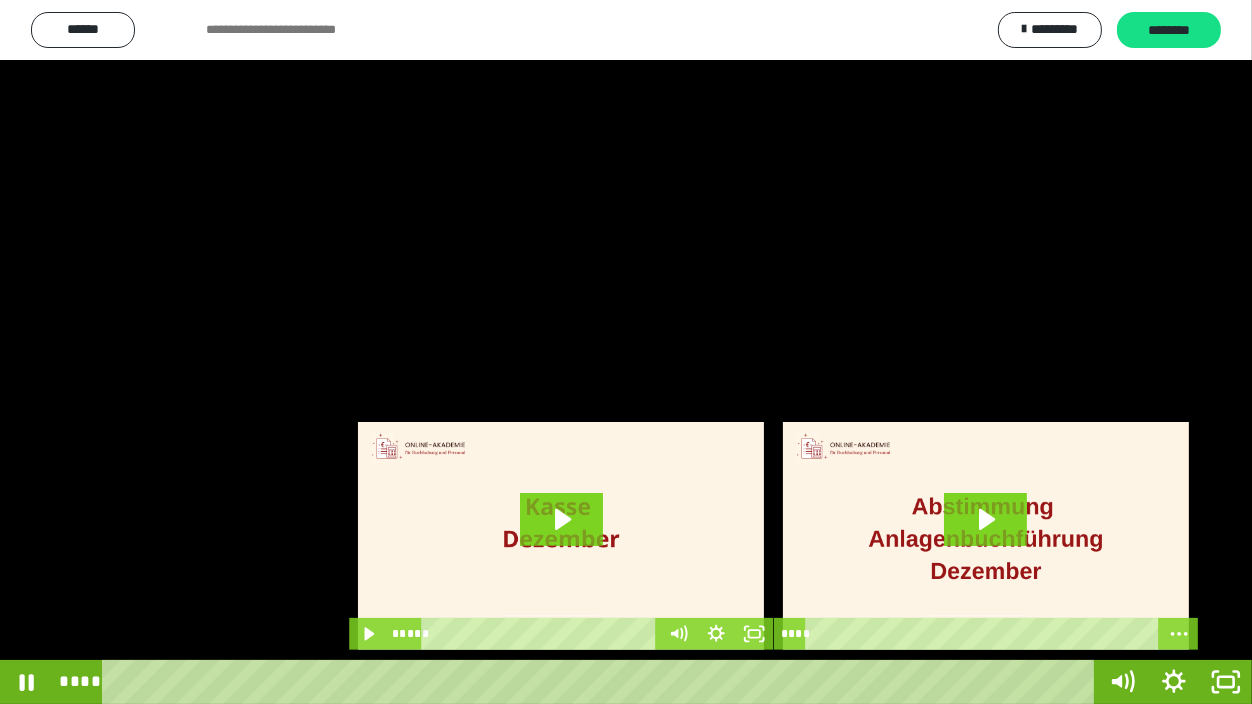 click at bounding box center (626, 352) 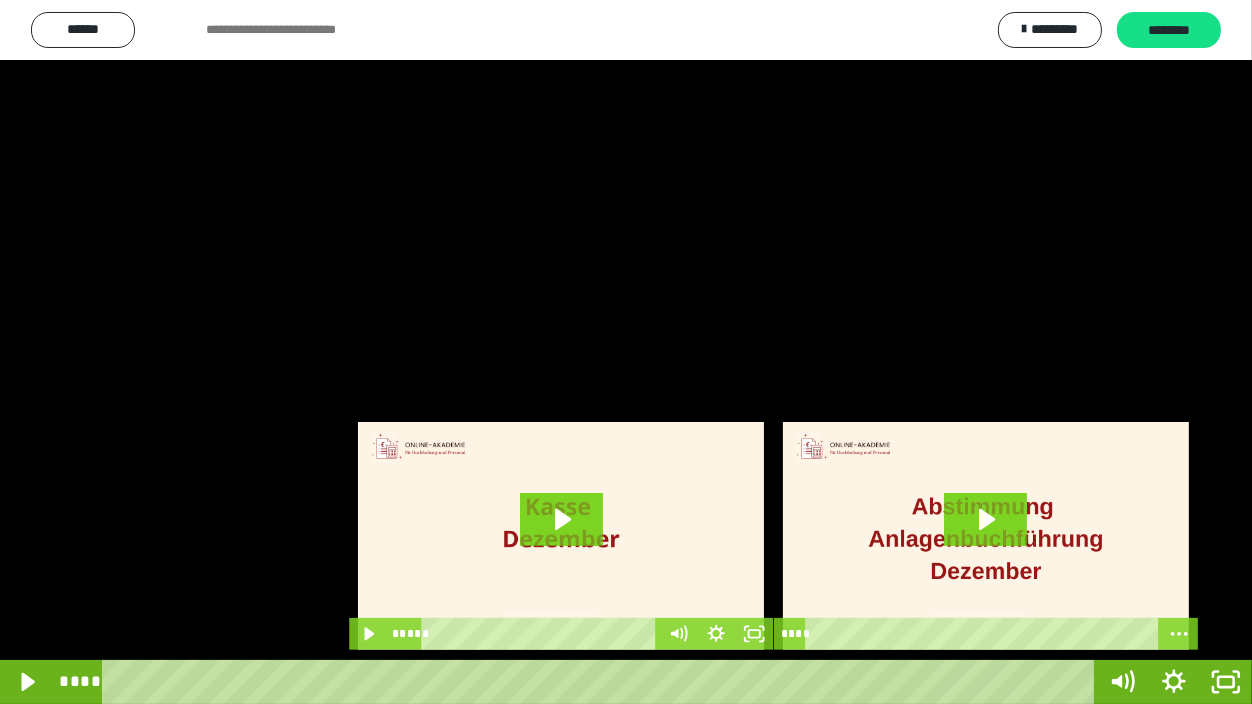 click at bounding box center (626, 352) 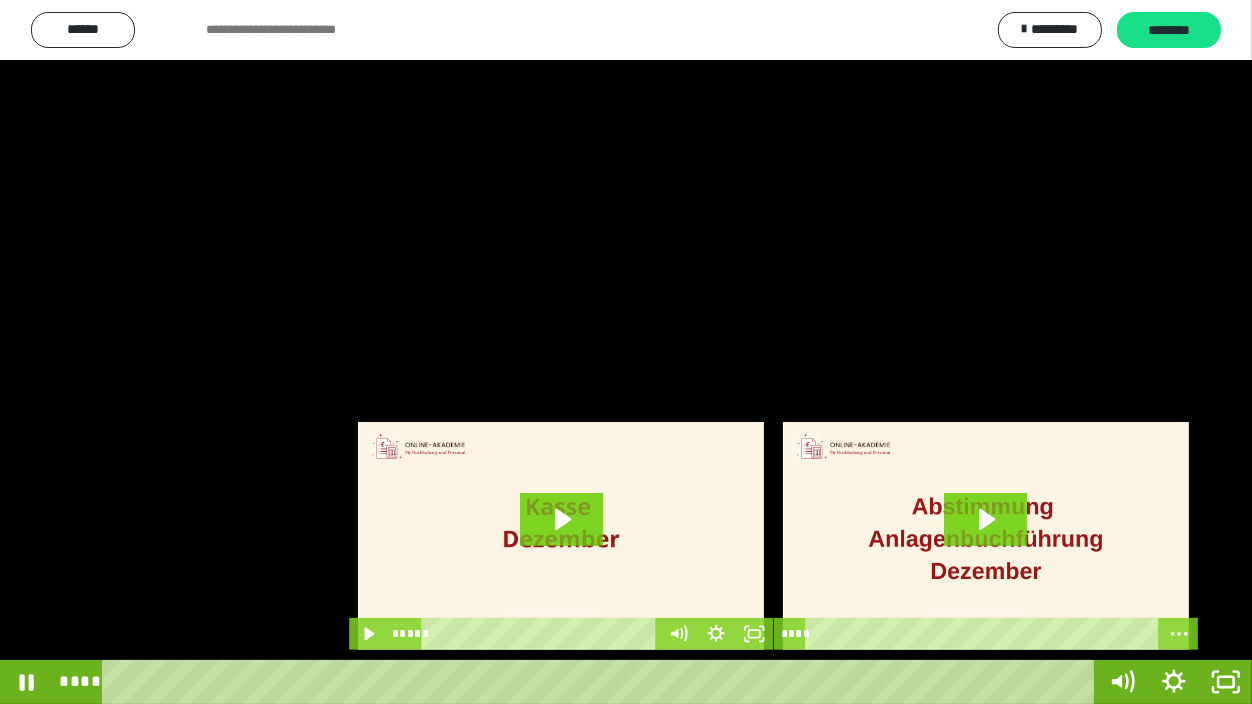 click at bounding box center [626, 352] 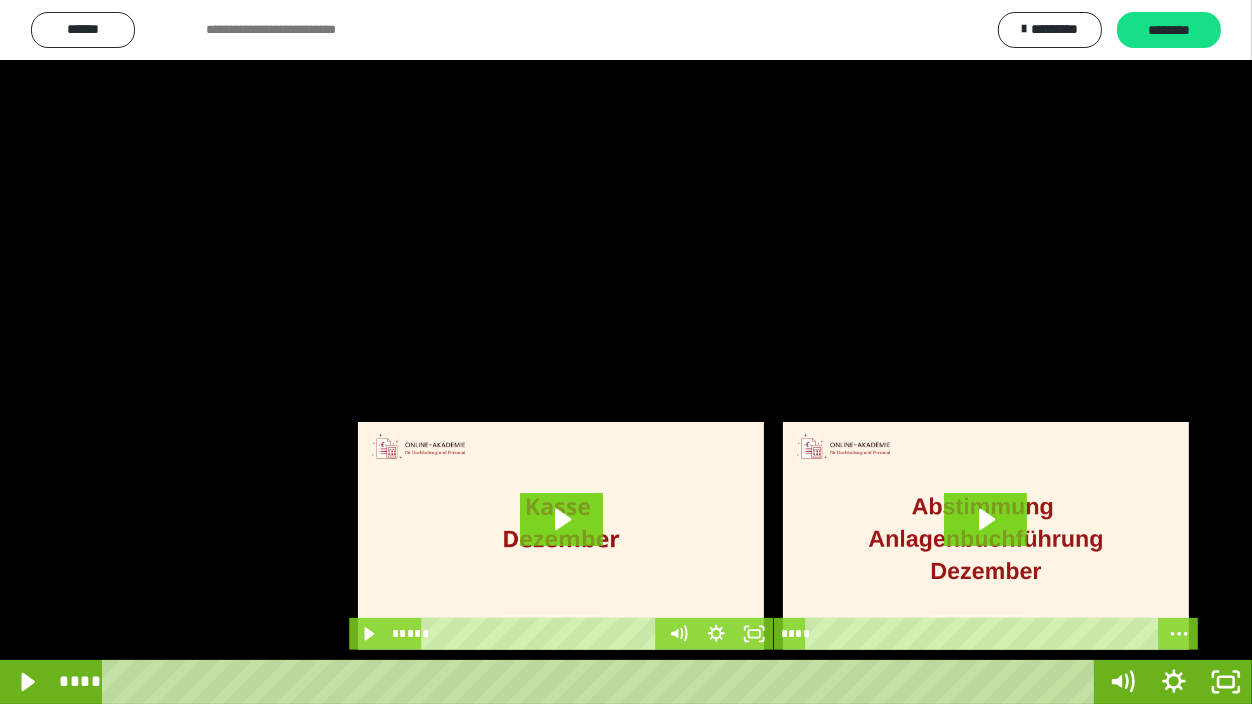 click at bounding box center [626, 352] 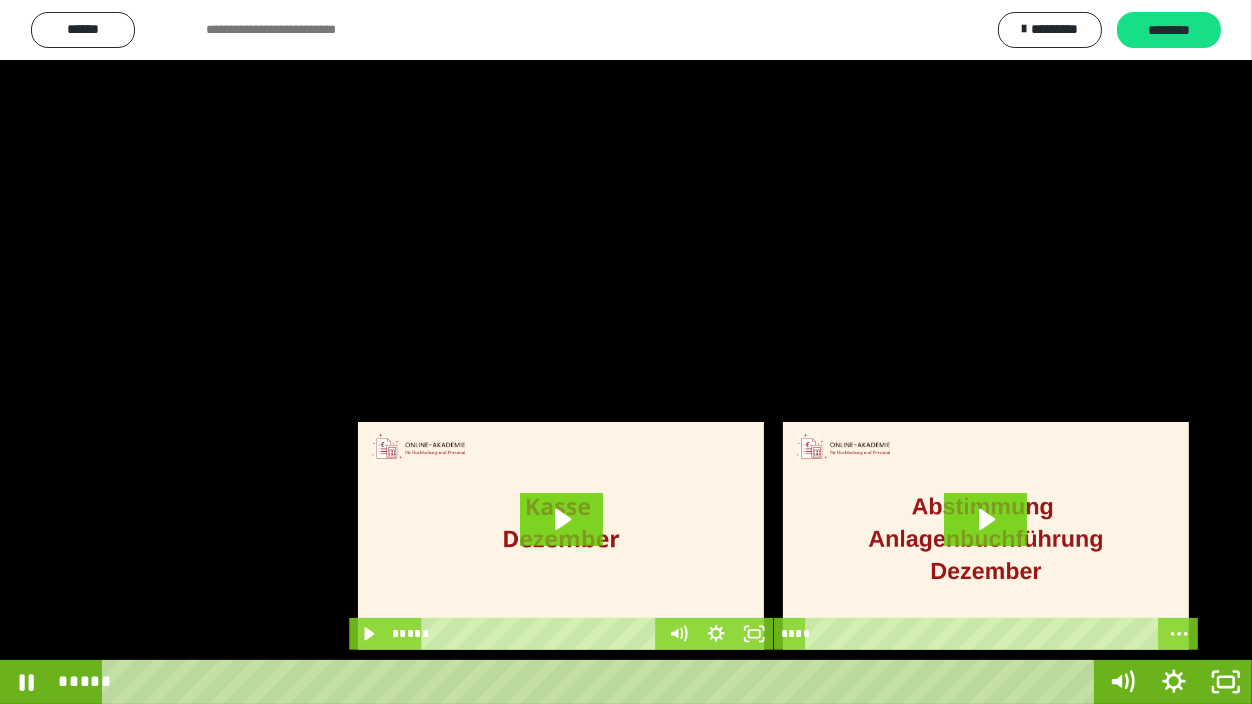 click at bounding box center (626, 352) 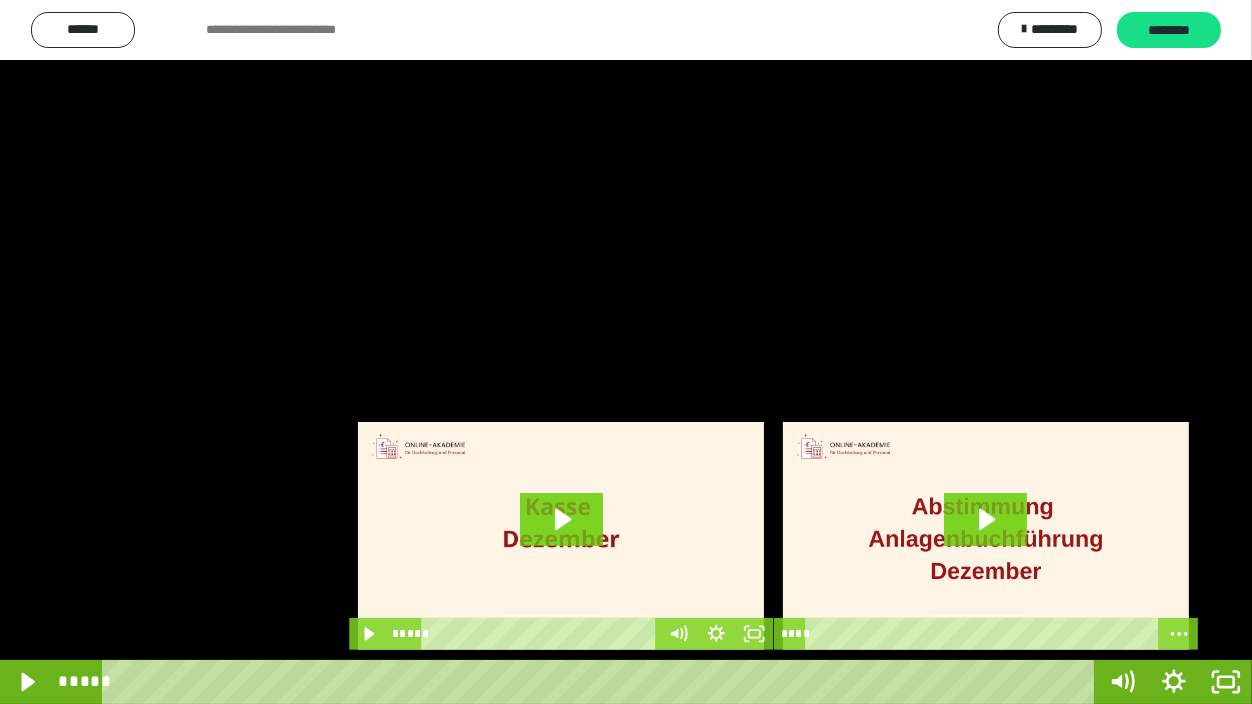 click at bounding box center (626, 352) 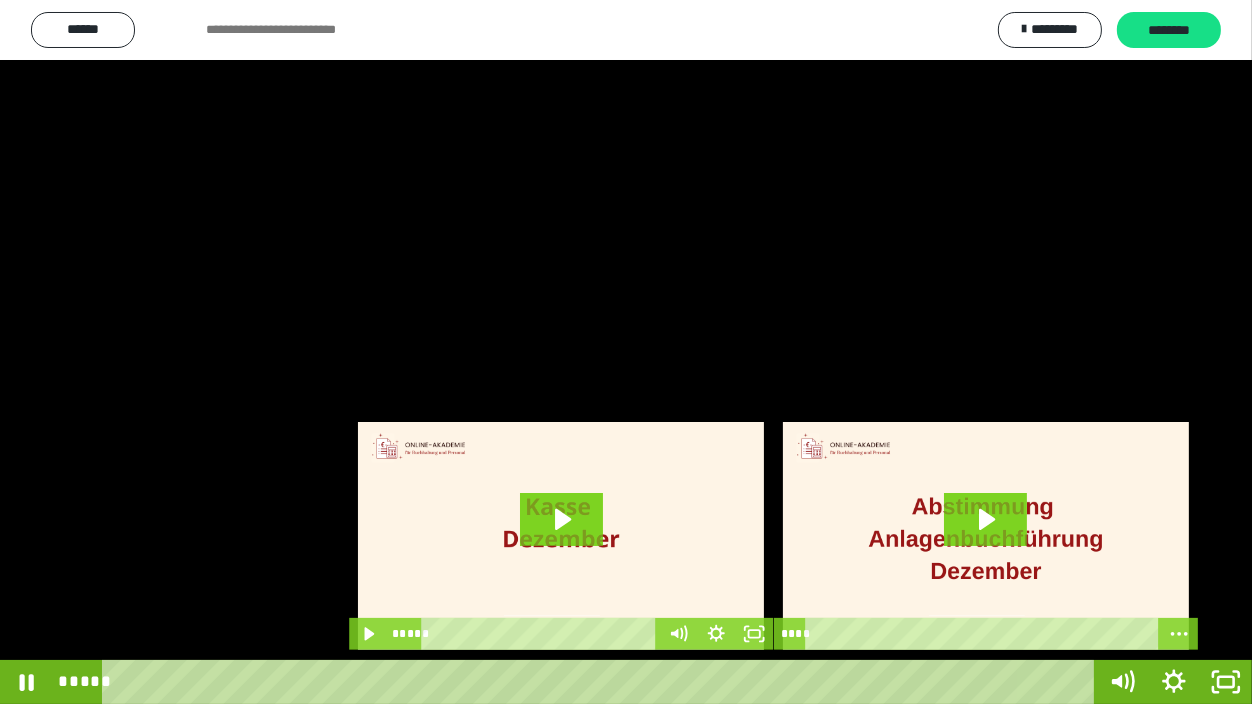 click at bounding box center [626, 352] 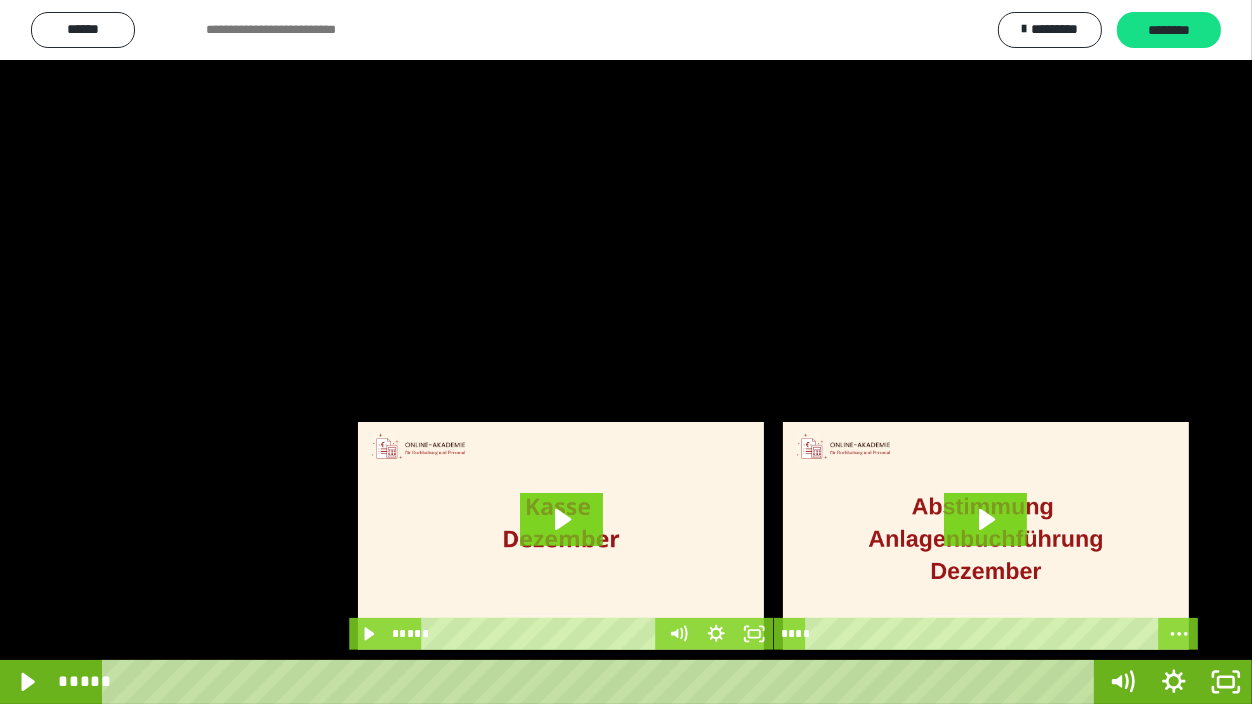 click at bounding box center [626, 352] 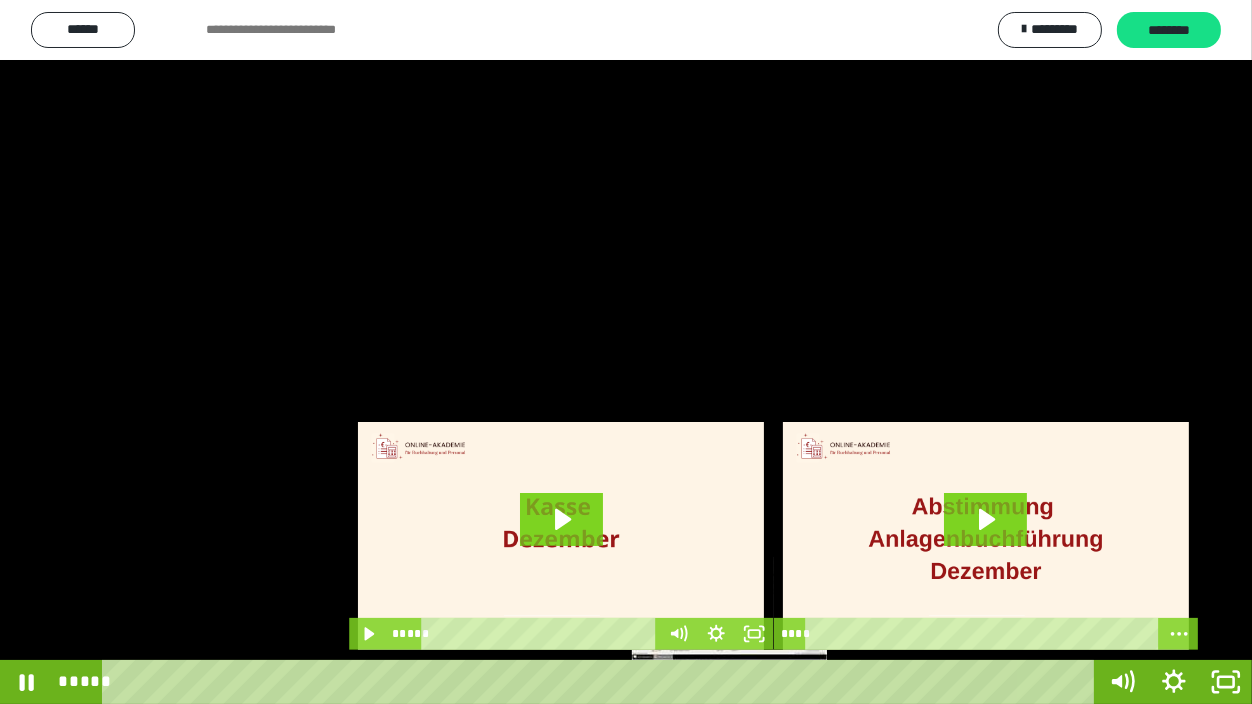 click on "*****" at bounding box center (602, 682) 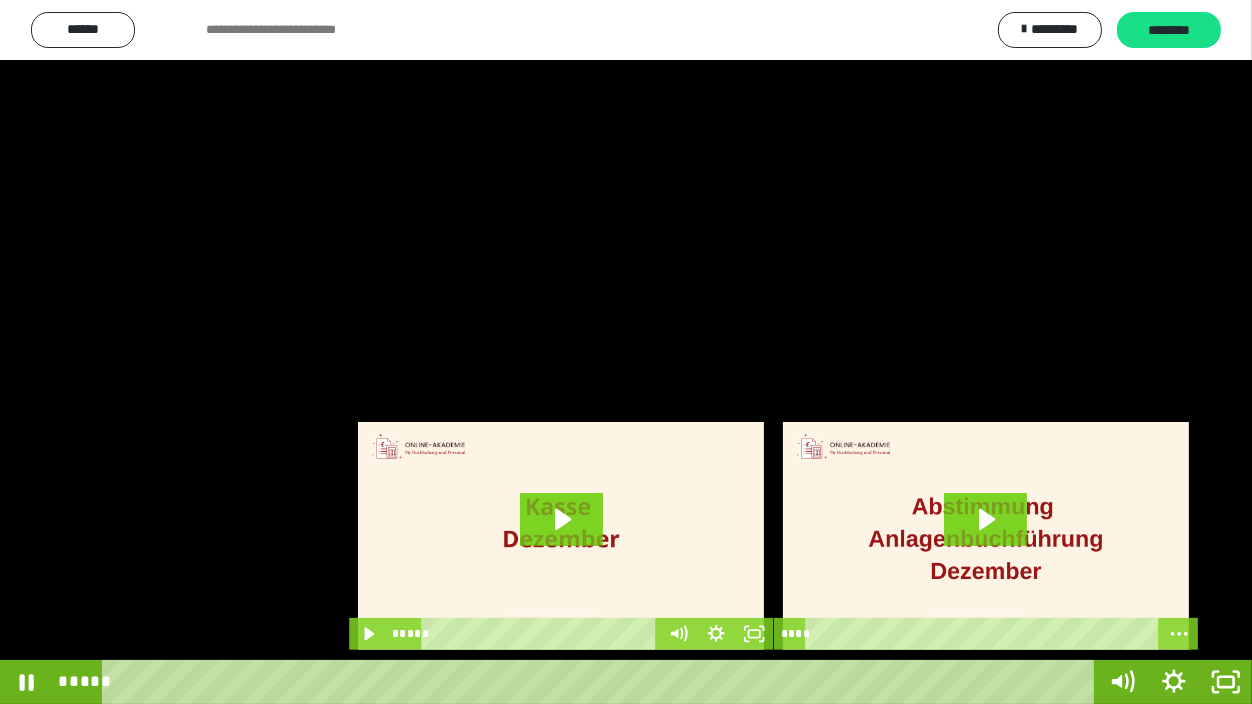 click at bounding box center [626, 352] 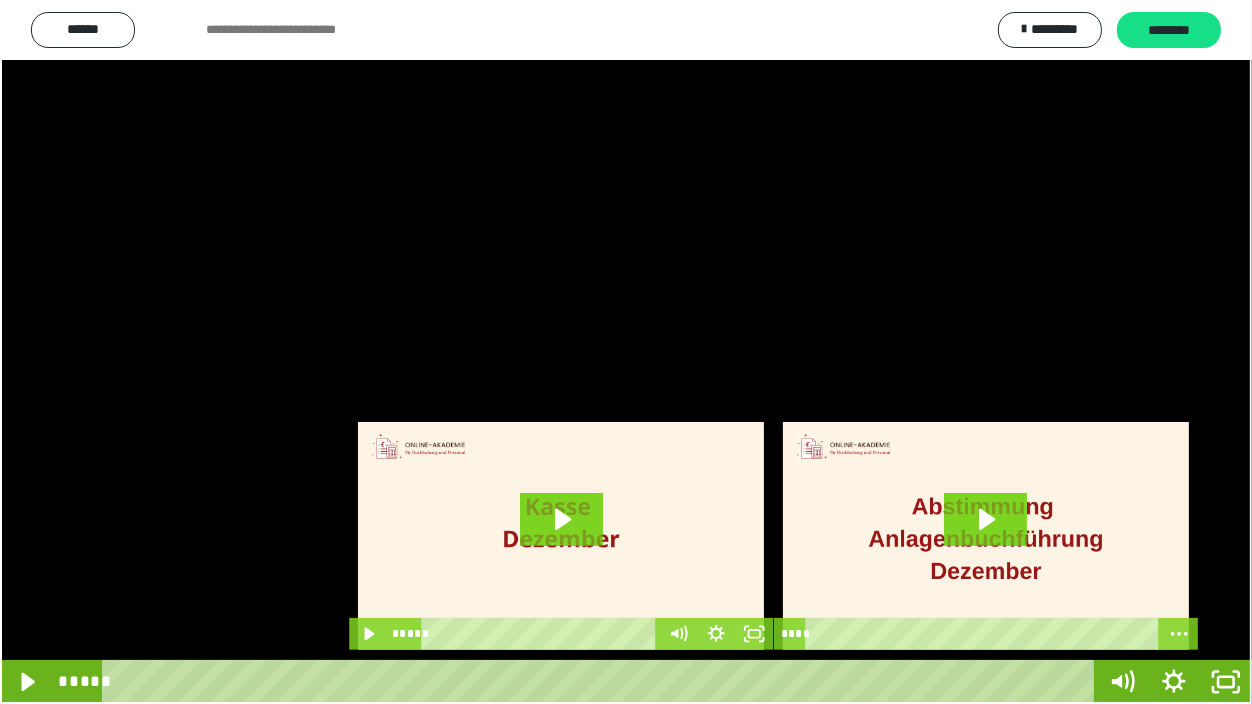 click at bounding box center [626, 352] 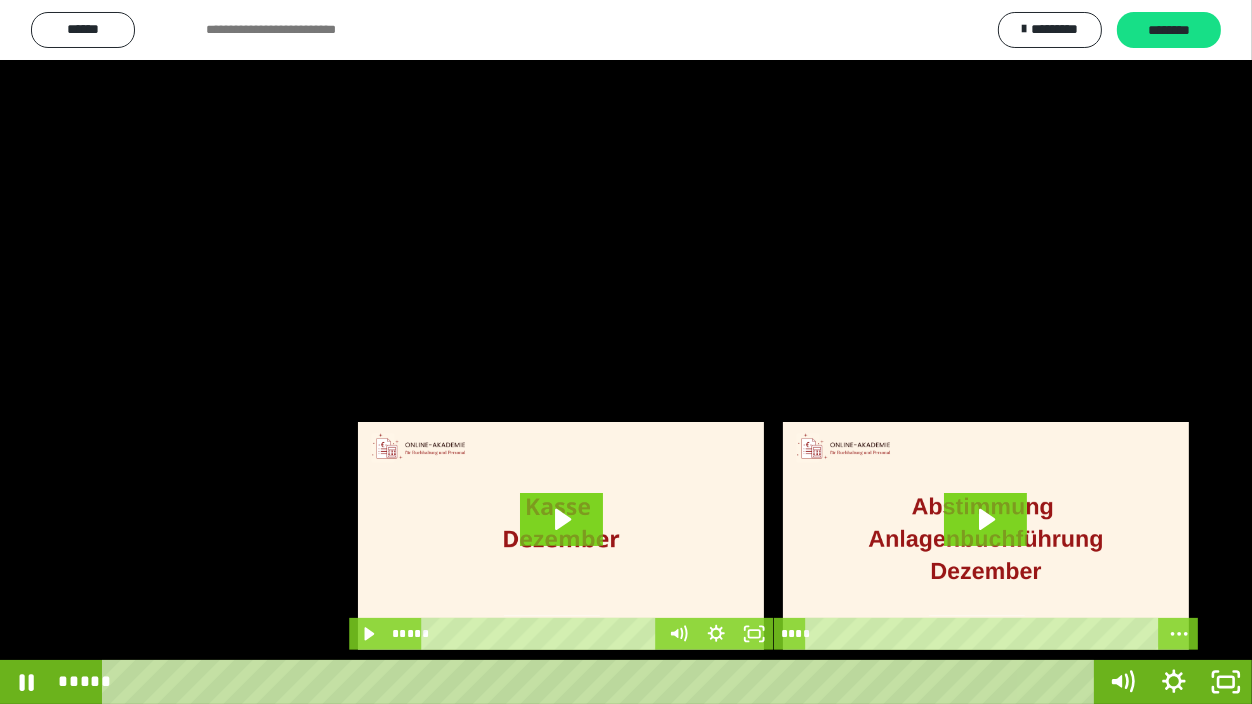 click at bounding box center [626, 352] 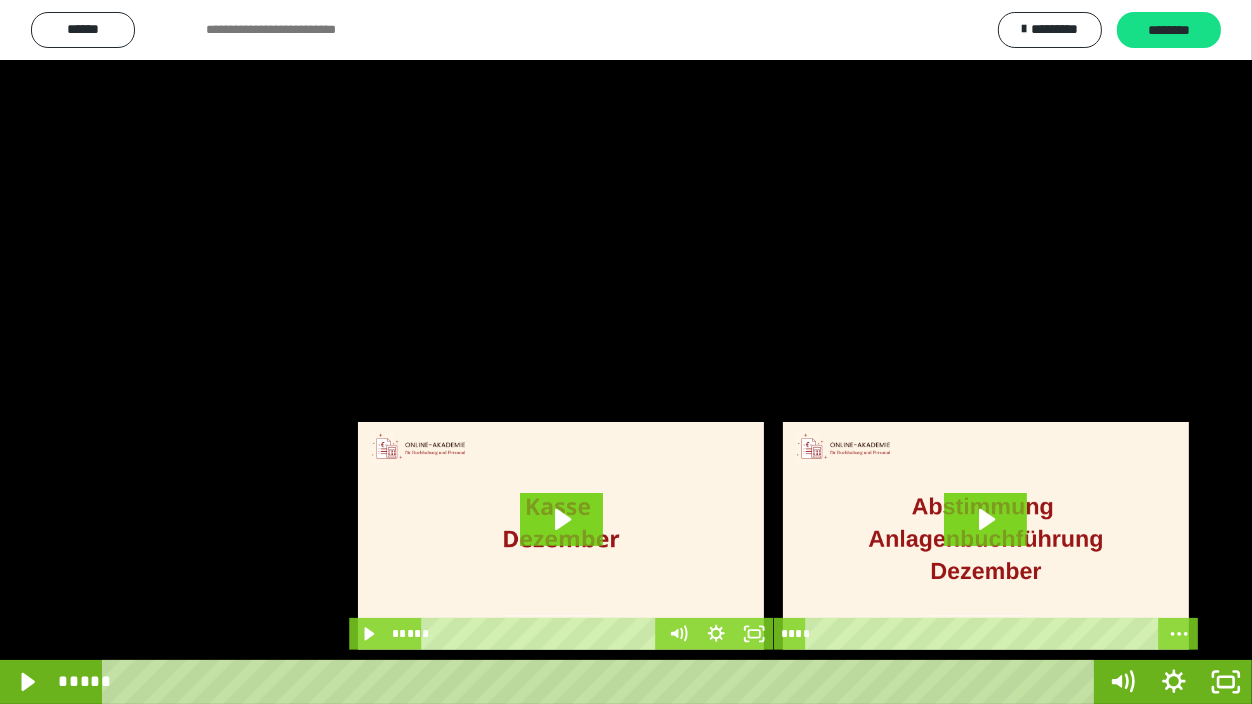 click at bounding box center [626, 352] 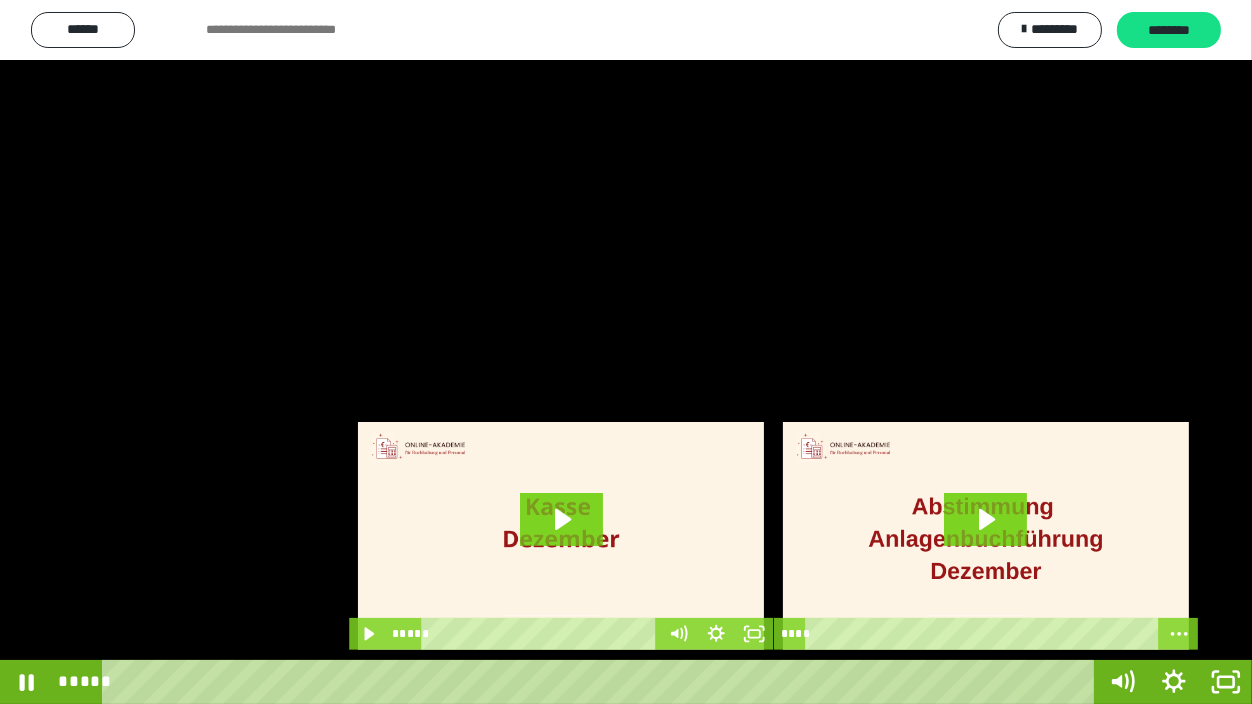 click at bounding box center (626, 352) 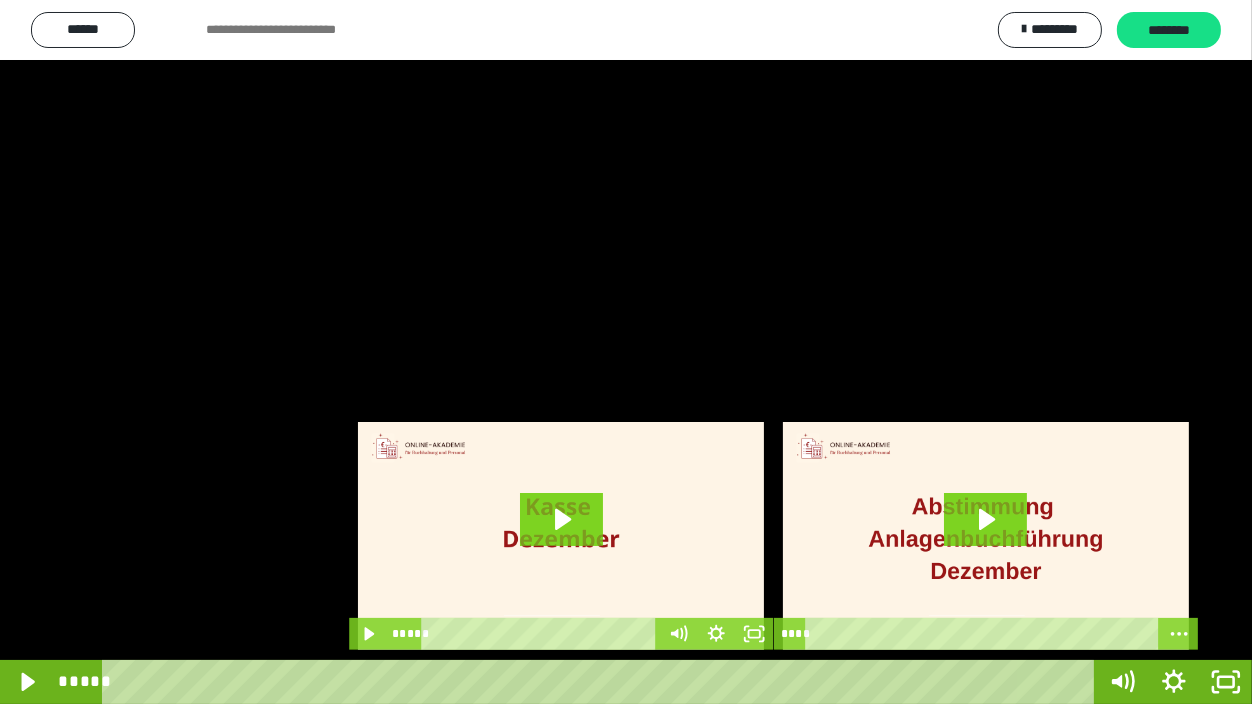 click at bounding box center (626, 352) 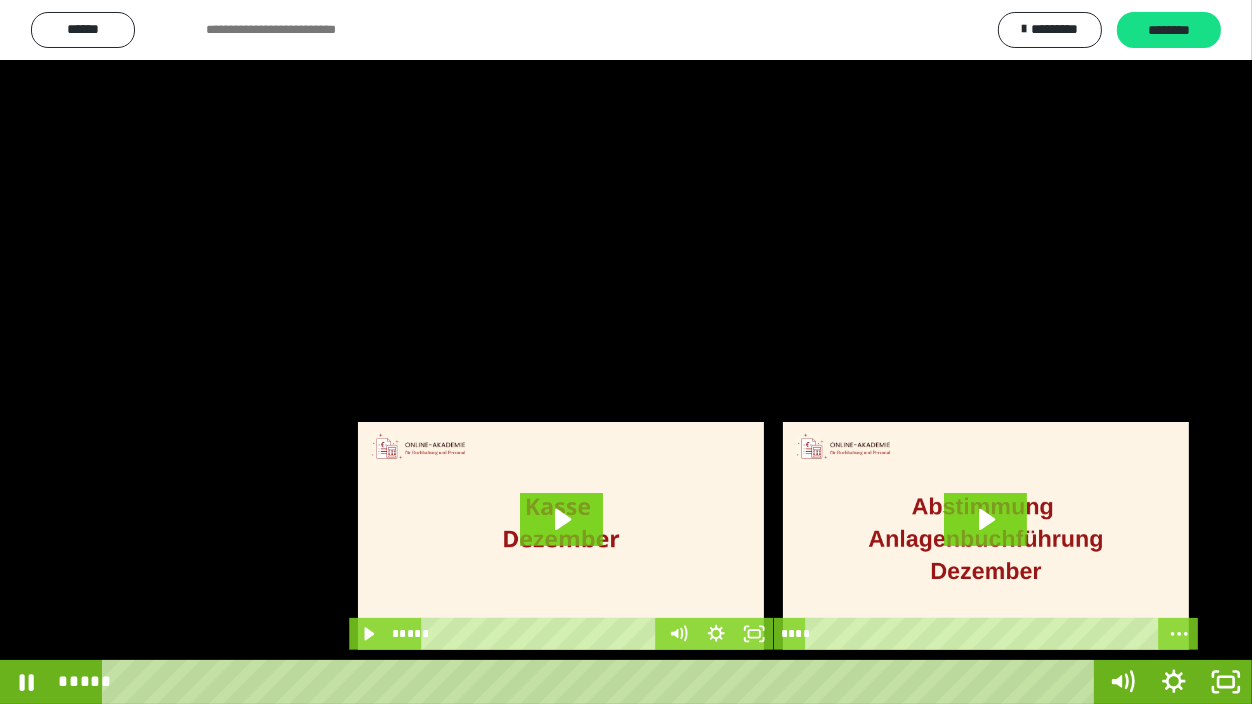 click at bounding box center [626, 352] 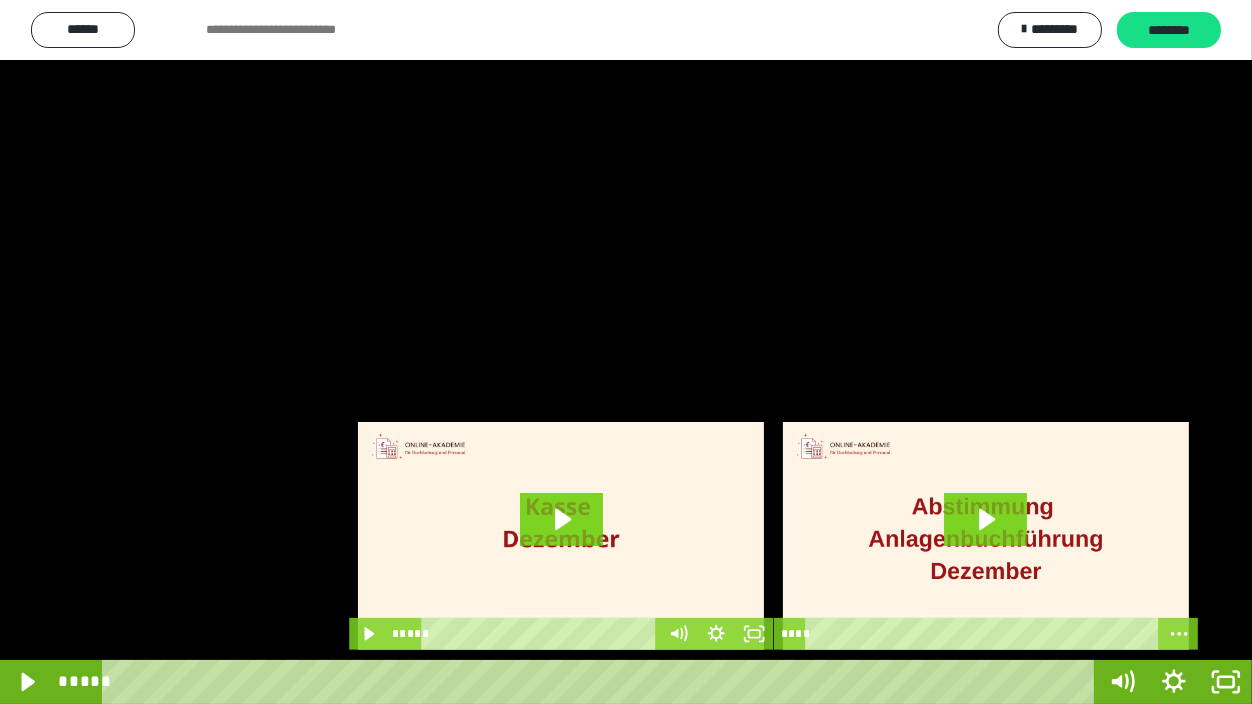 click at bounding box center [626, 352] 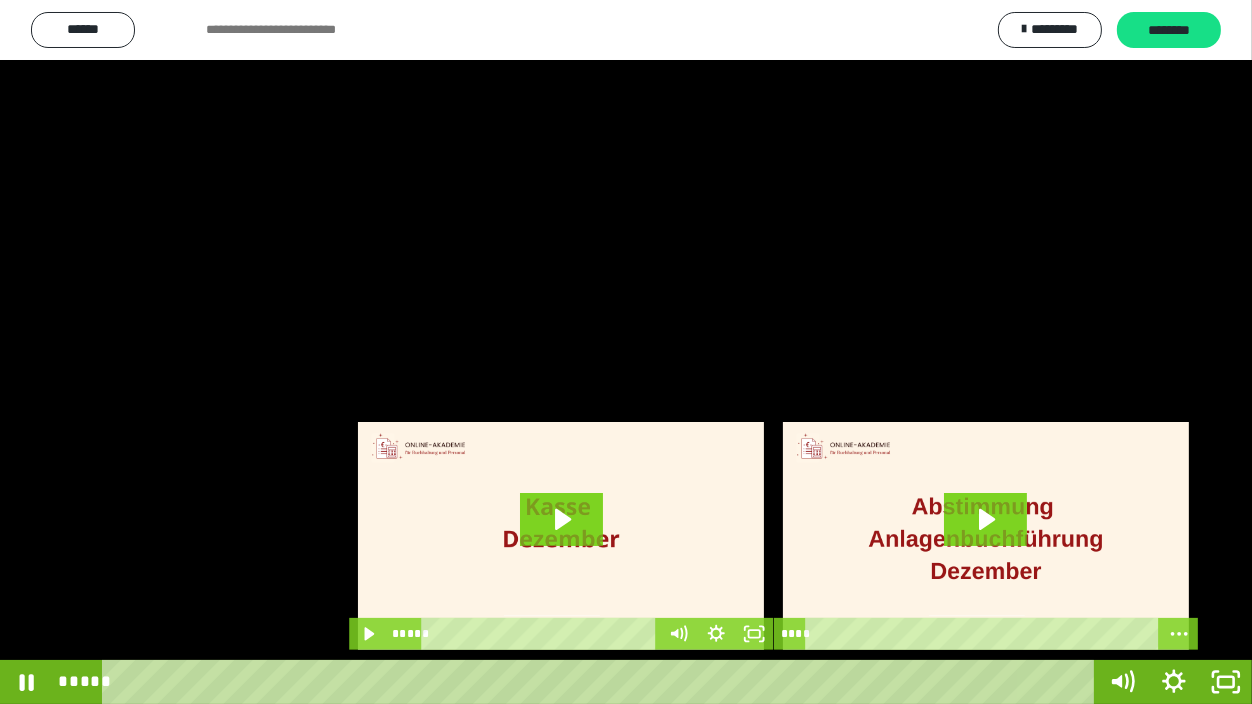 click at bounding box center [626, 352] 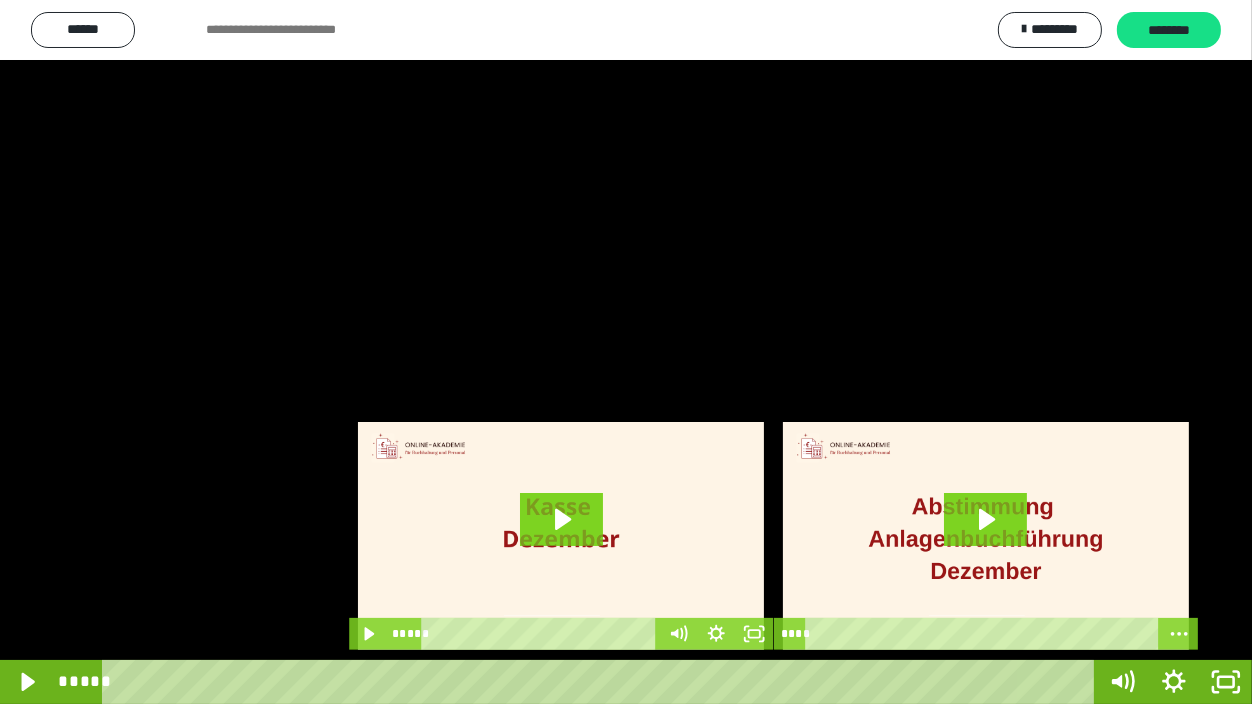 click at bounding box center [0, 0] 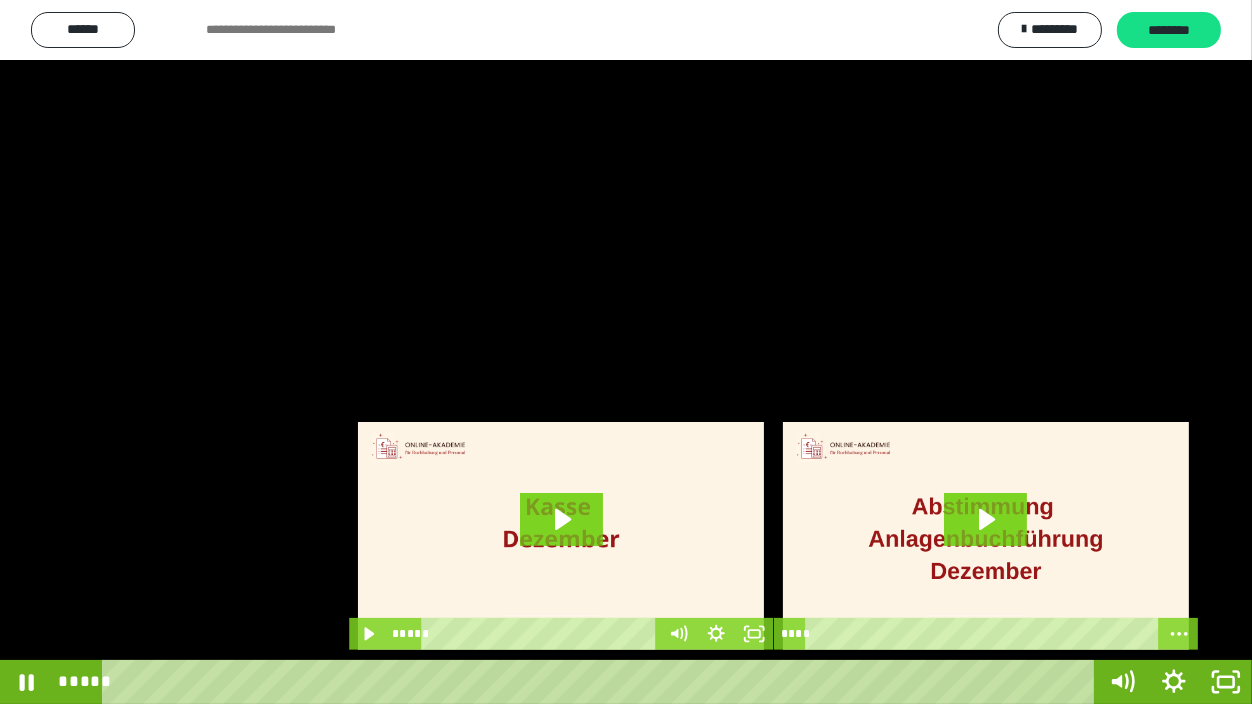 click at bounding box center [626, 352] 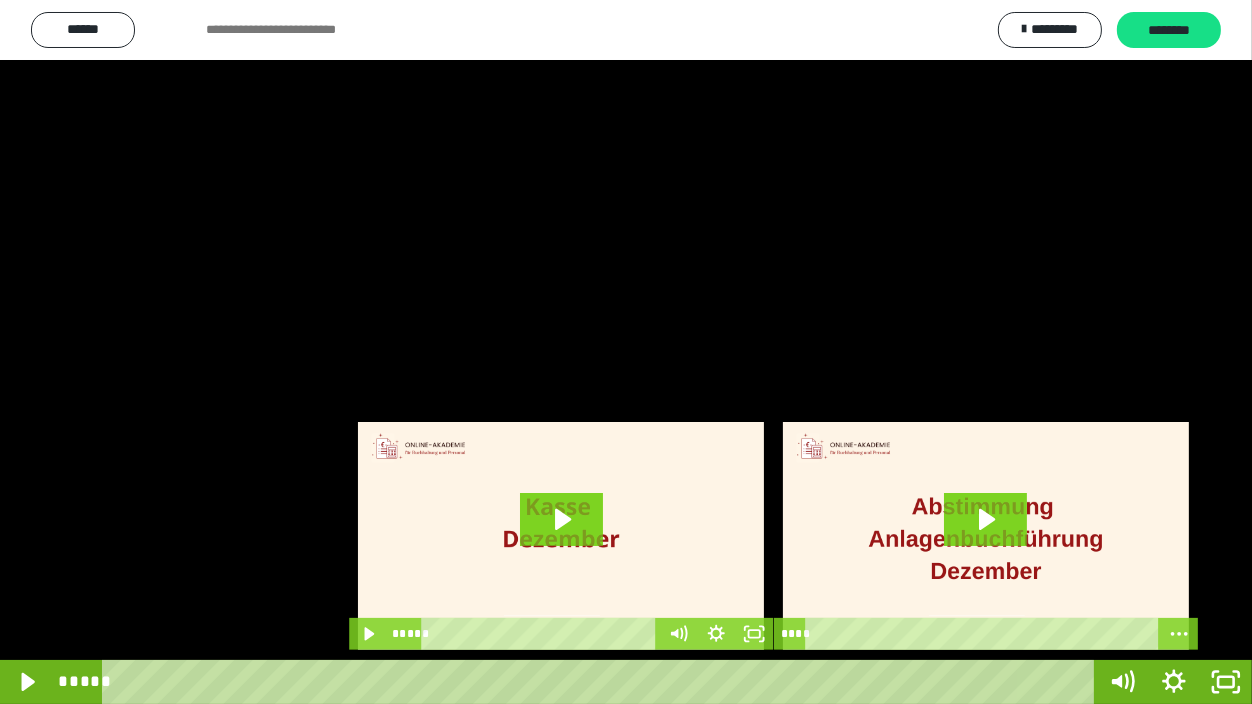 click at bounding box center [626, 352] 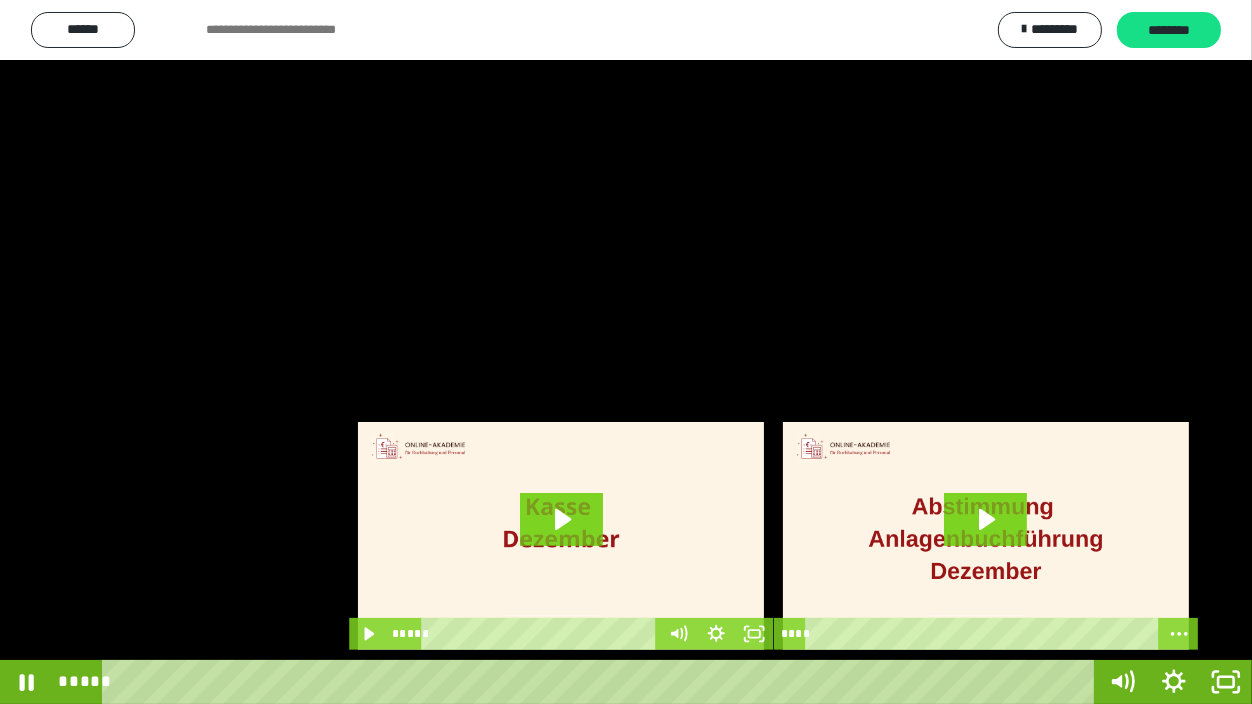 click at bounding box center (626, 352) 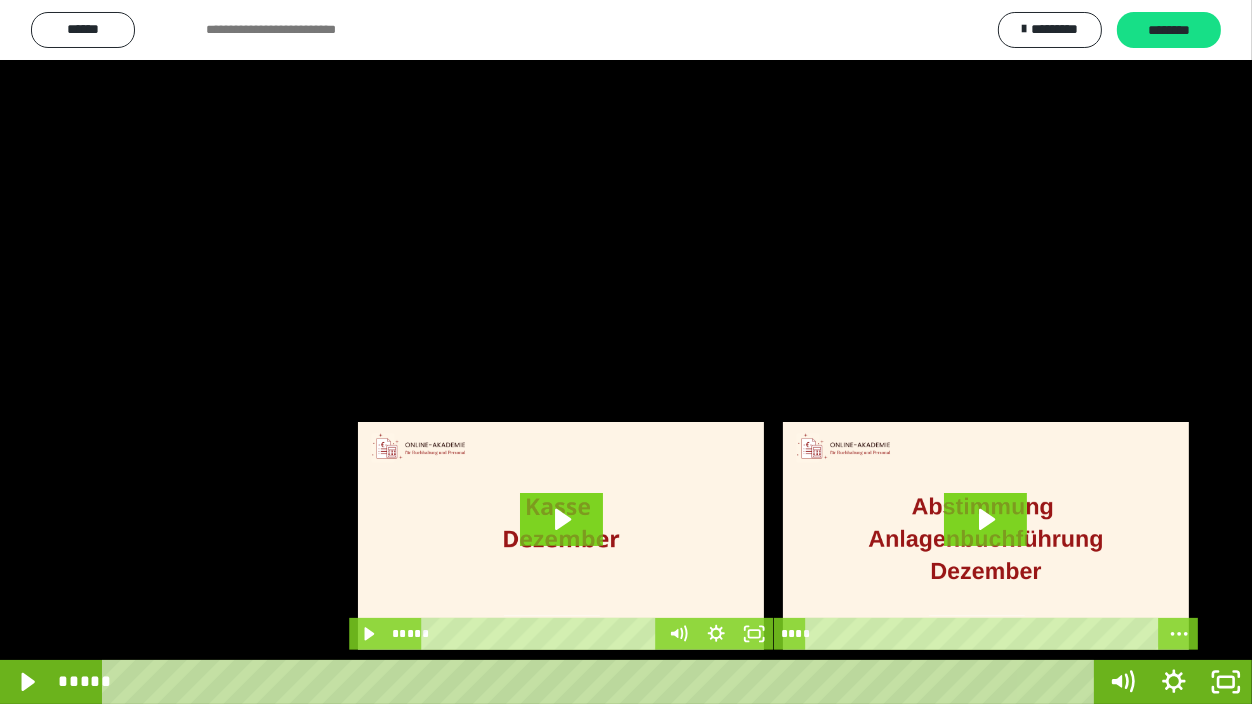 click at bounding box center (626, 352) 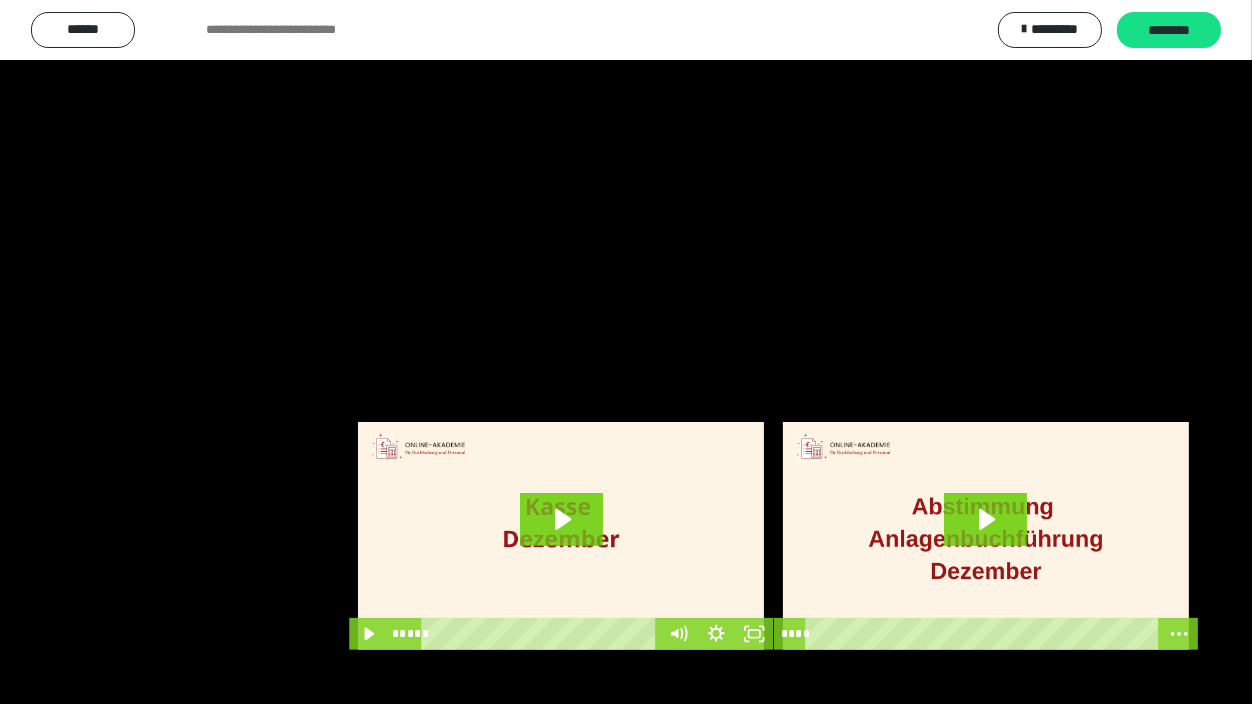 click at bounding box center [626, 352] 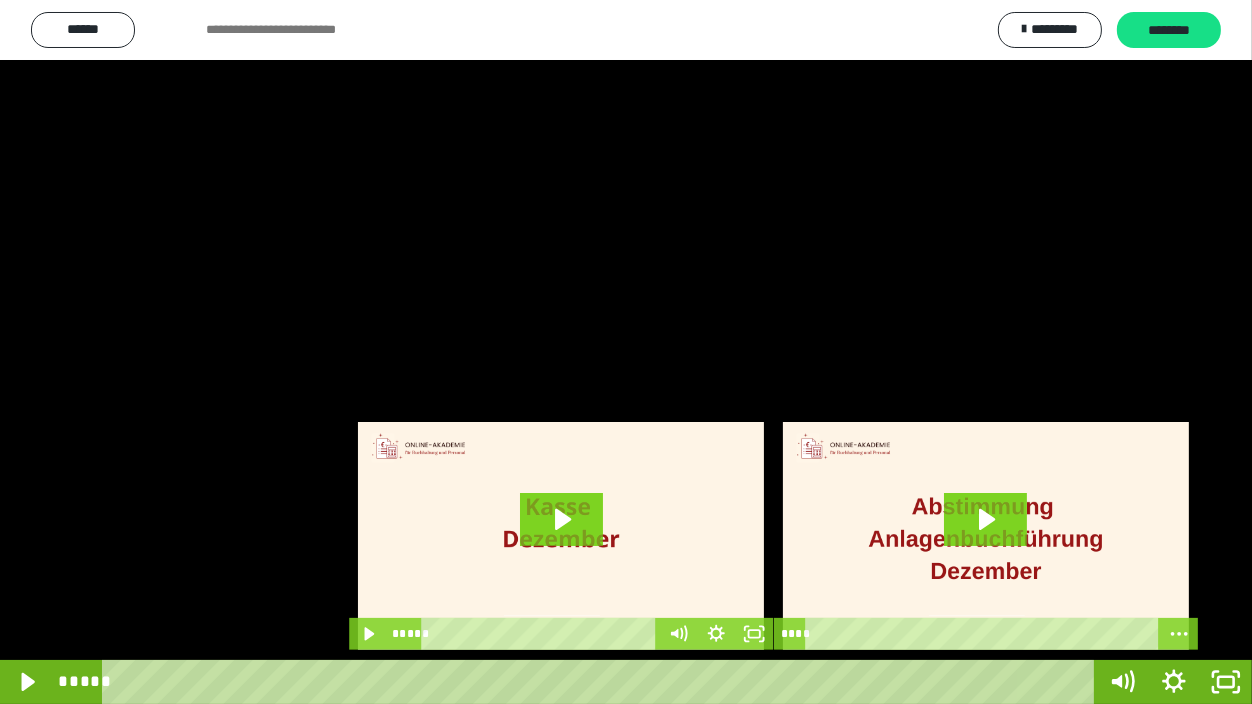 click at bounding box center [626, 352] 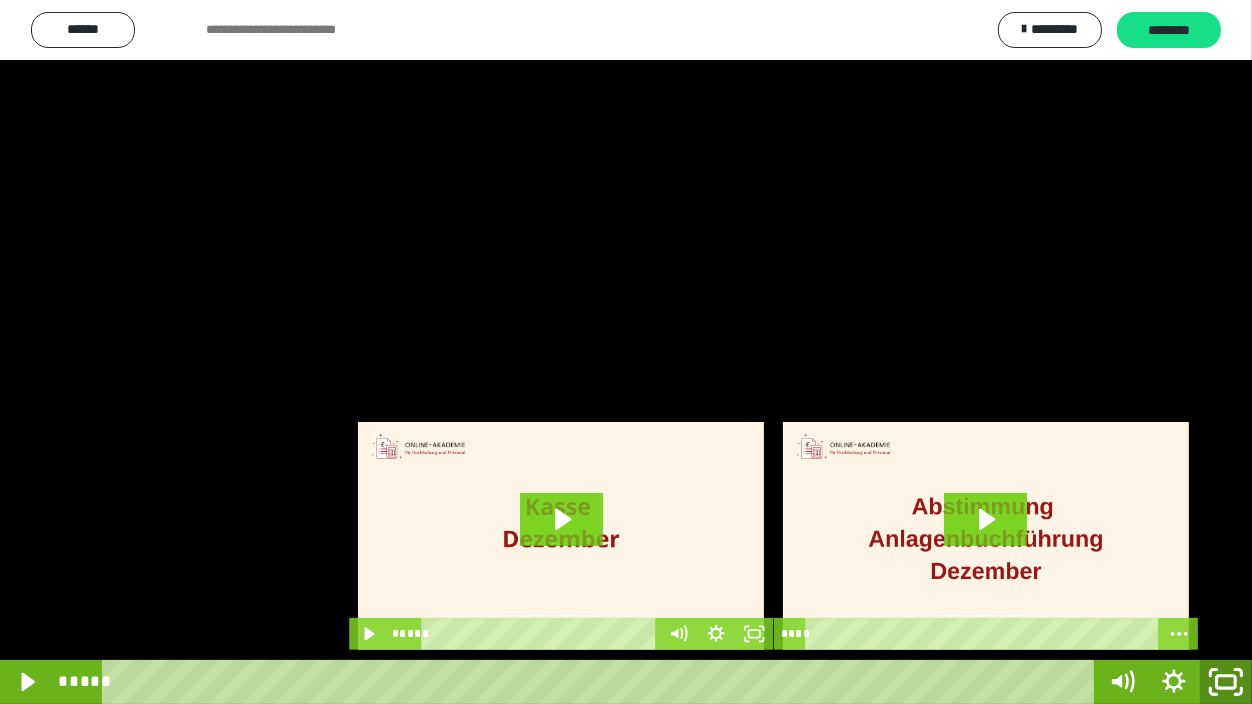 click 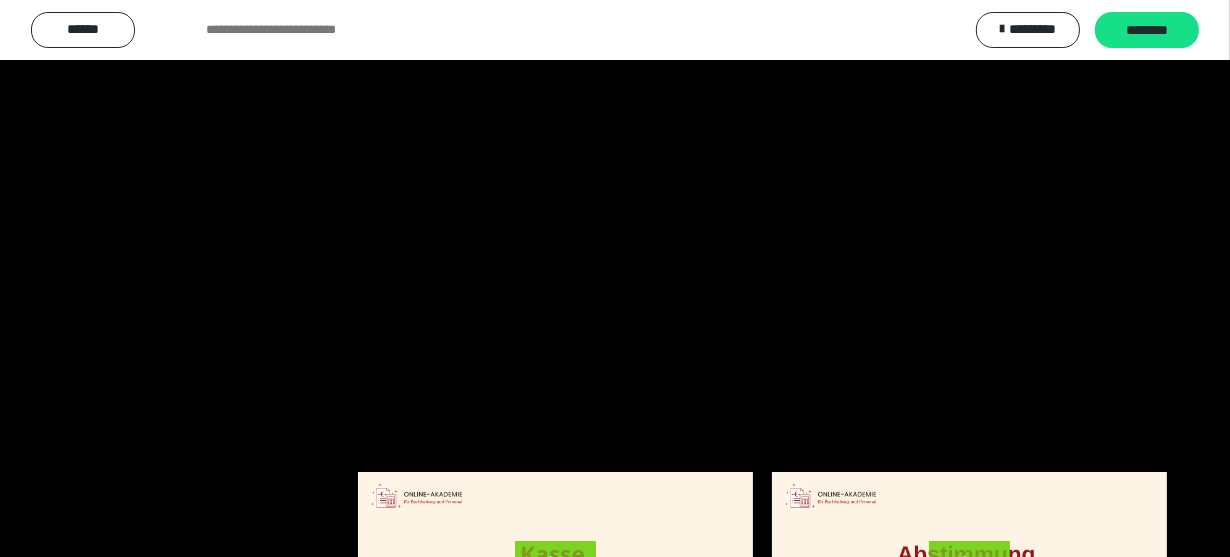 scroll, scrollTop: 515, scrollLeft: 0, axis: vertical 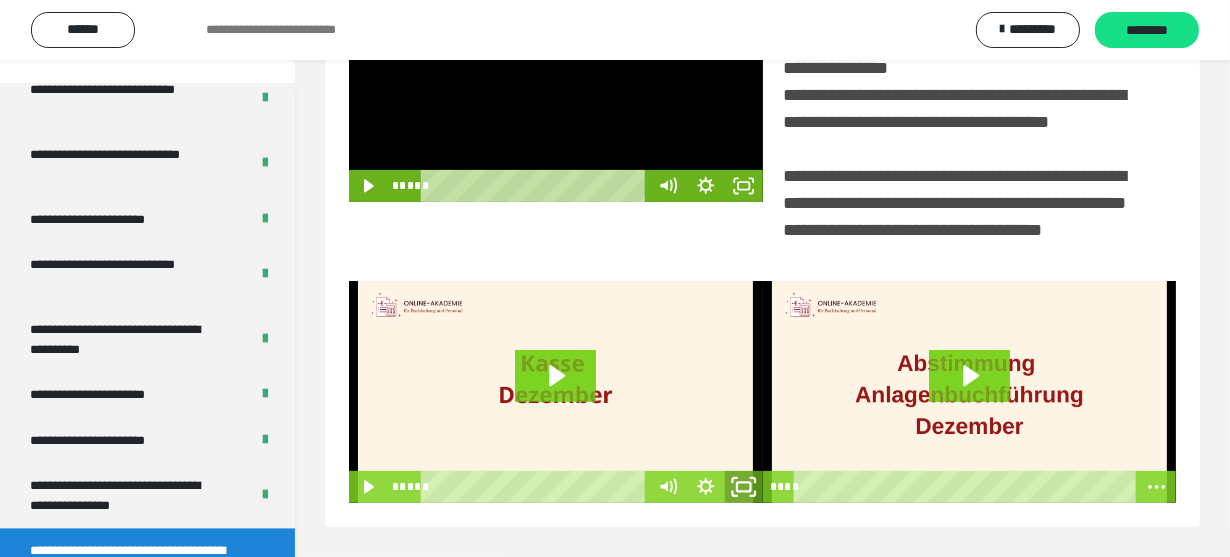 click 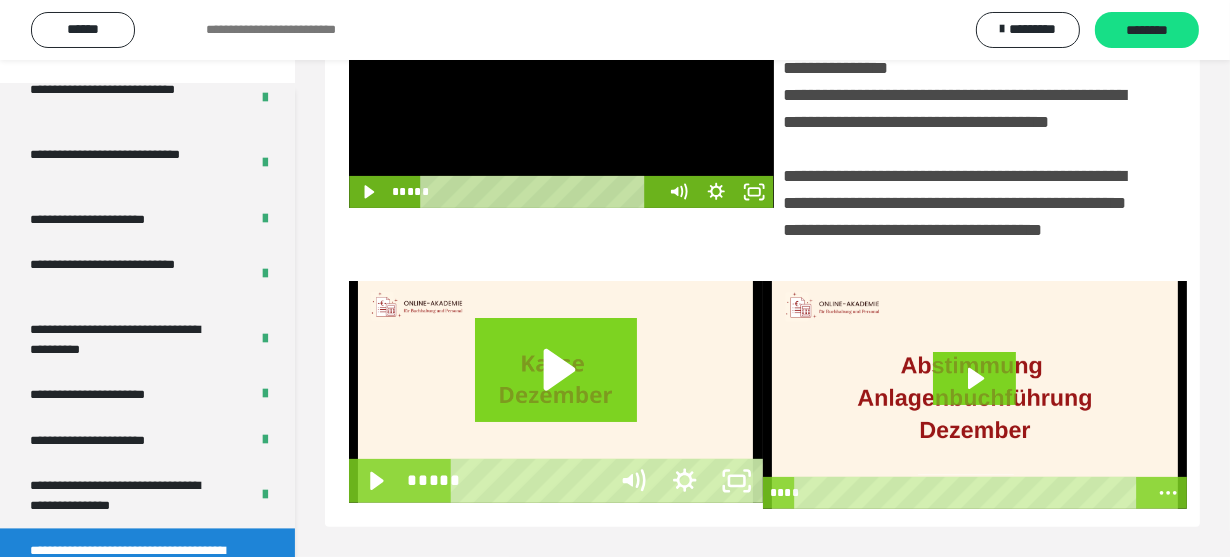 scroll, scrollTop: 382, scrollLeft: 0, axis: vertical 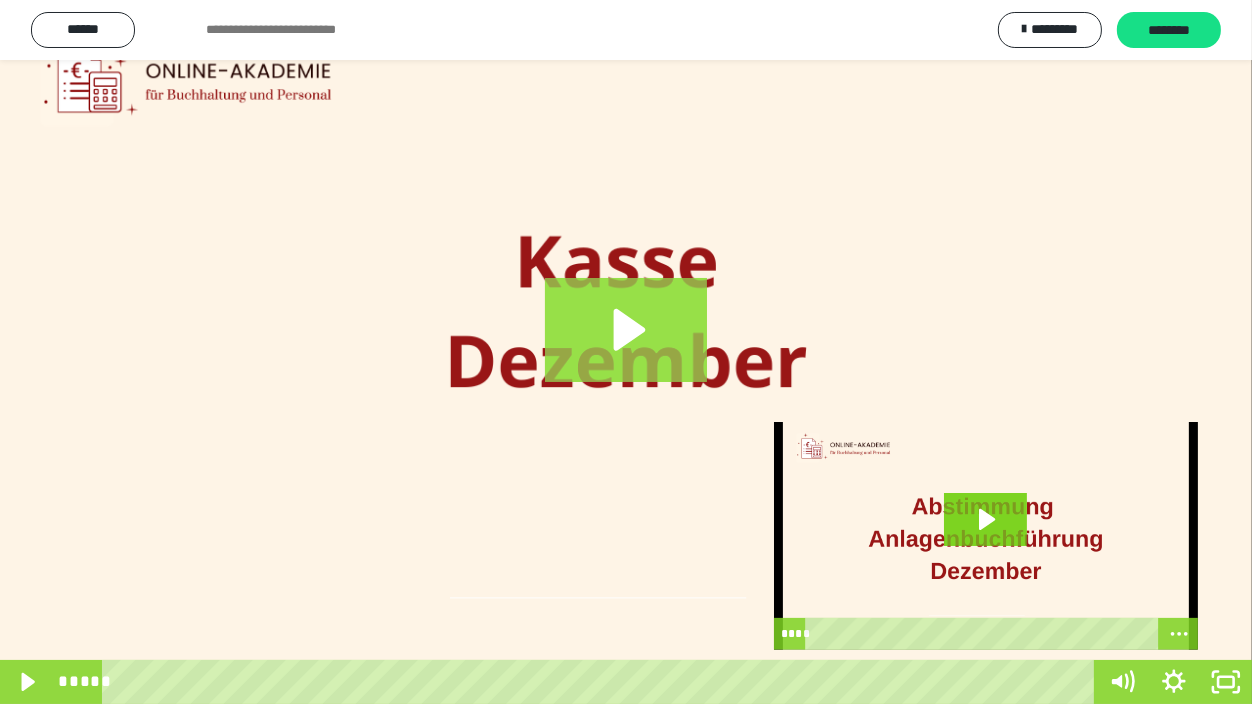 click 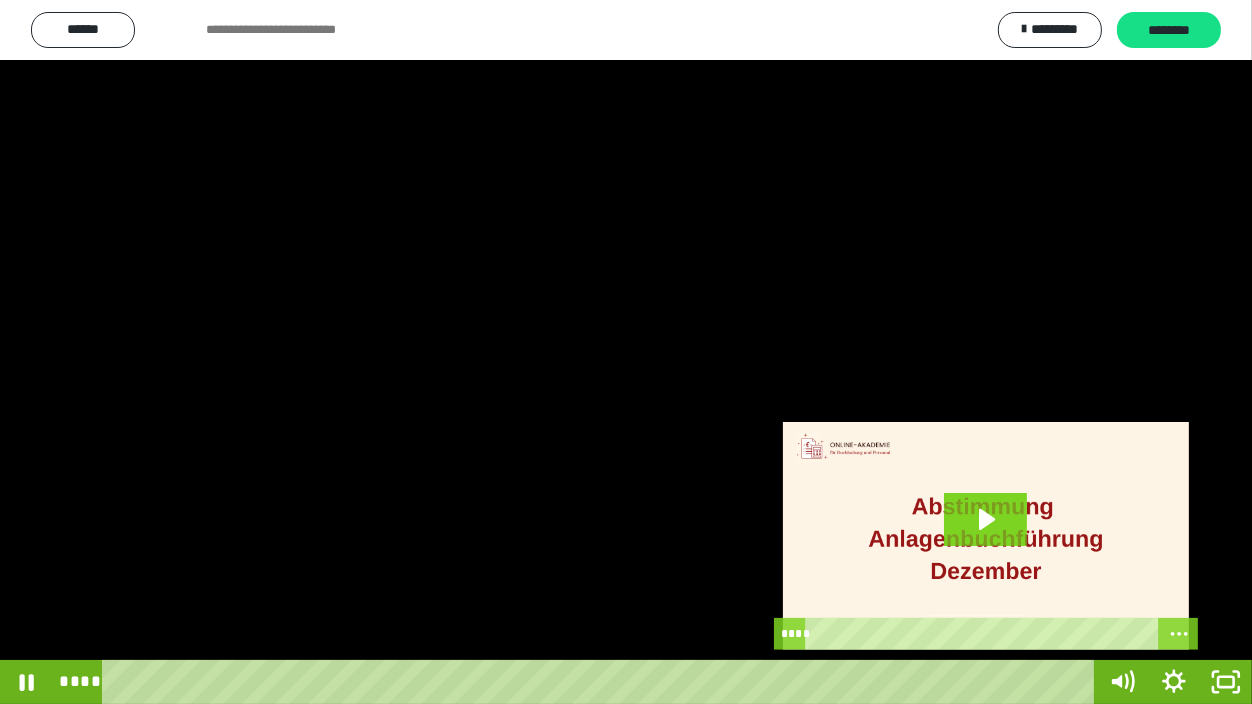 click at bounding box center (626, 352) 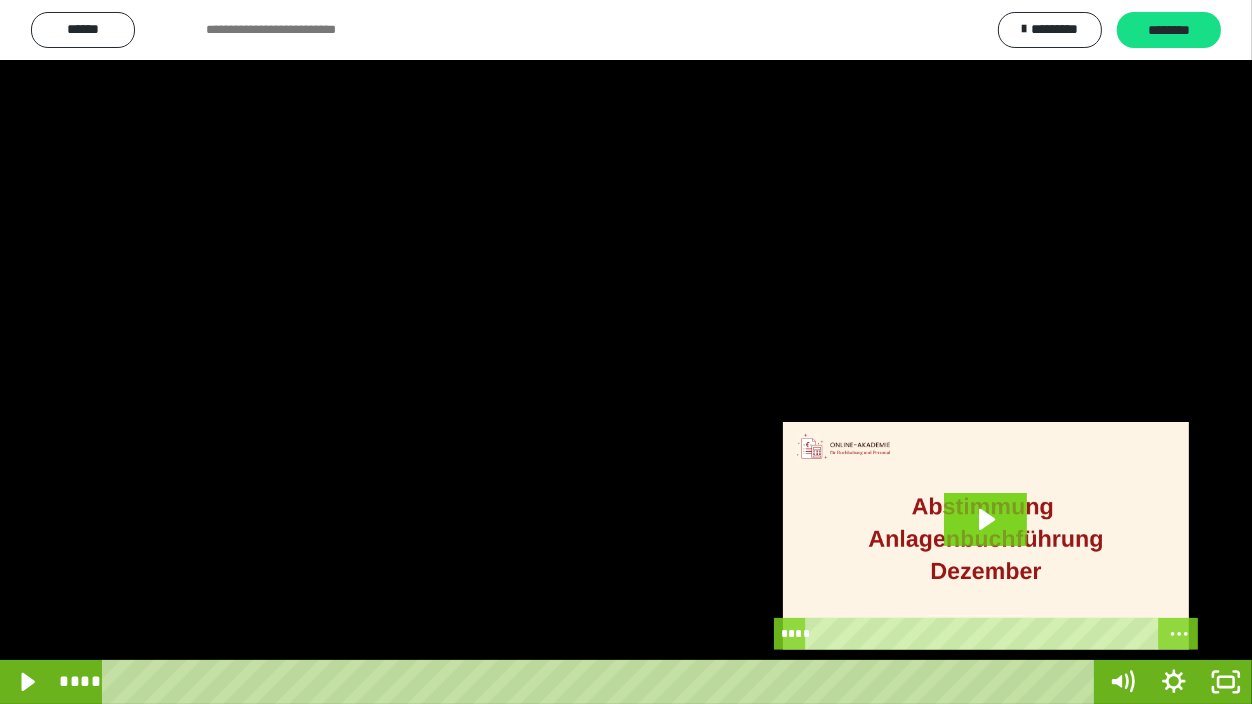 click at bounding box center [626, 352] 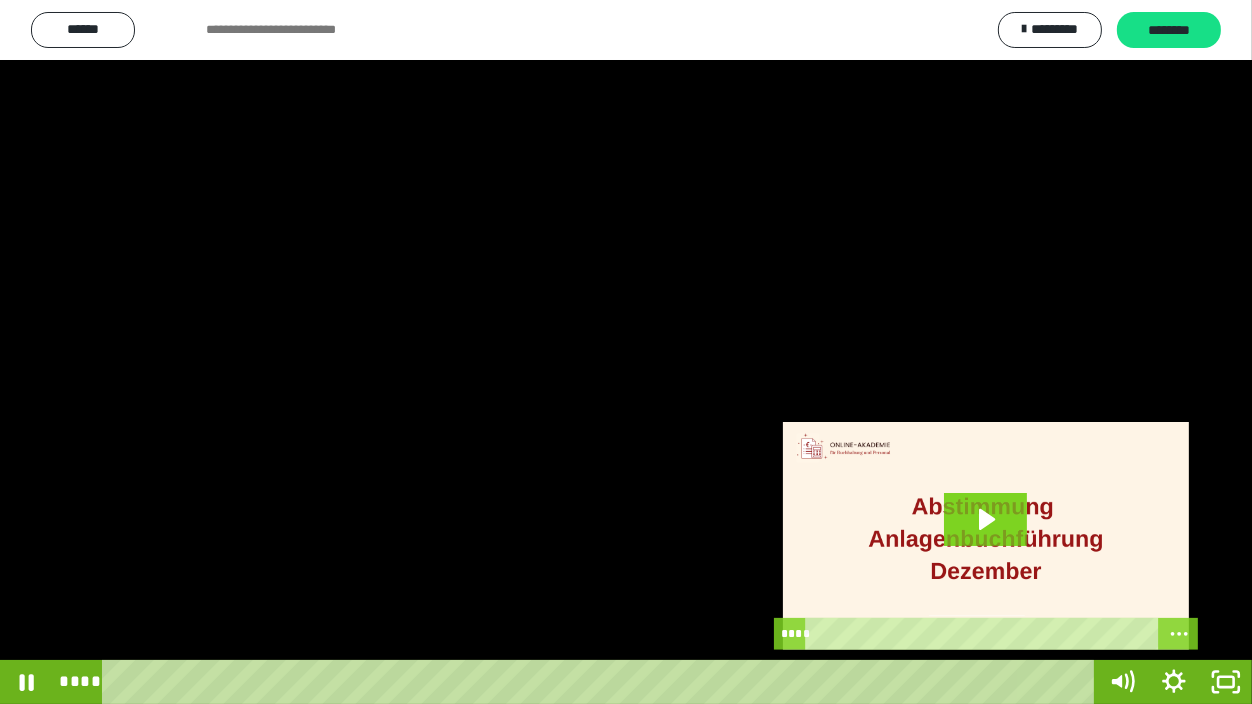 click at bounding box center [626, 352] 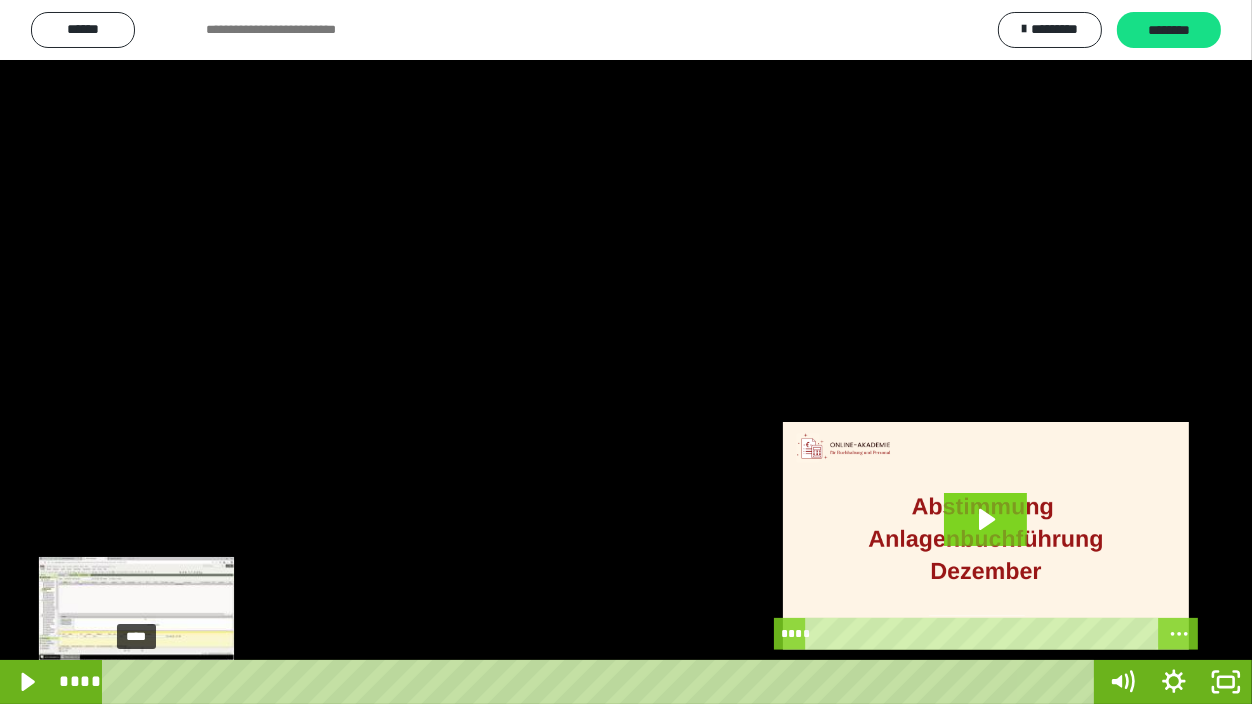 click on "****" at bounding box center (602, 682) 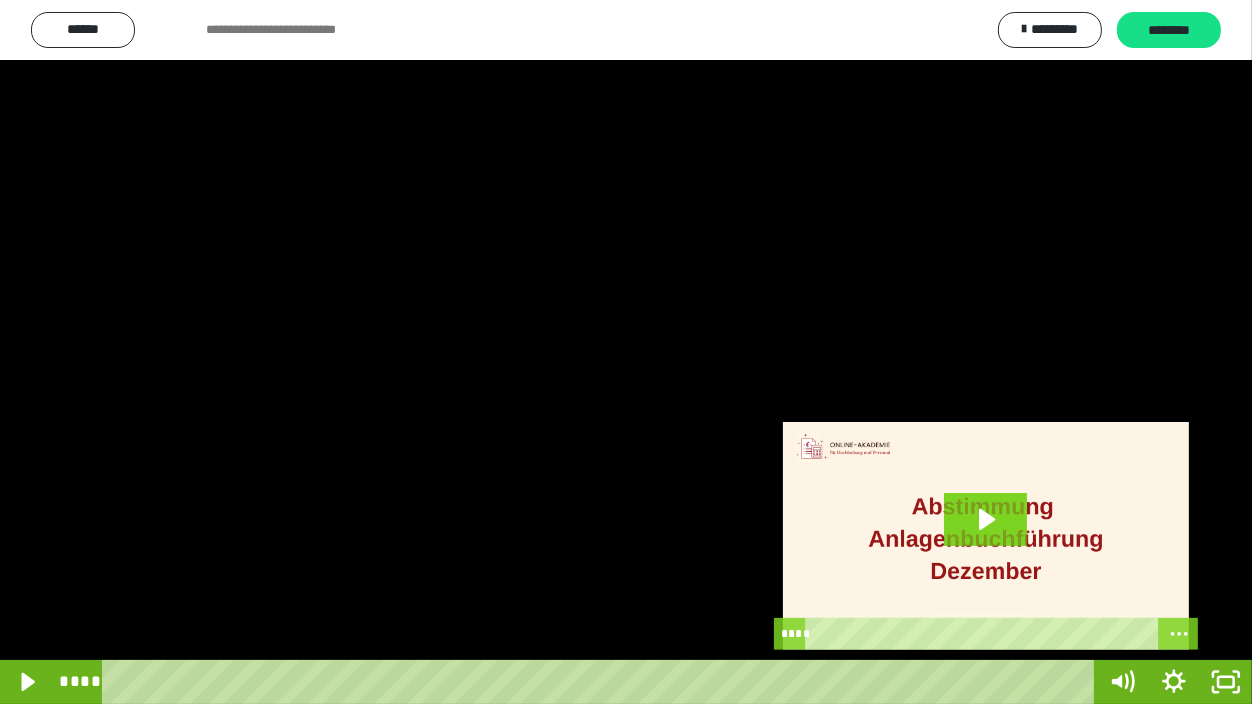 click at bounding box center [626, 352] 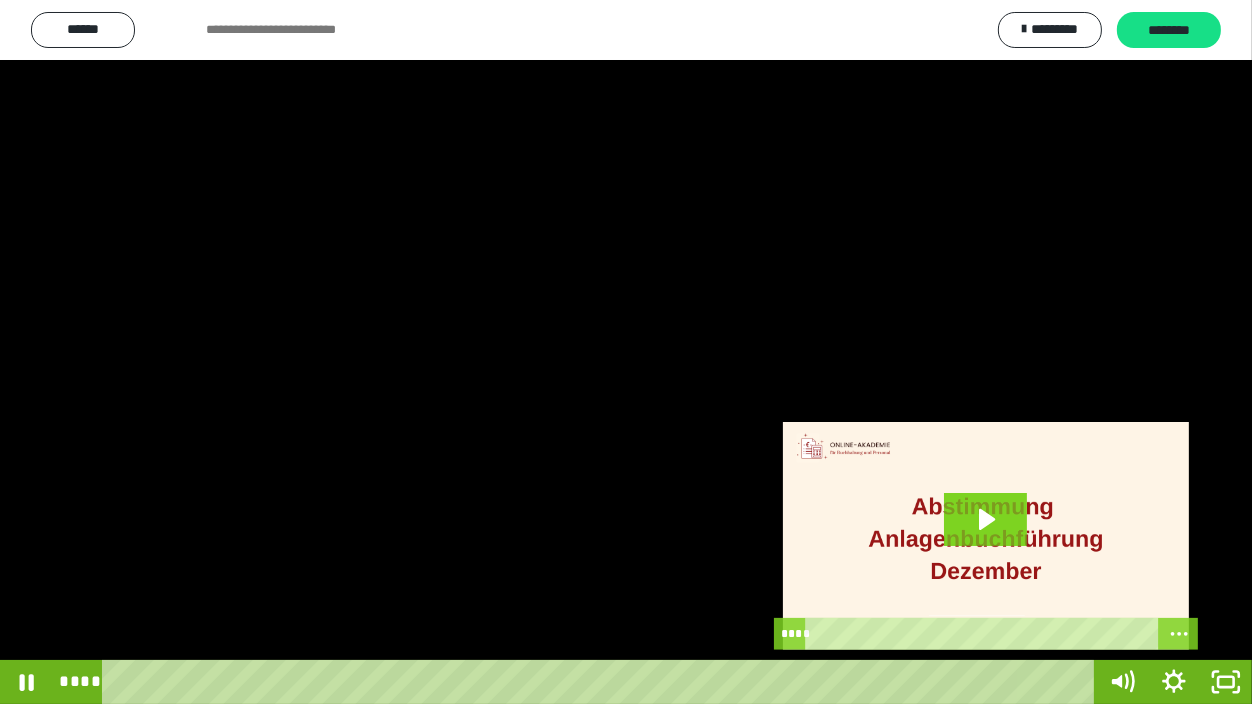 click at bounding box center [626, 352] 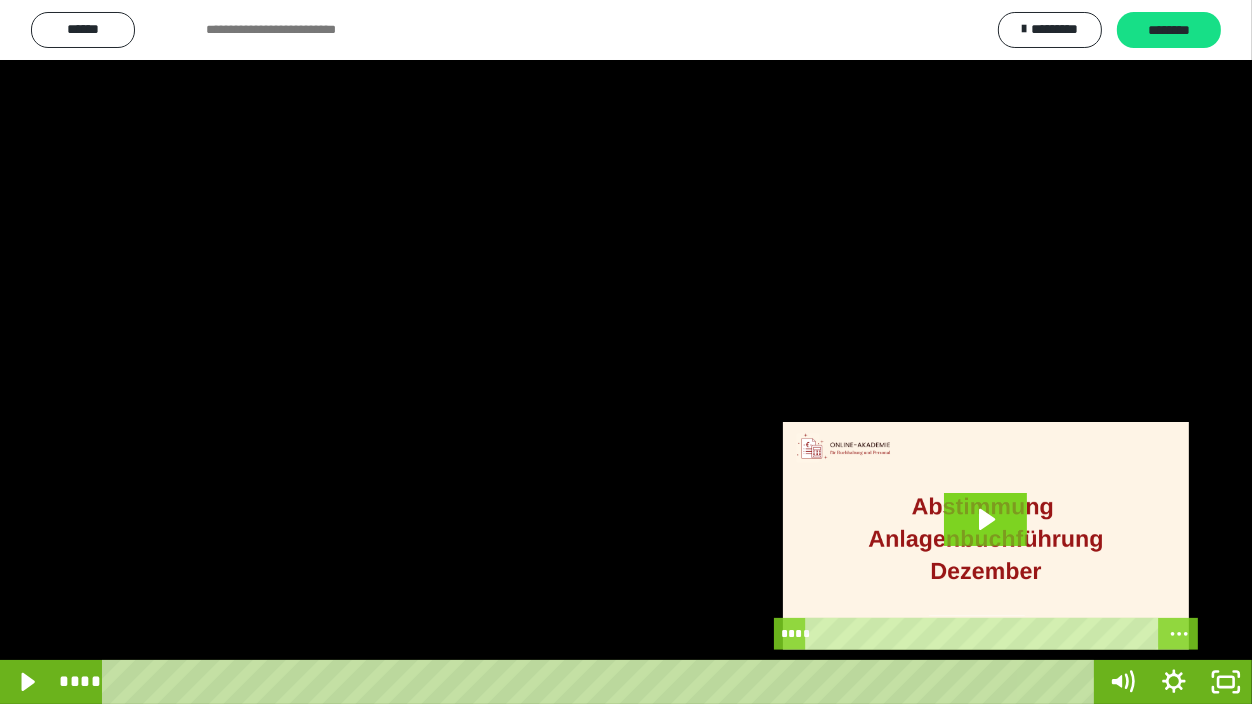 click at bounding box center [626, 352] 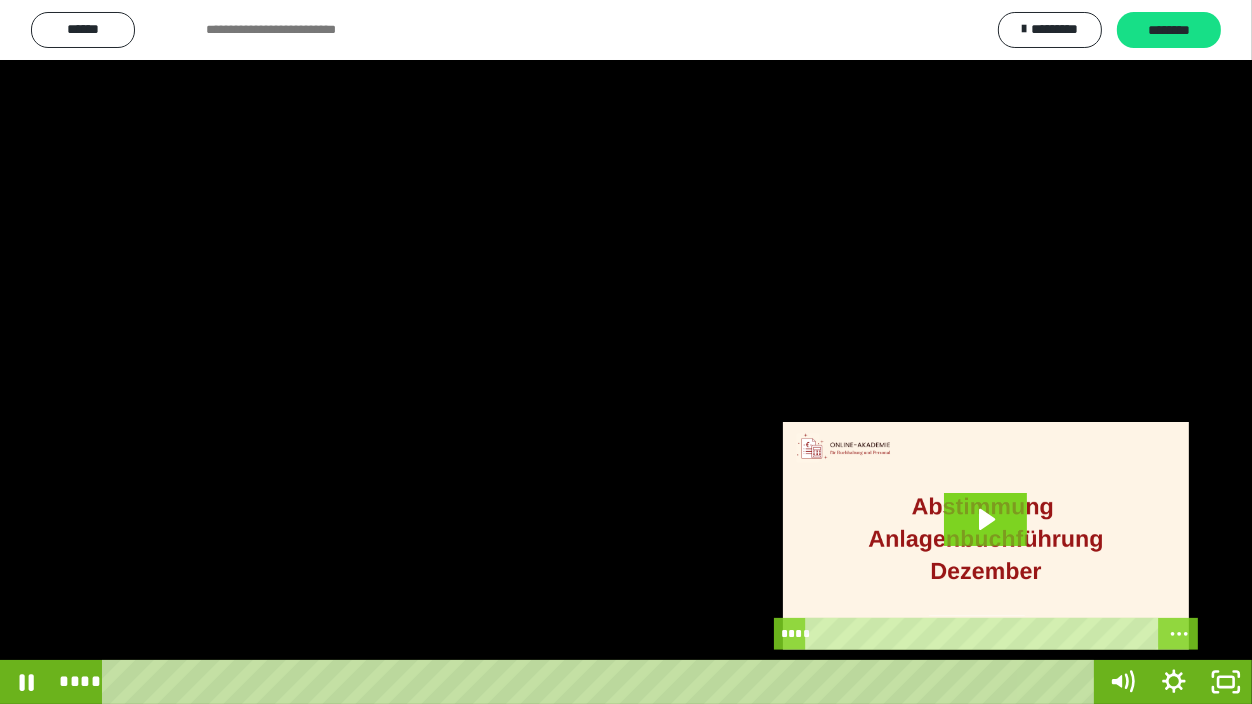 click at bounding box center [626, 352] 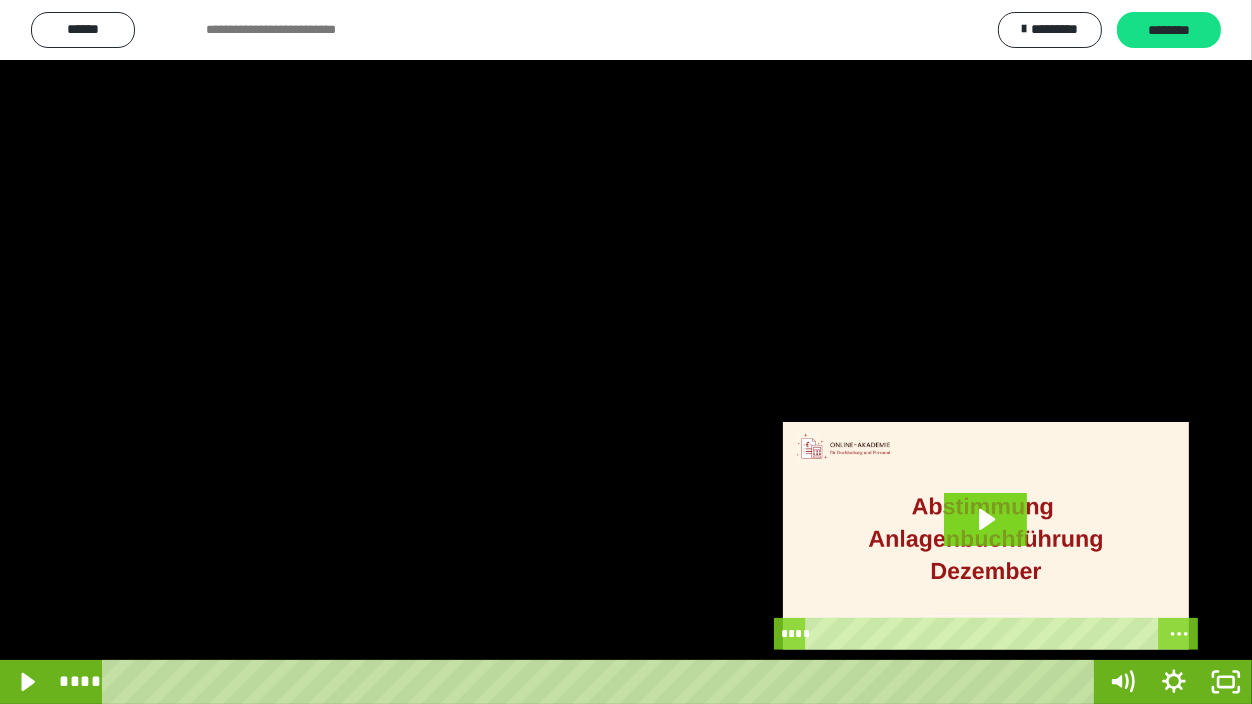 click at bounding box center (626, 352) 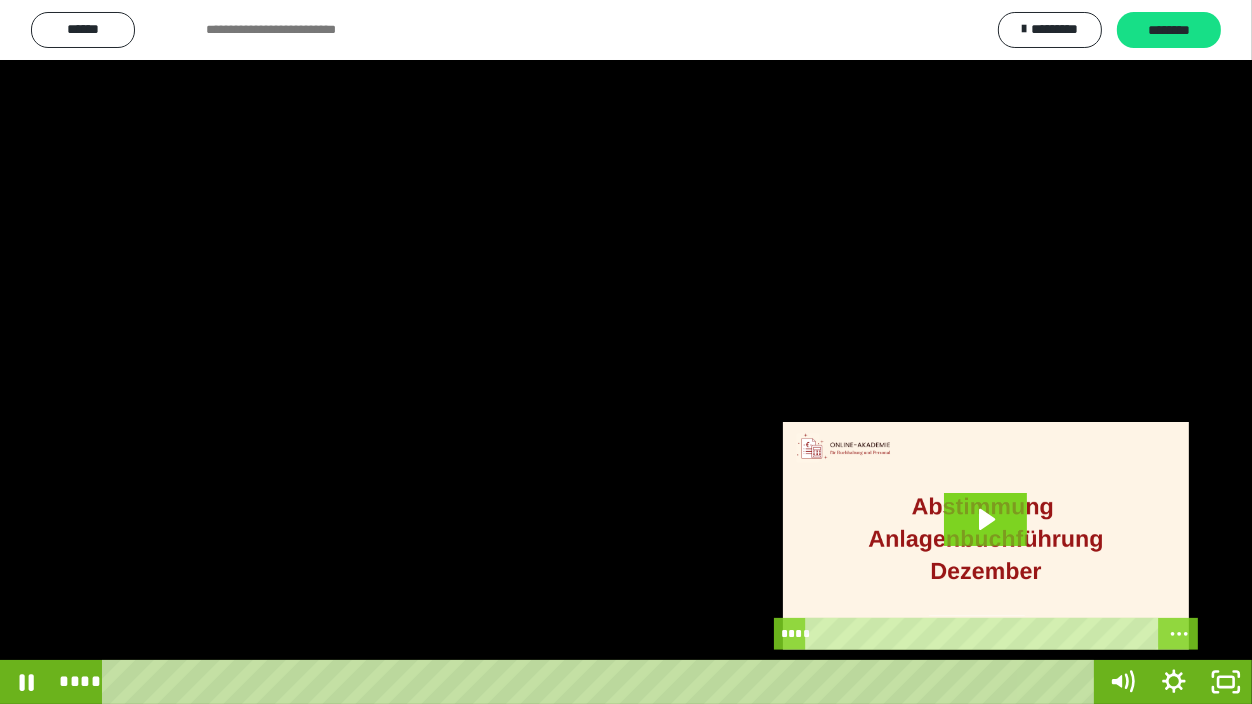 click at bounding box center (626, 352) 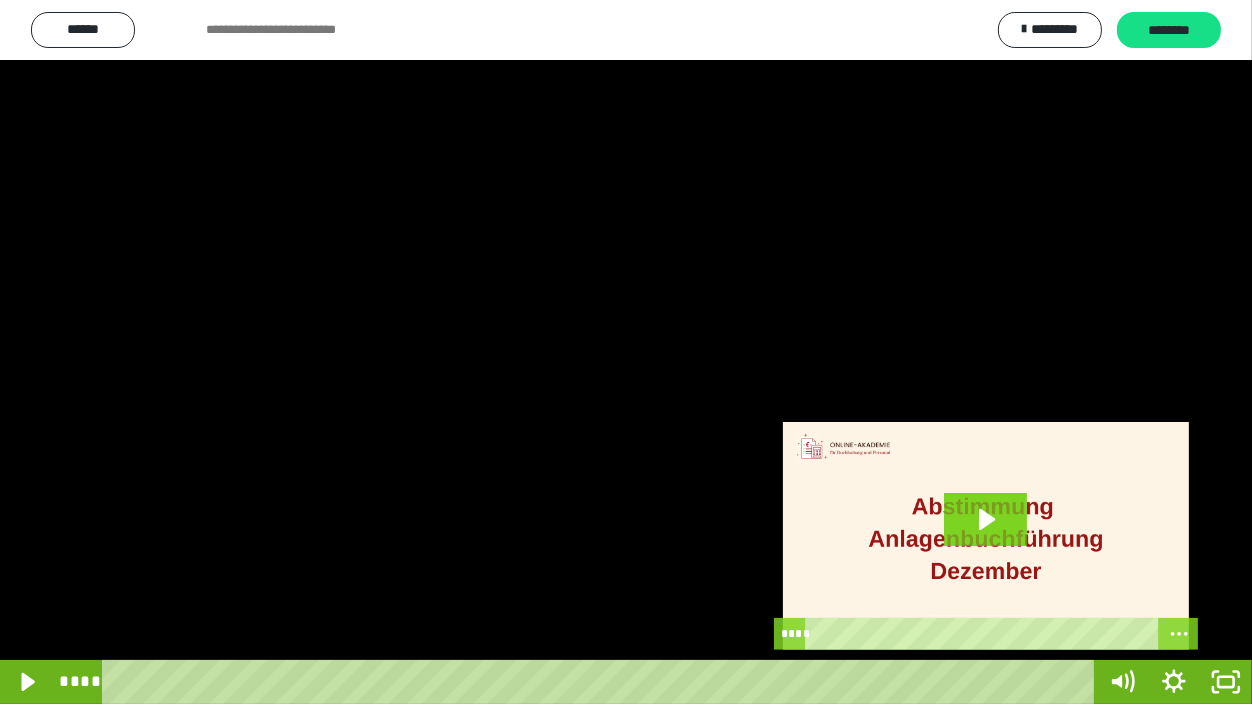 type 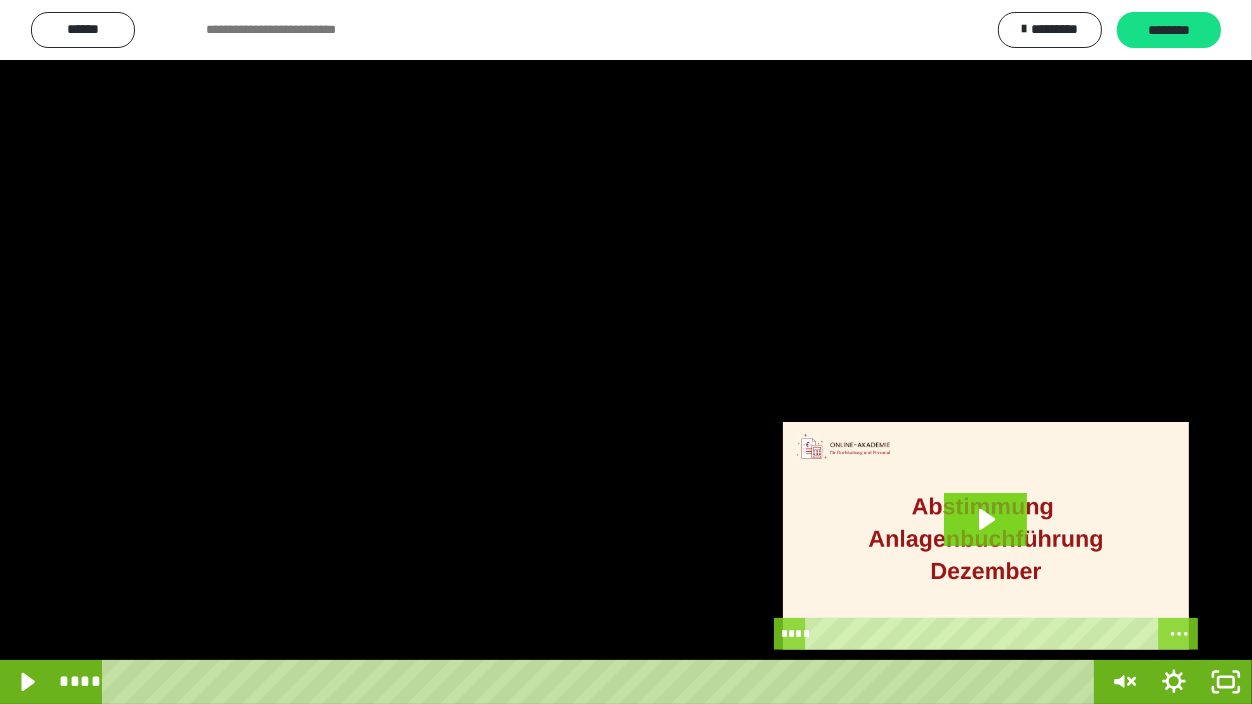 click at bounding box center [626, 352] 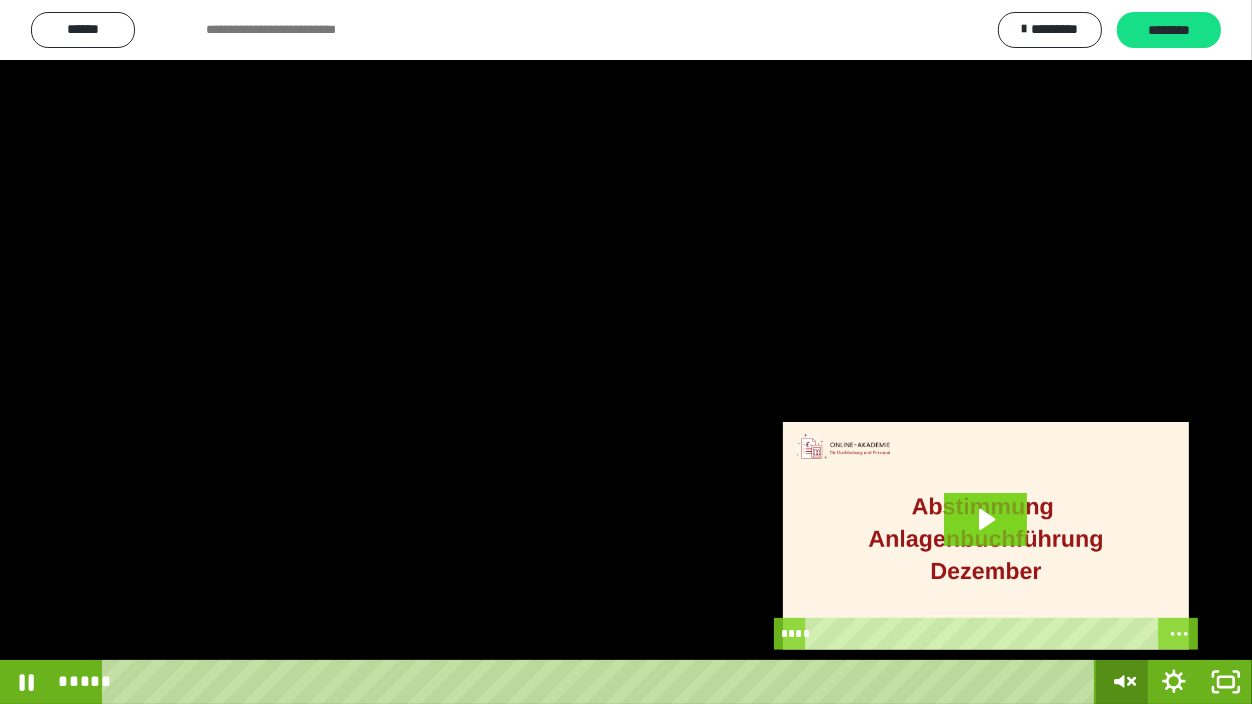 click 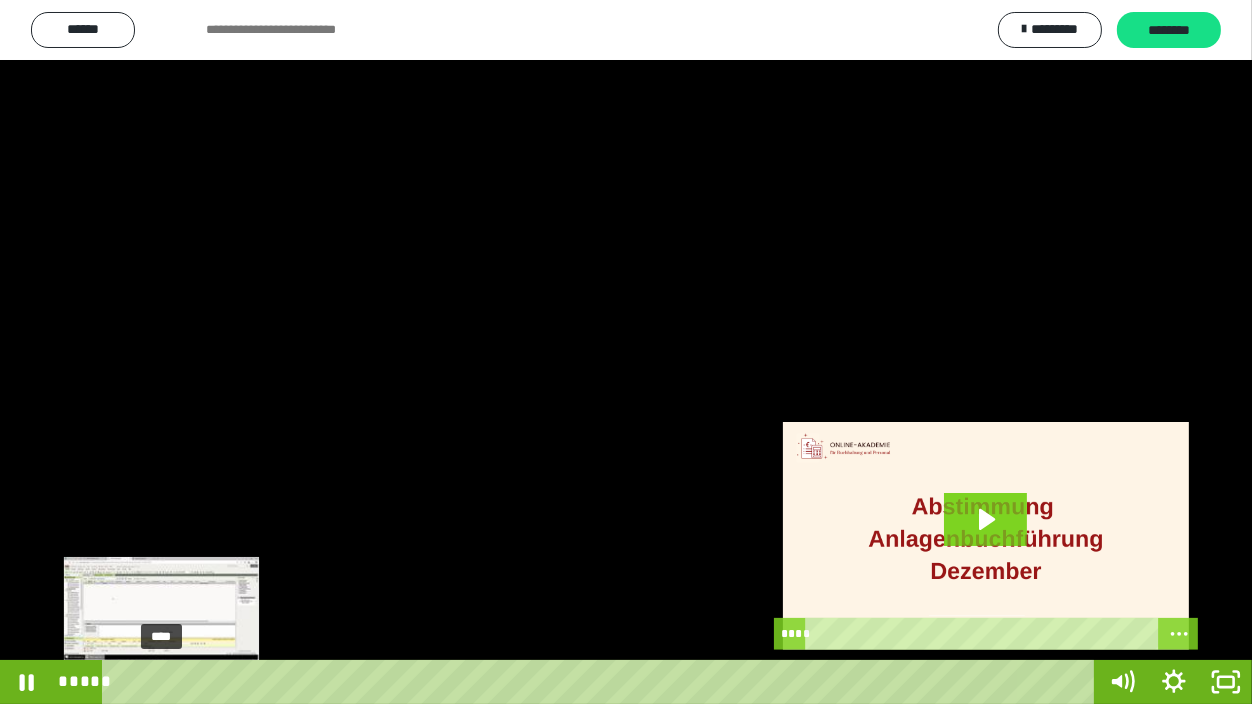 click on "****" at bounding box center [602, 682] 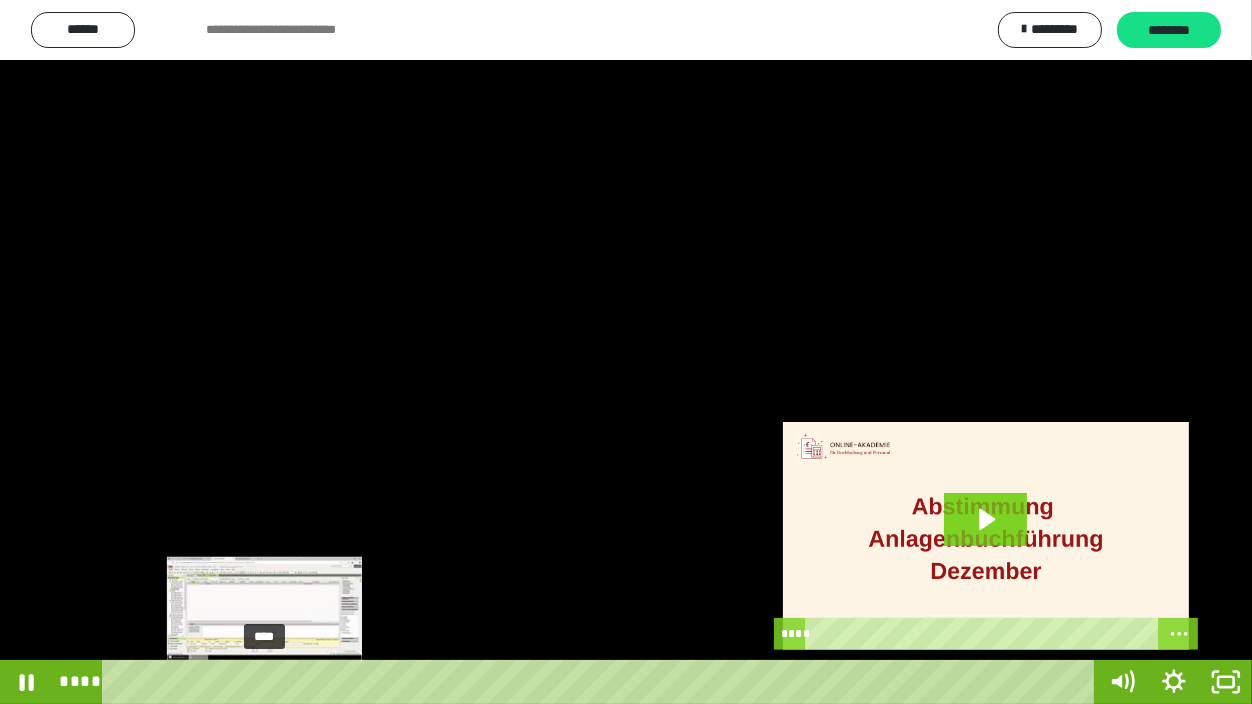 click on "****" at bounding box center (602, 682) 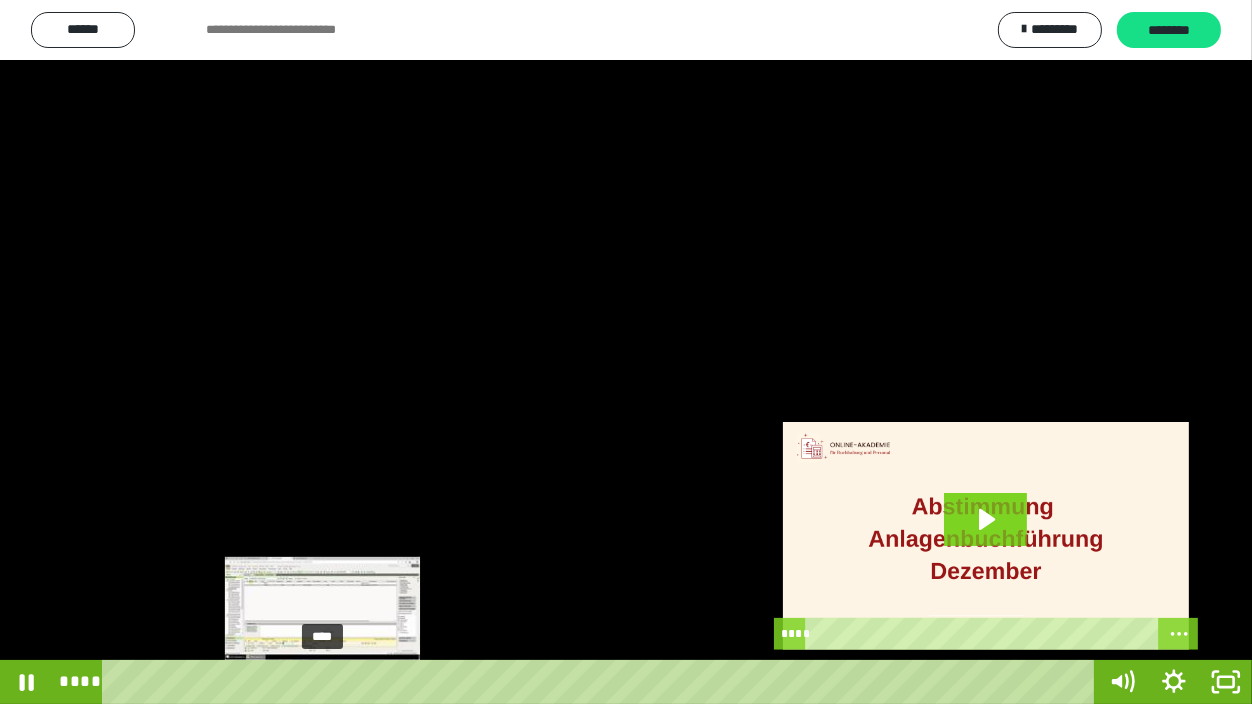 click on "****" at bounding box center (602, 682) 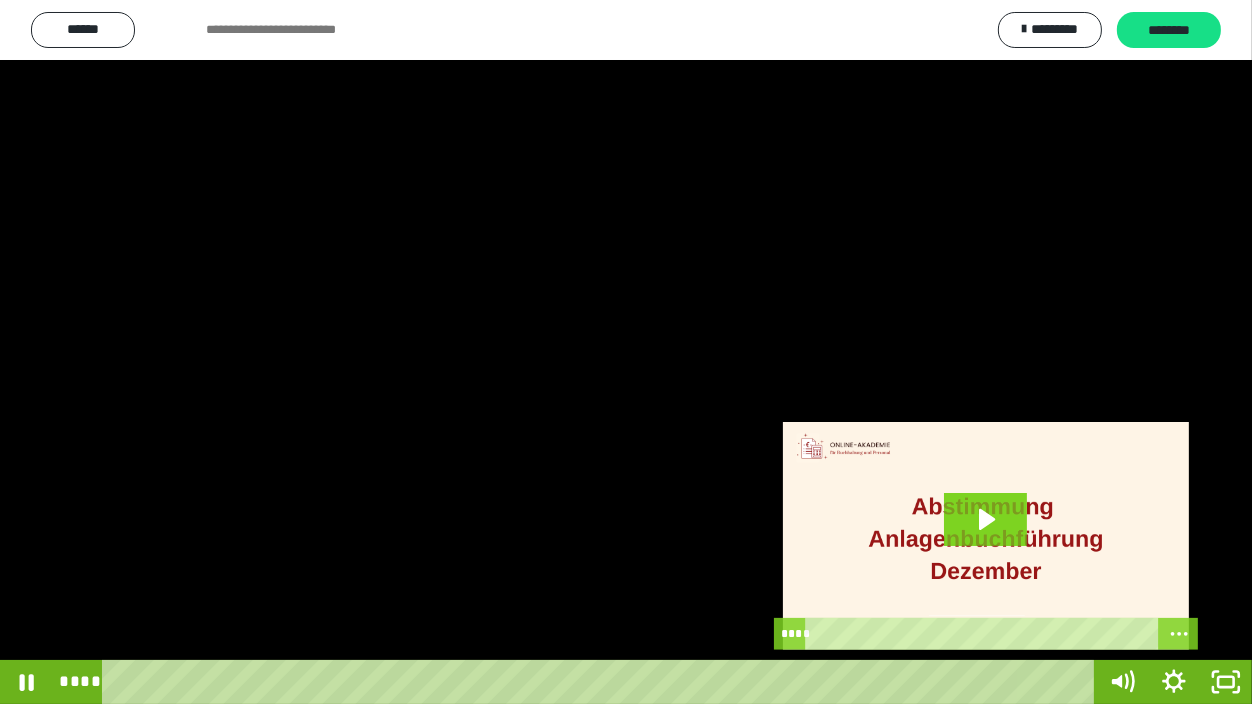 click at bounding box center [626, 352] 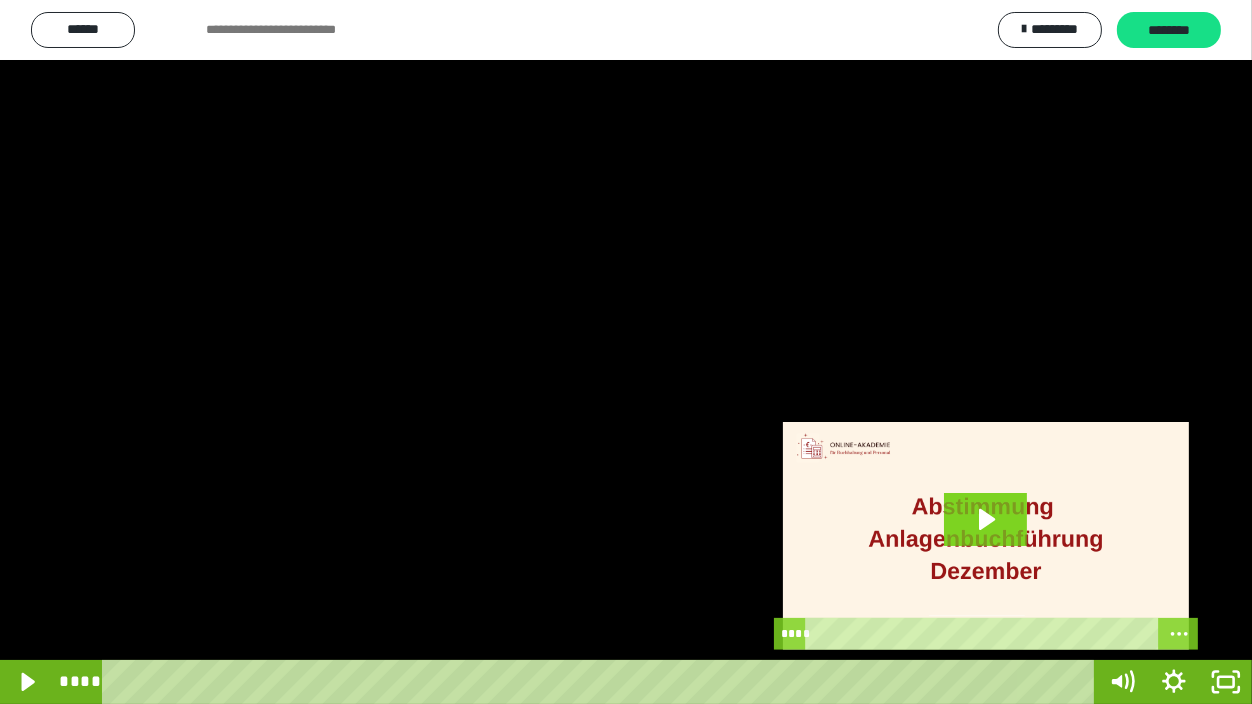 click at bounding box center [626, 352] 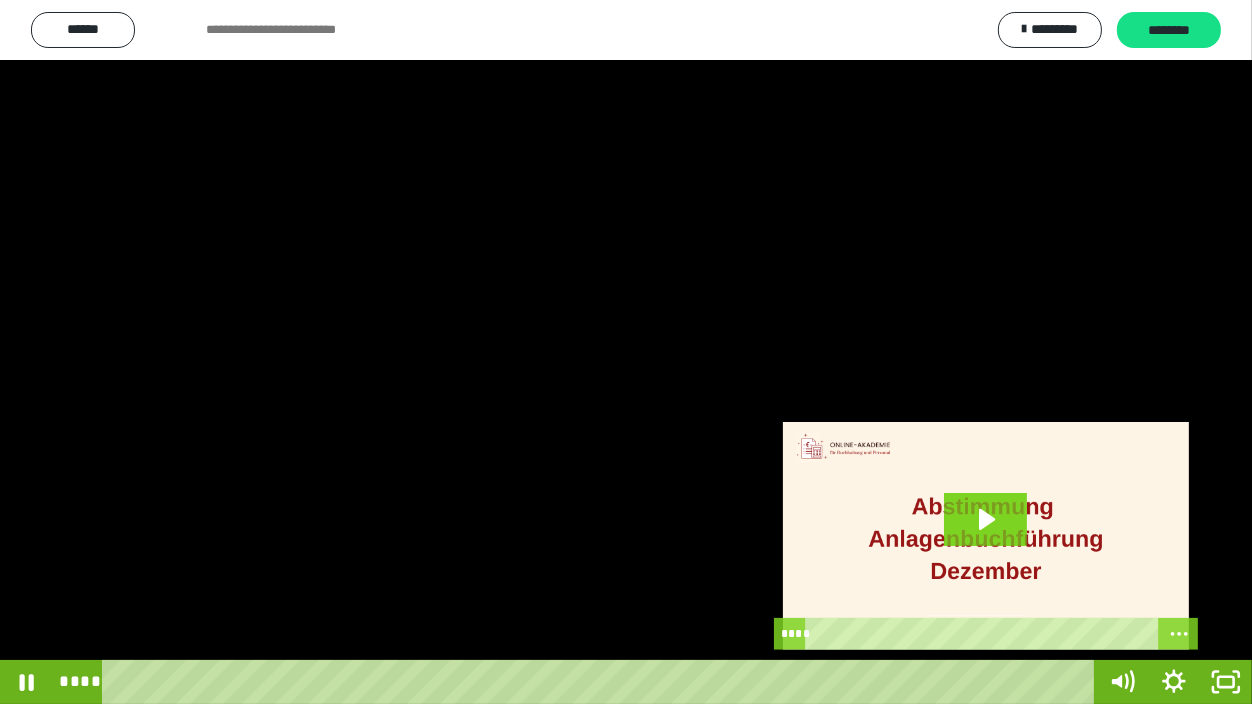click at bounding box center [626, 352] 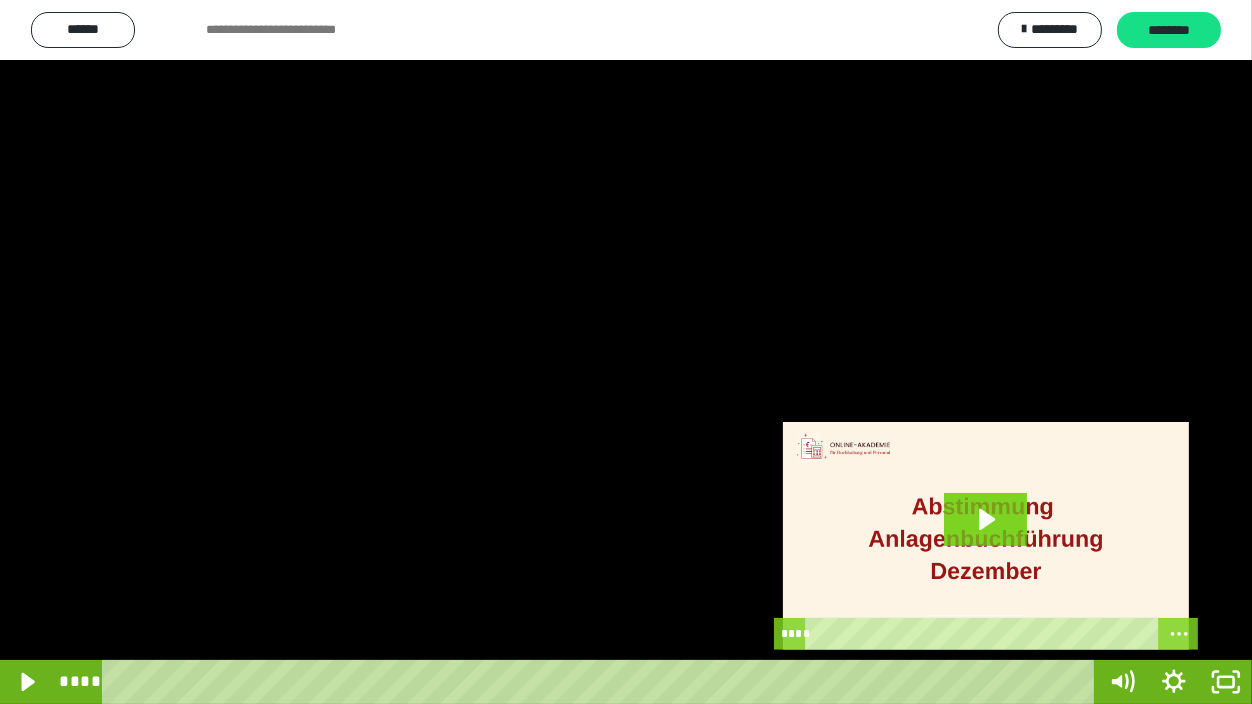 click at bounding box center (626, 352) 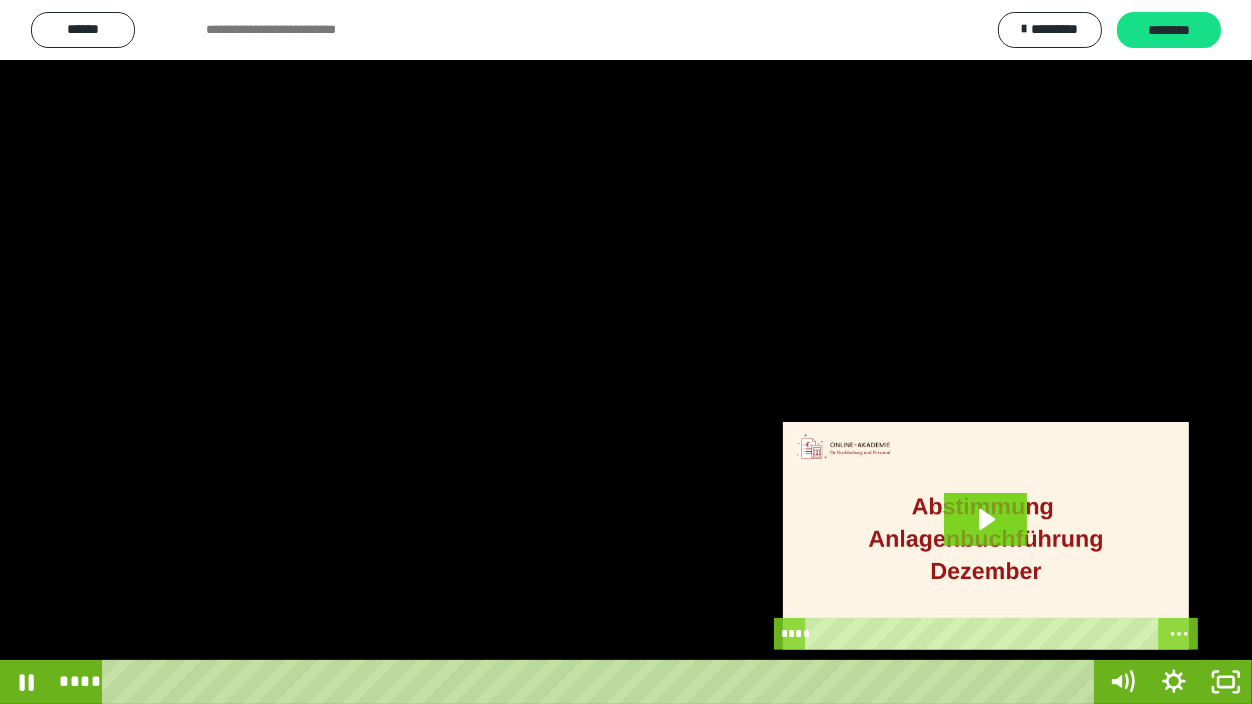 click at bounding box center [626, 352] 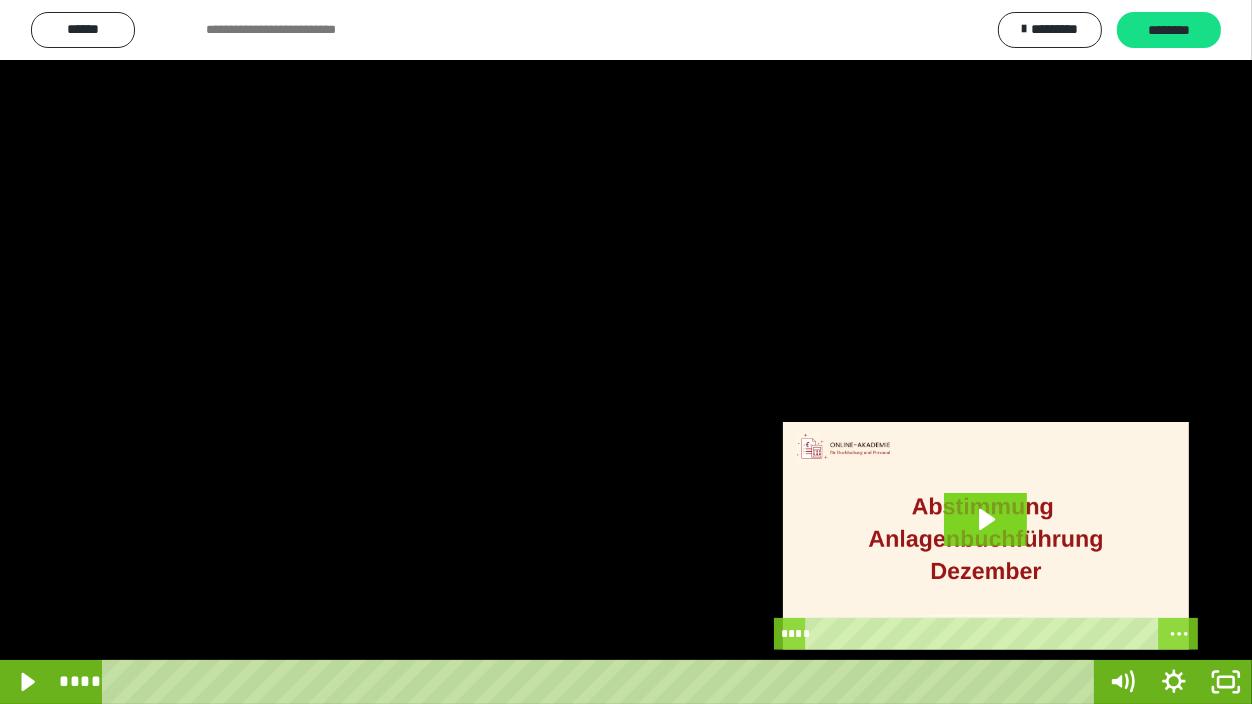 click at bounding box center (626, 352) 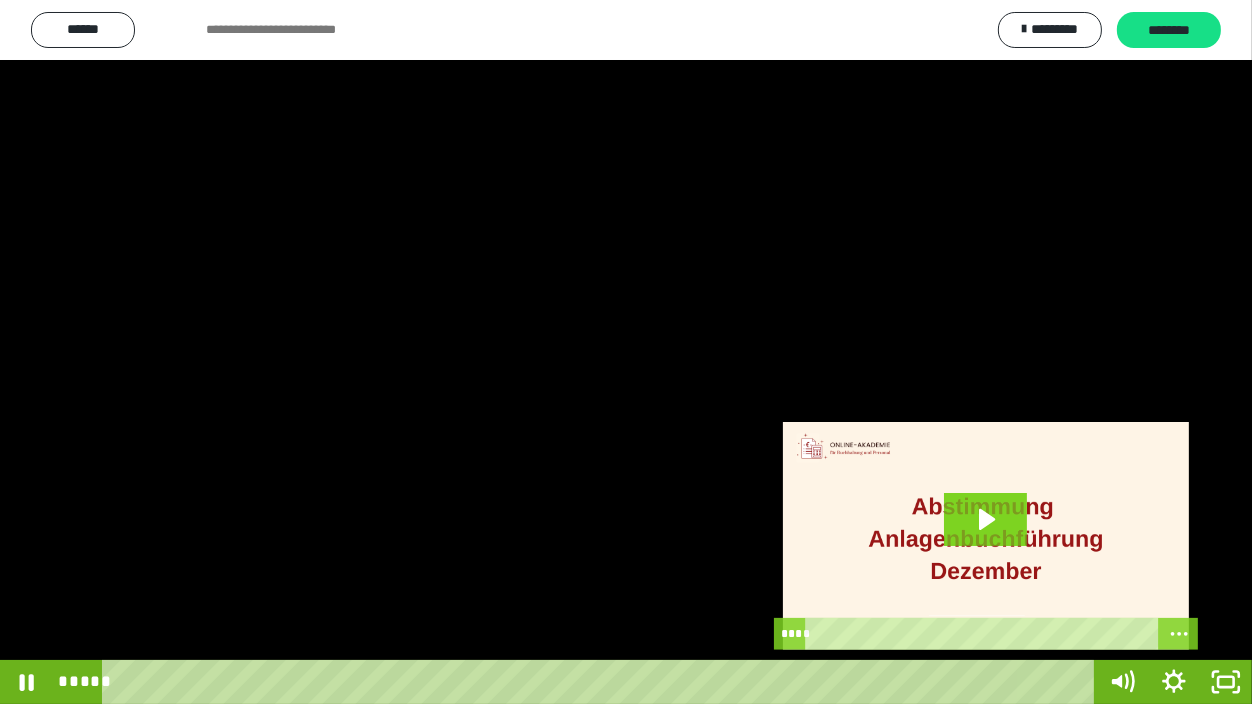 click at bounding box center (626, 352) 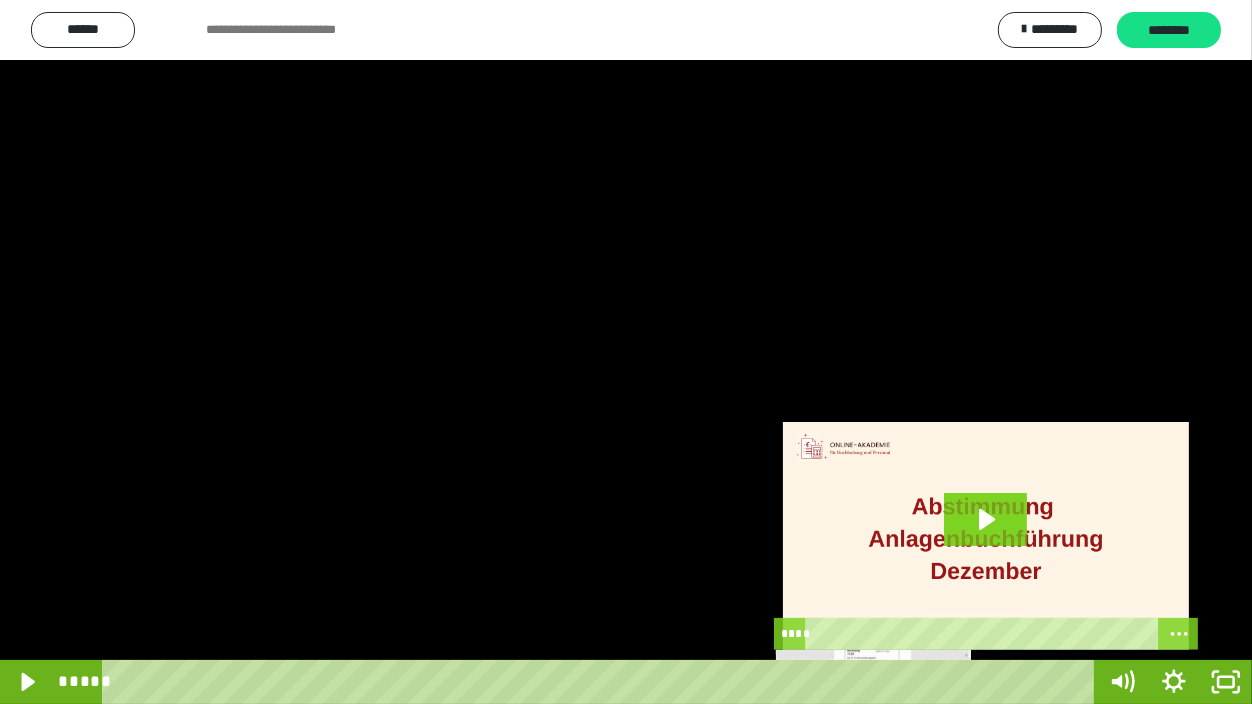 click on "*****" at bounding box center (602, 682) 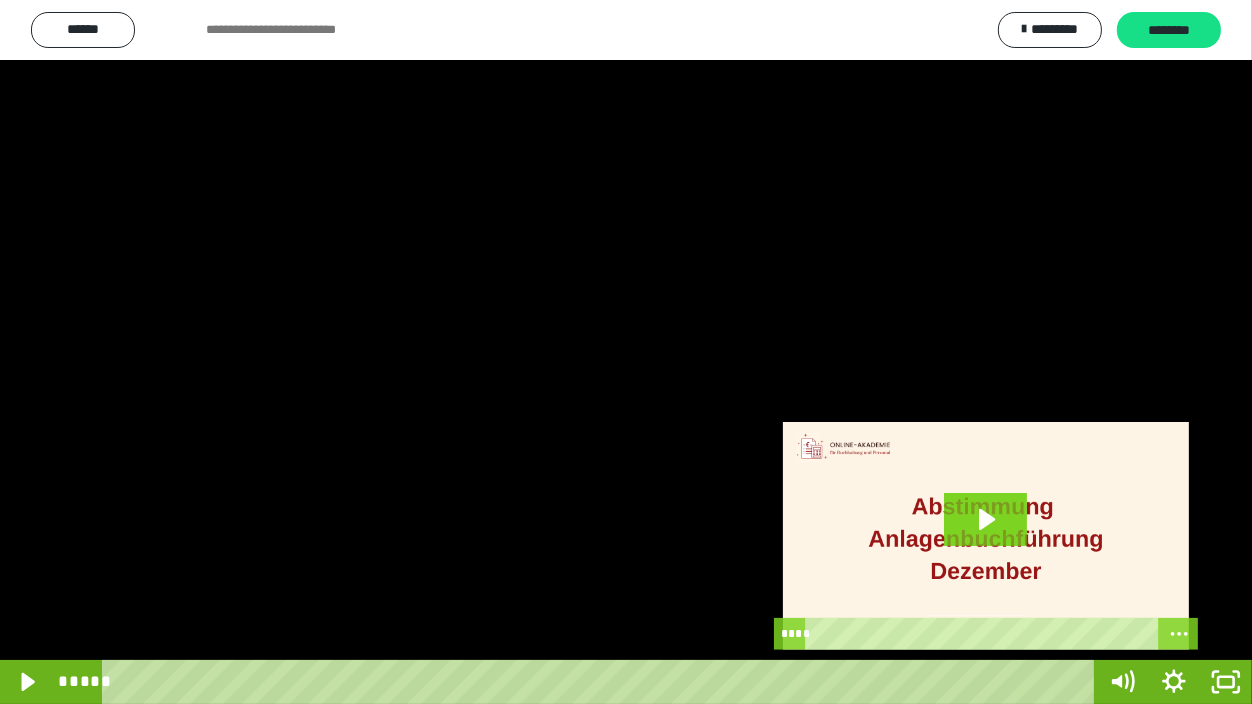 click at bounding box center [626, 352] 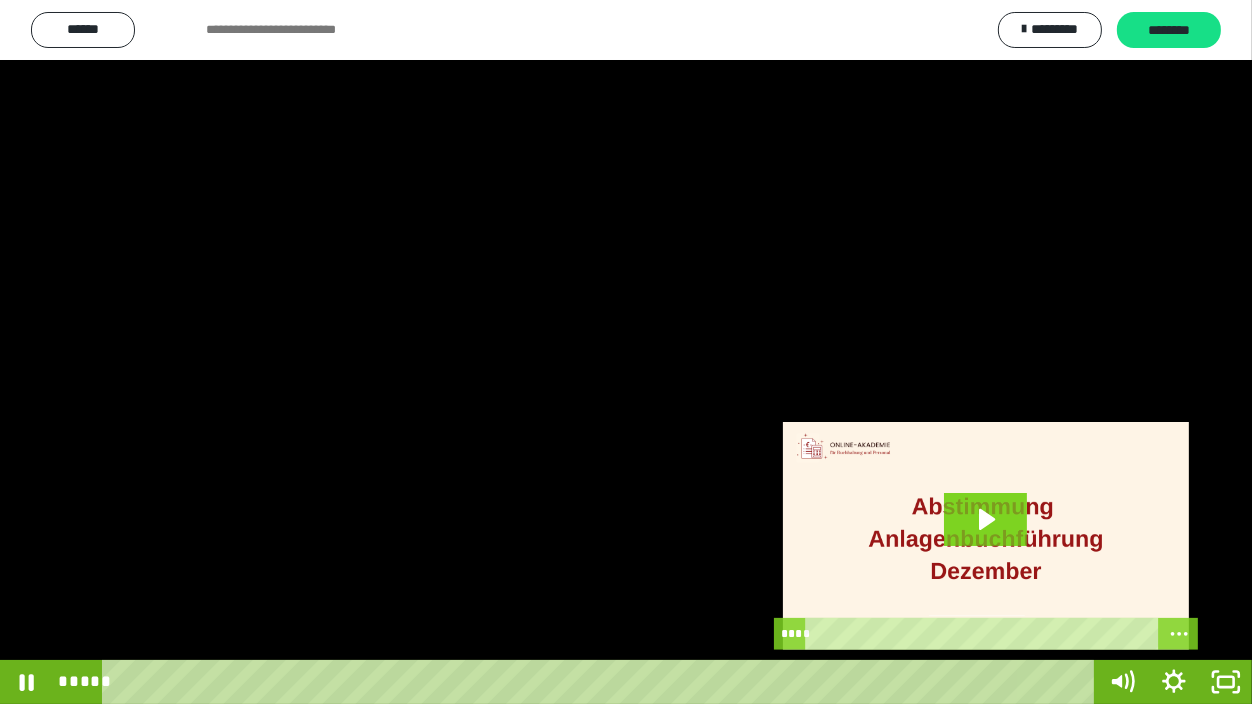 click at bounding box center (626, 352) 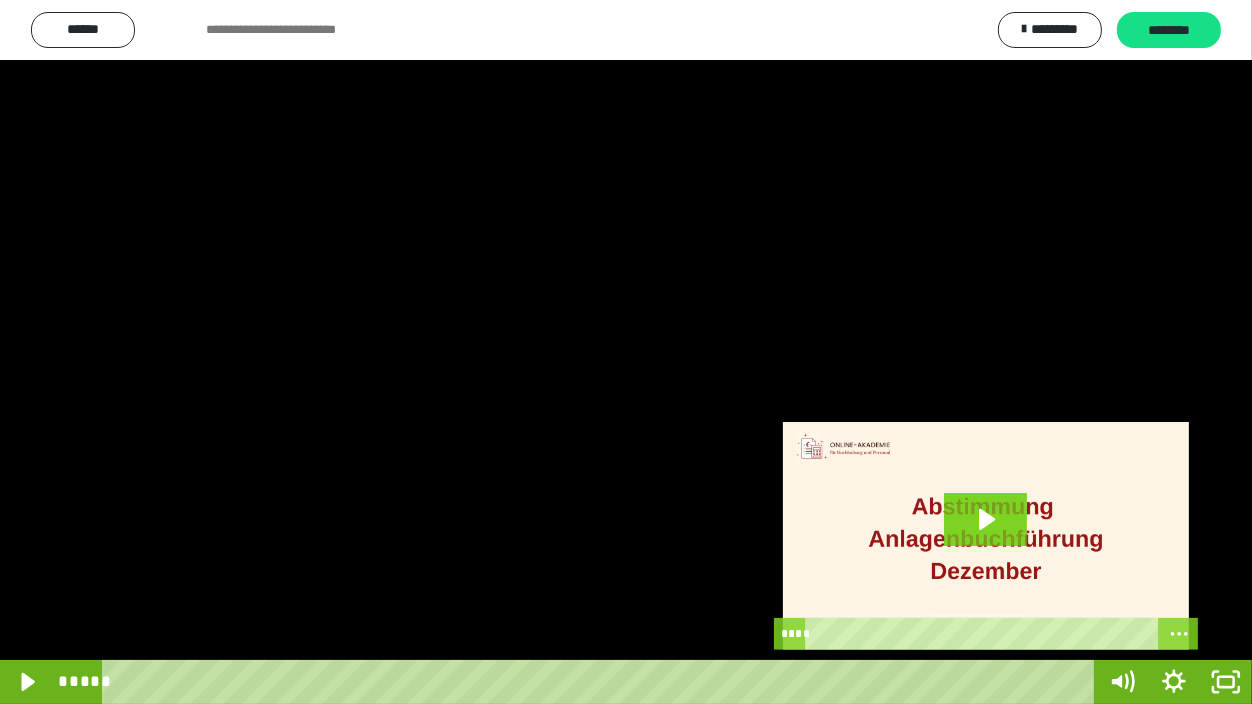 click at bounding box center (626, 352) 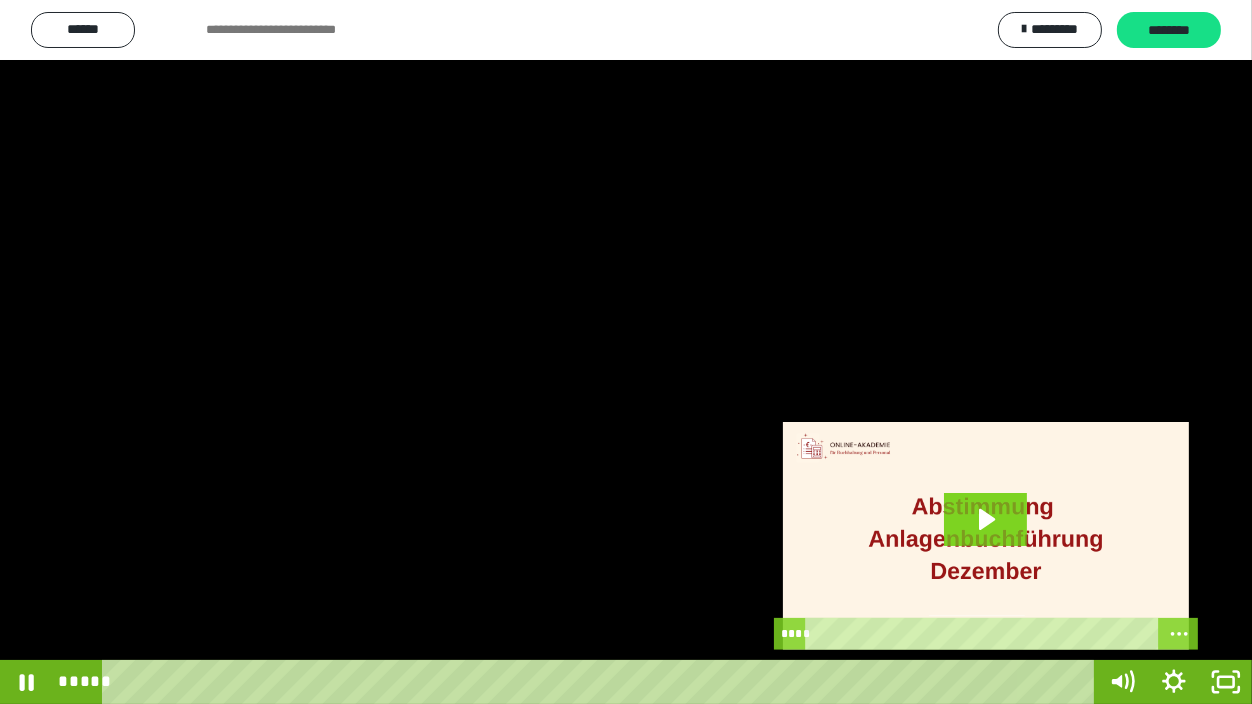click at bounding box center (626, 352) 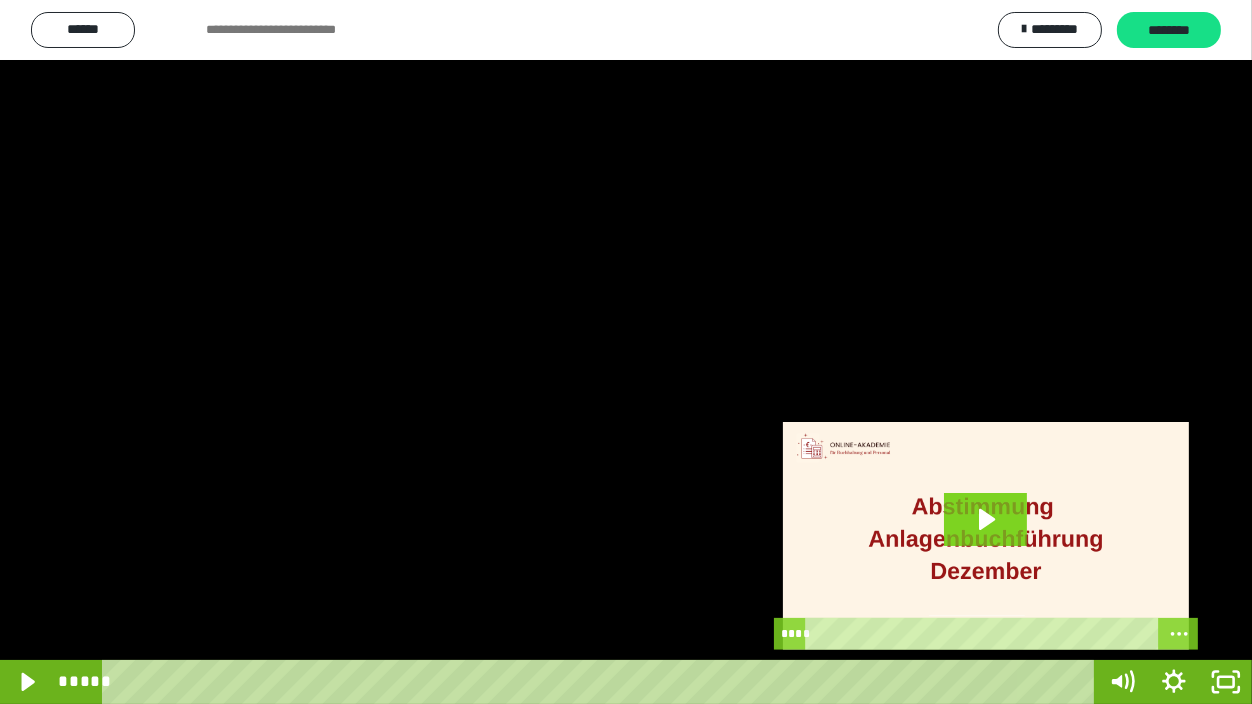 click at bounding box center (626, 352) 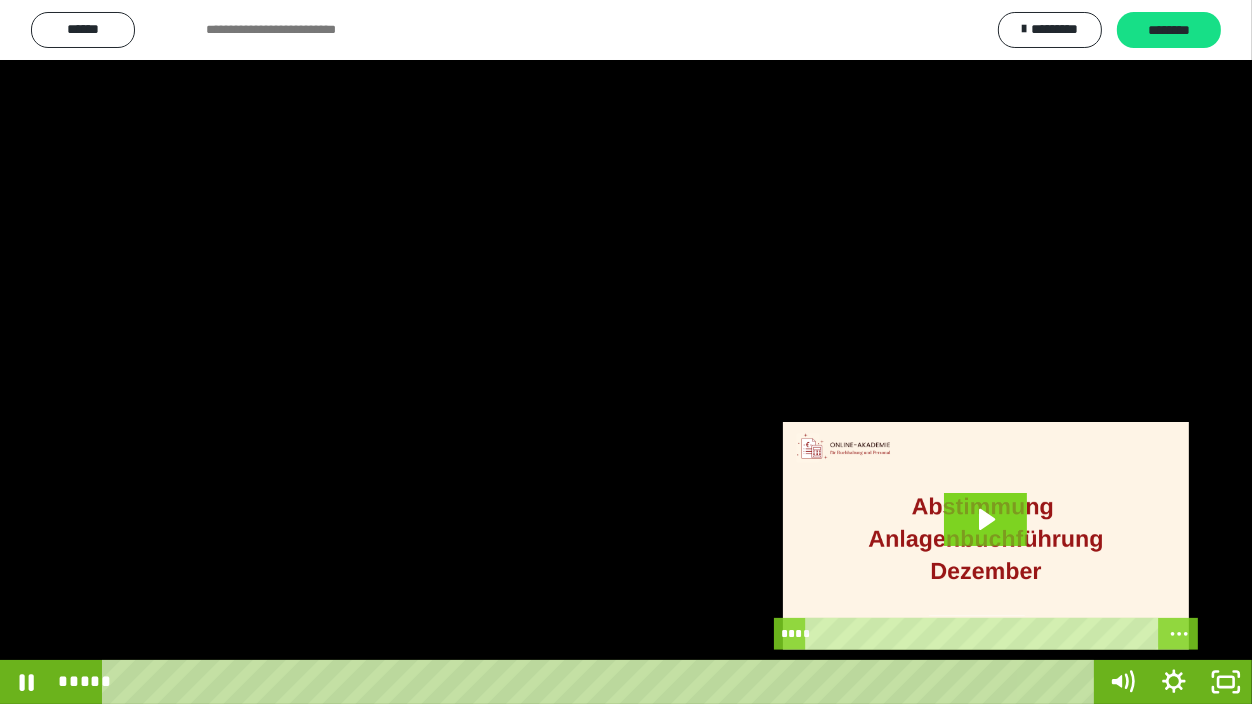 click at bounding box center [626, 352] 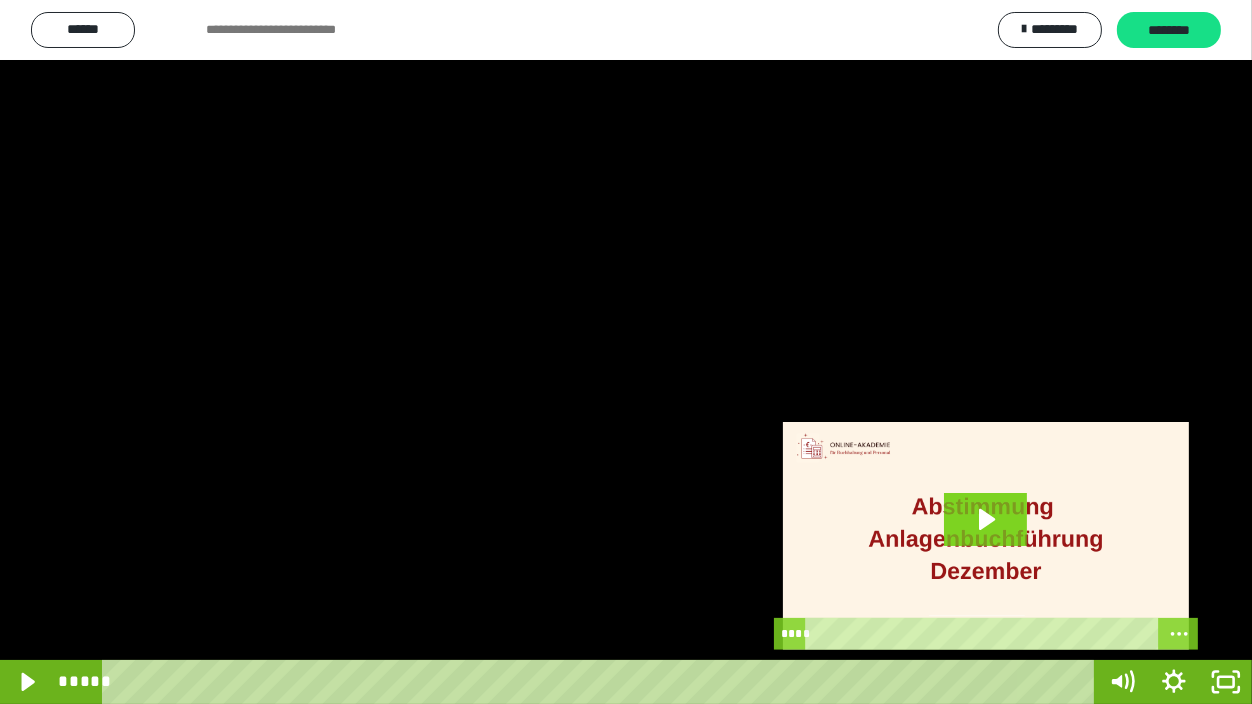 click at bounding box center (626, 352) 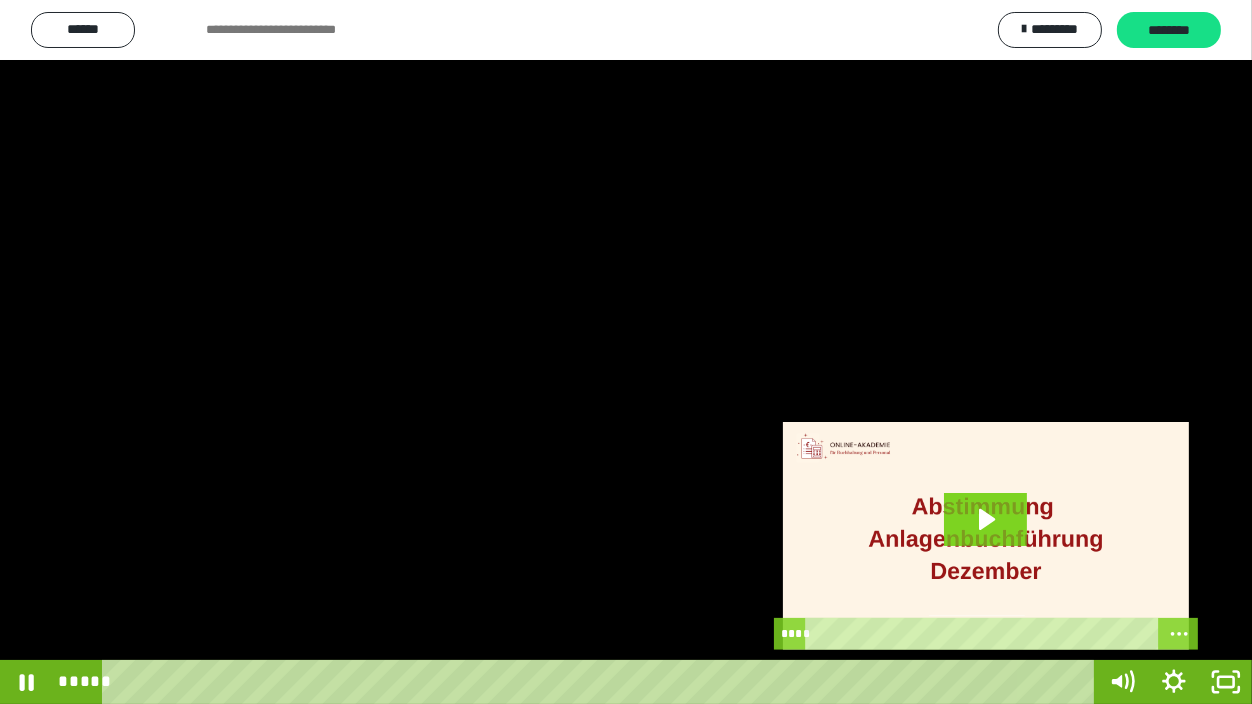 click at bounding box center (626, 352) 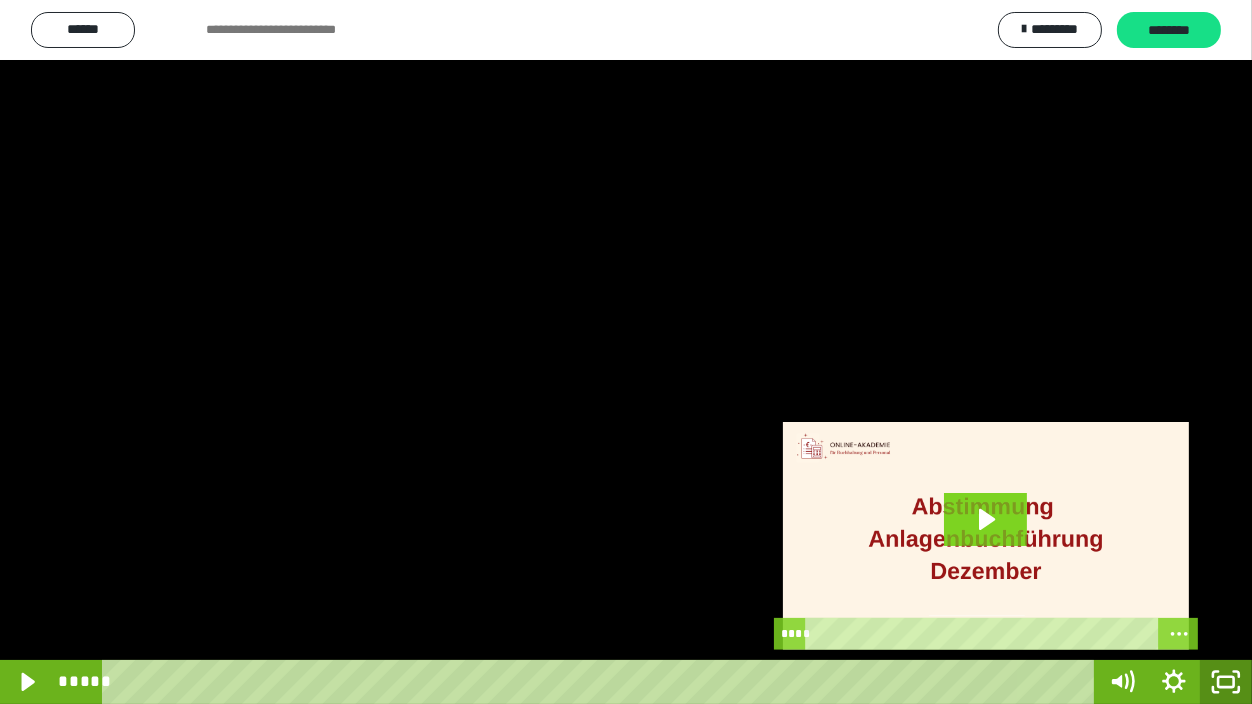 click 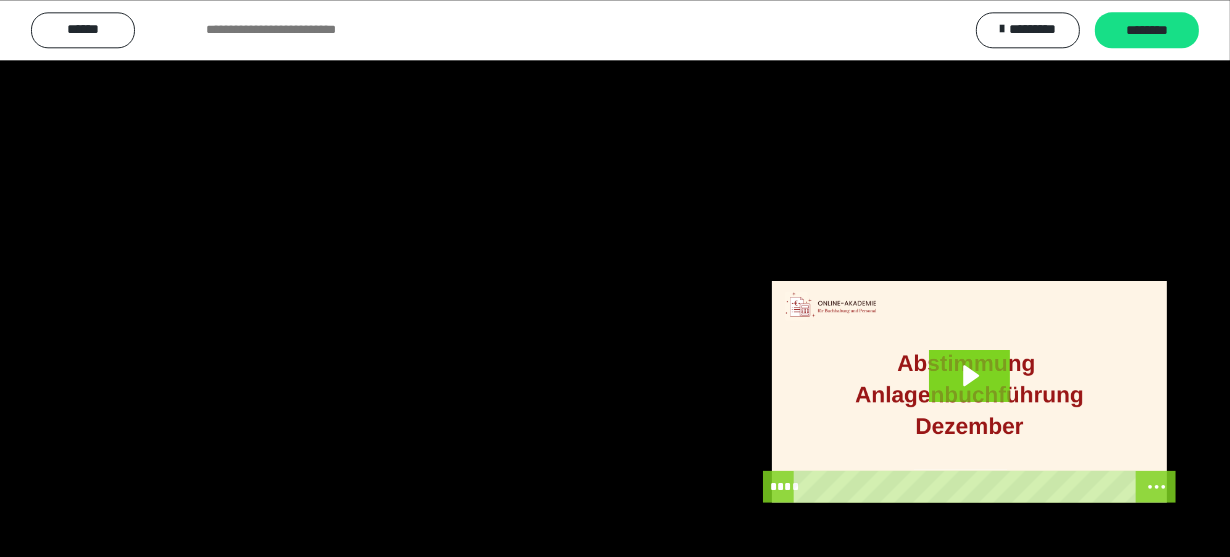 scroll, scrollTop: 515, scrollLeft: 0, axis: vertical 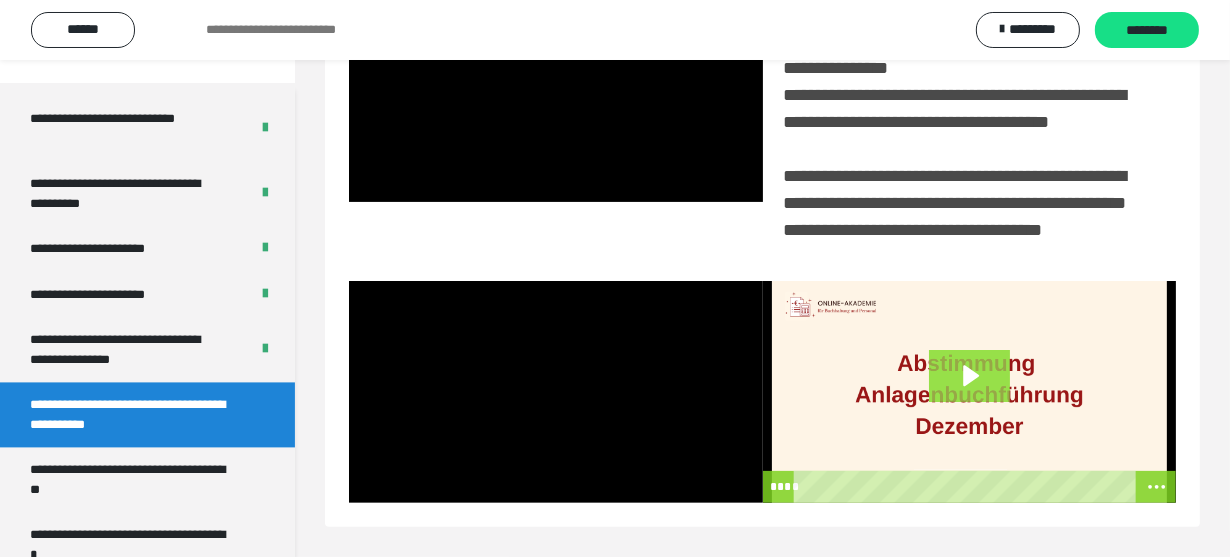 click 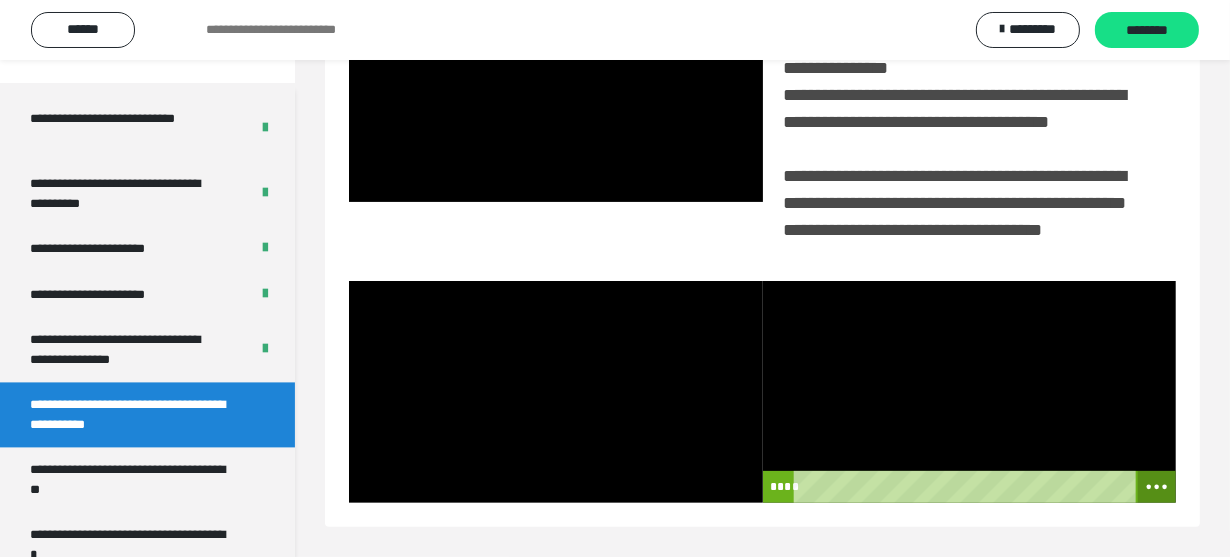 click 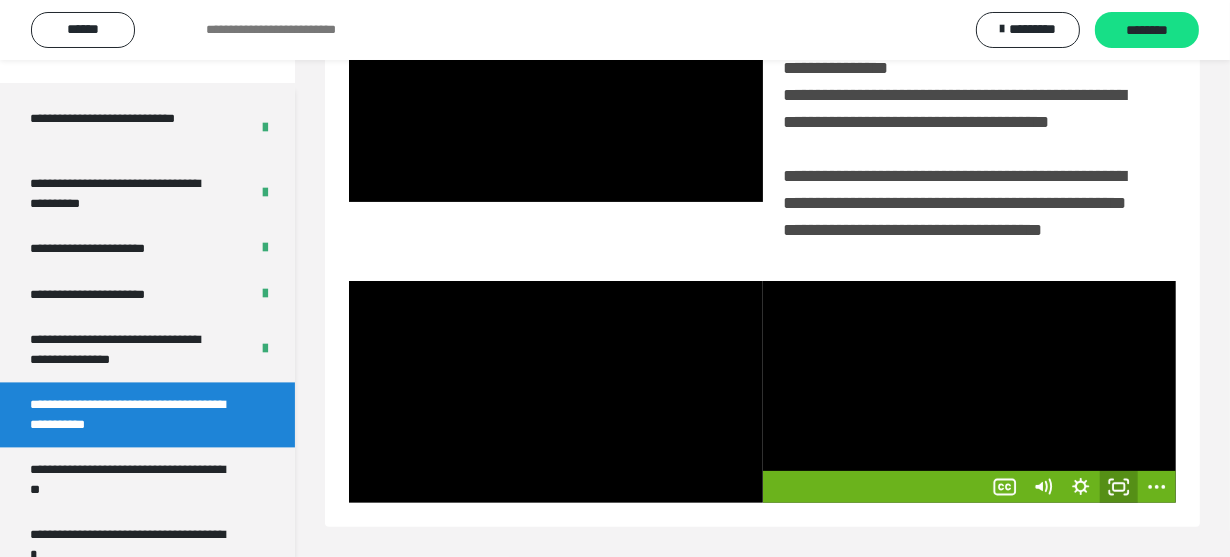 click 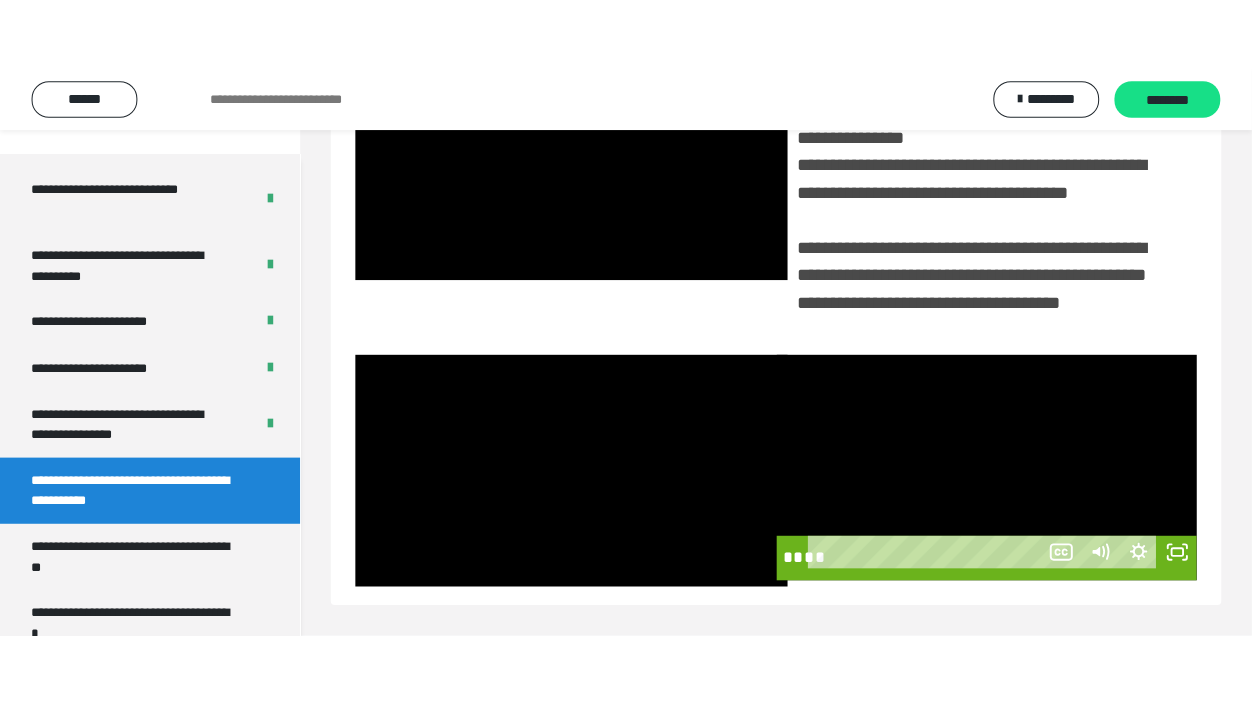 scroll, scrollTop: 382, scrollLeft: 0, axis: vertical 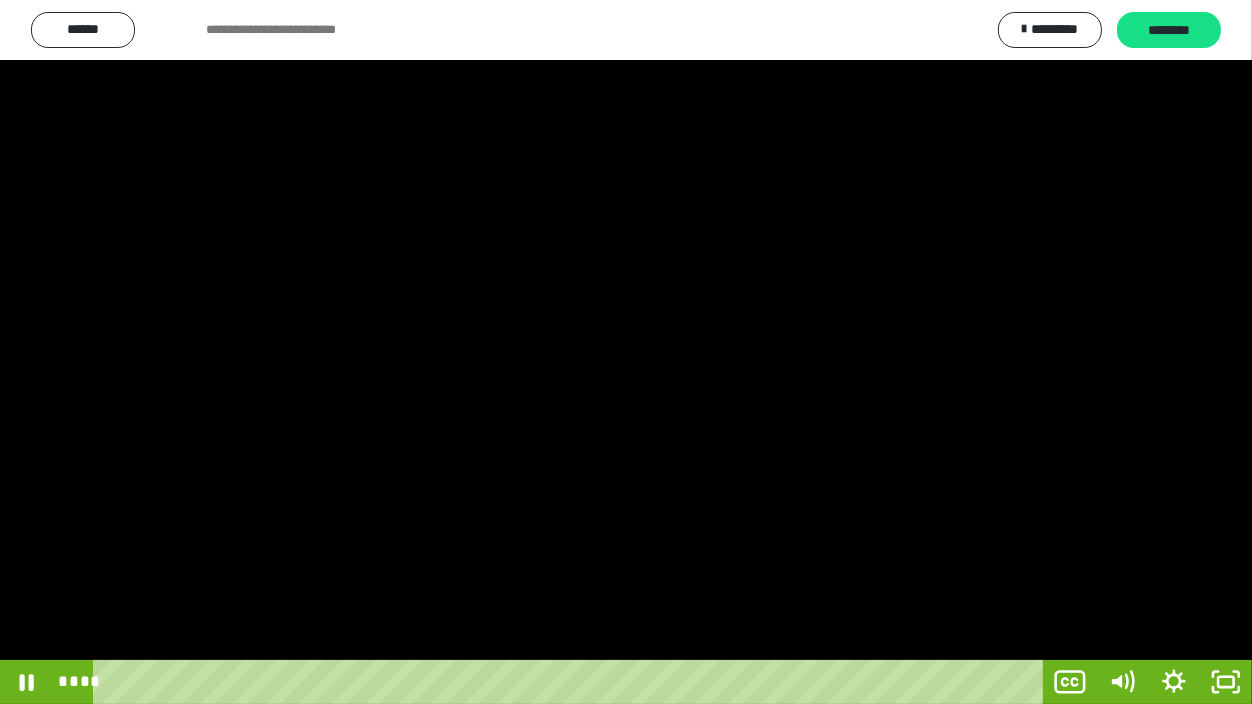 click at bounding box center (626, 352) 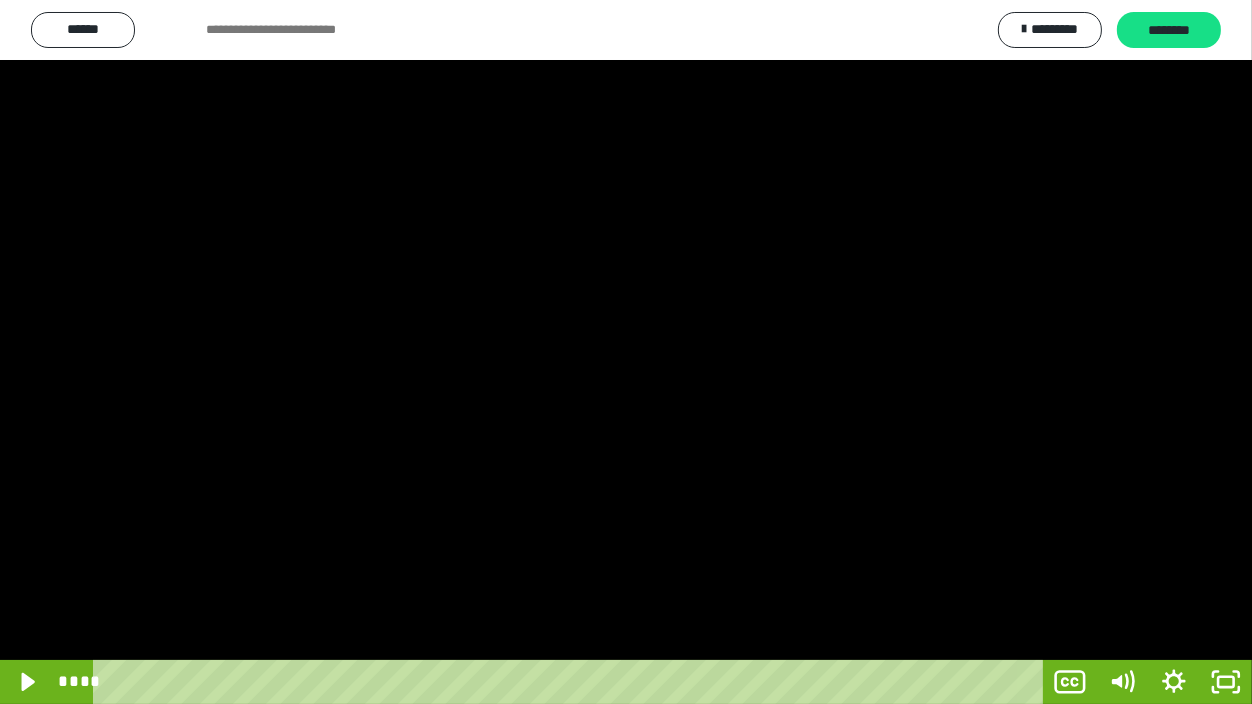 click at bounding box center (626, 352) 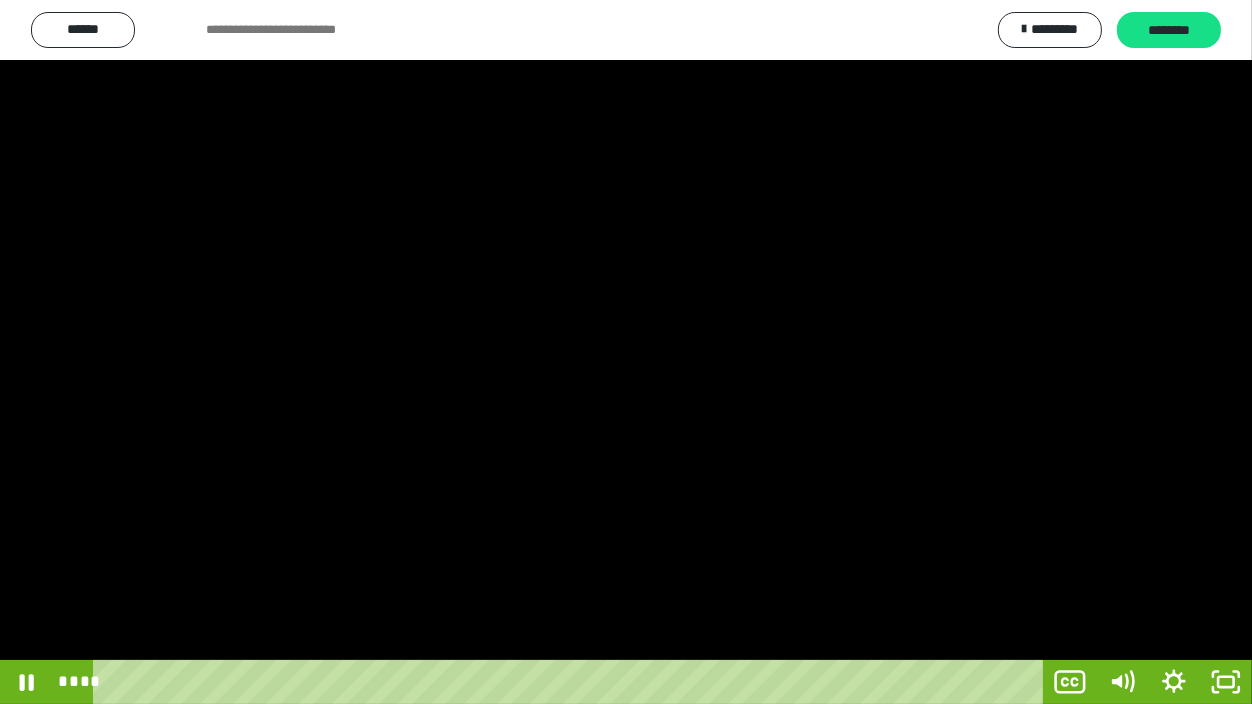 click at bounding box center (626, 352) 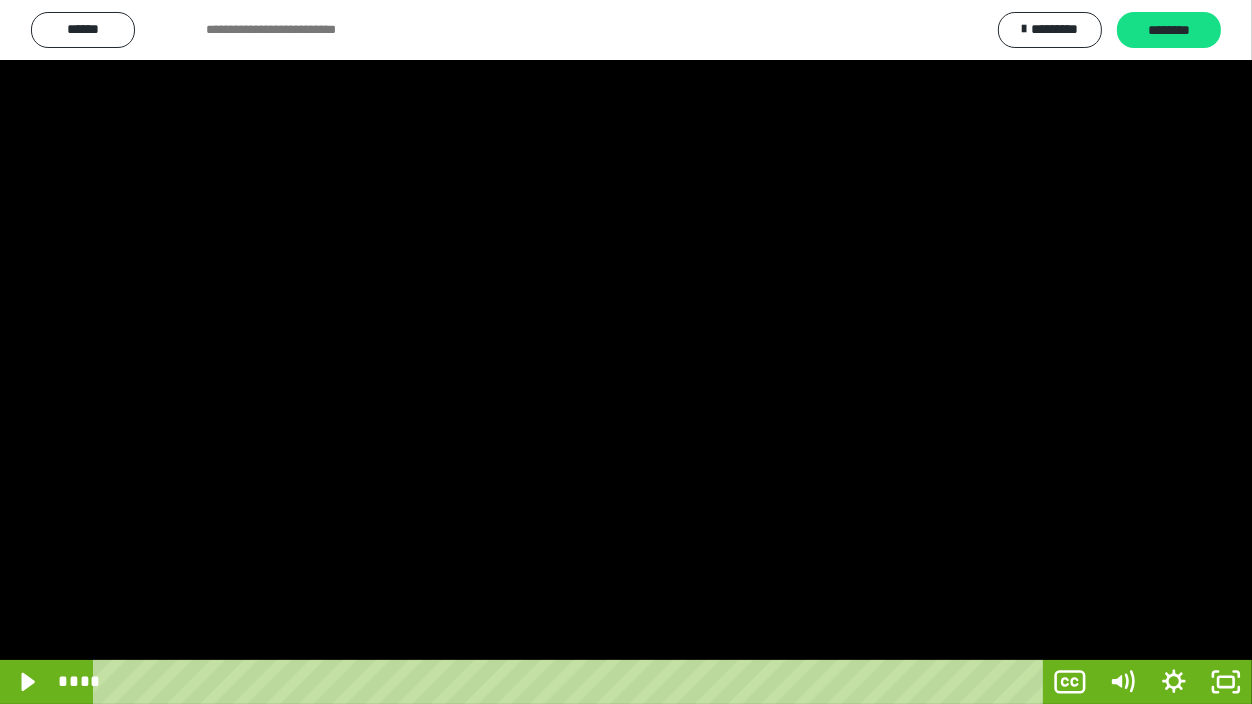 click at bounding box center (626, 352) 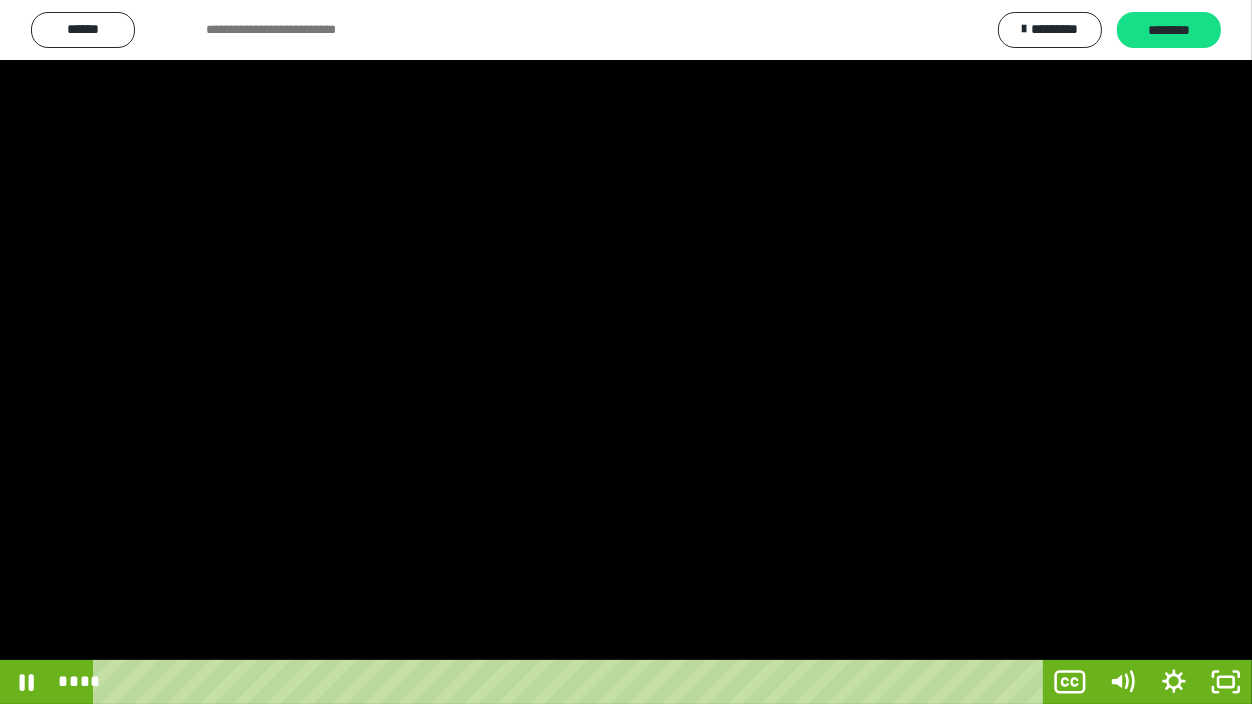 click at bounding box center (626, 352) 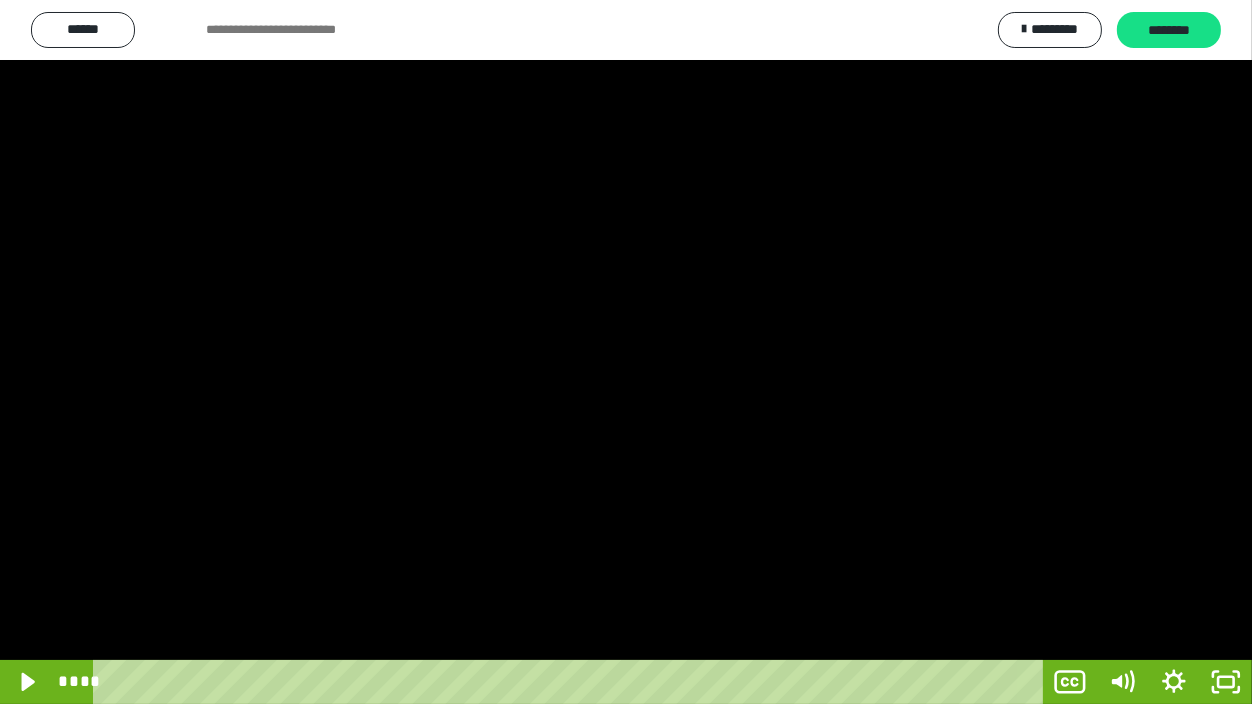 click at bounding box center [626, 352] 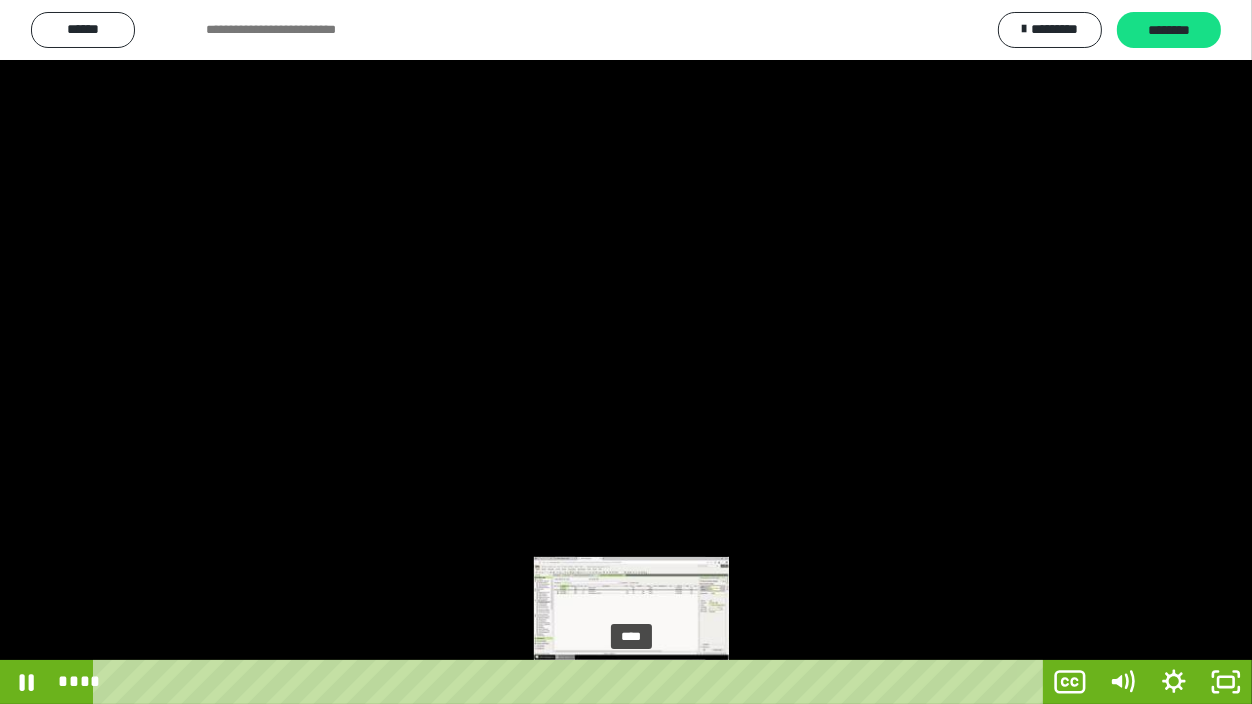 click on "****" at bounding box center (572, 682) 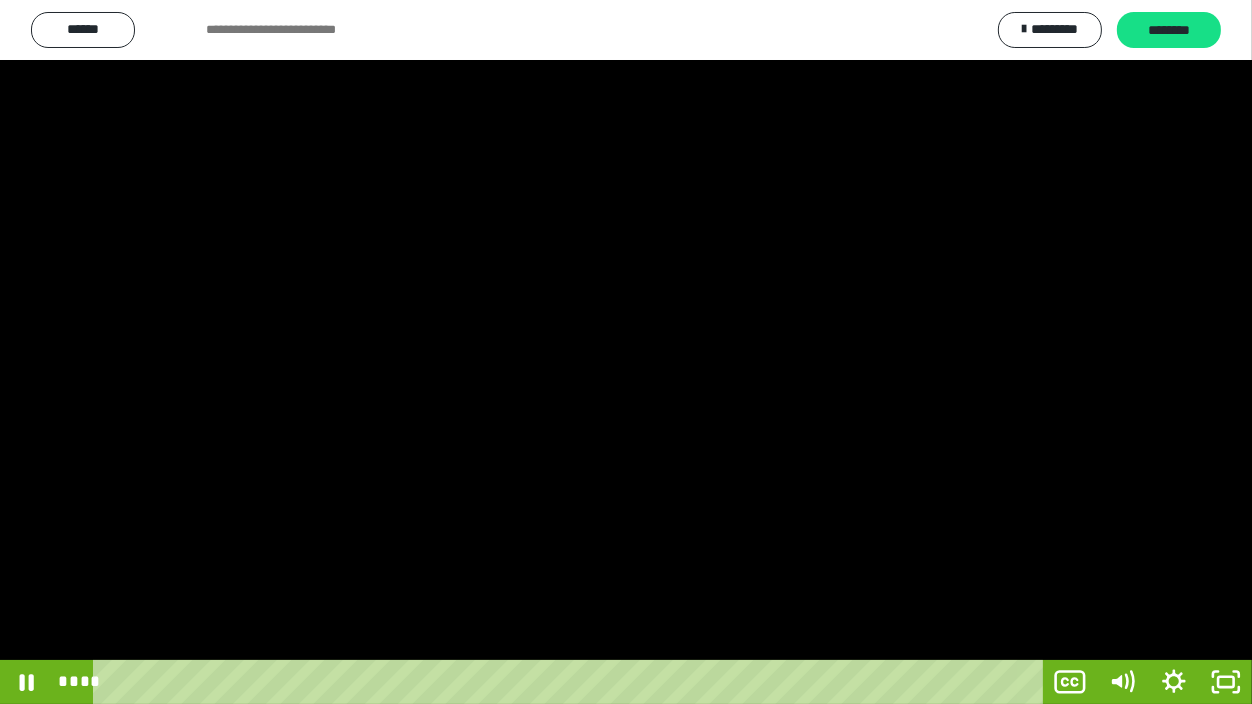 click at bounding box center (626, 352) 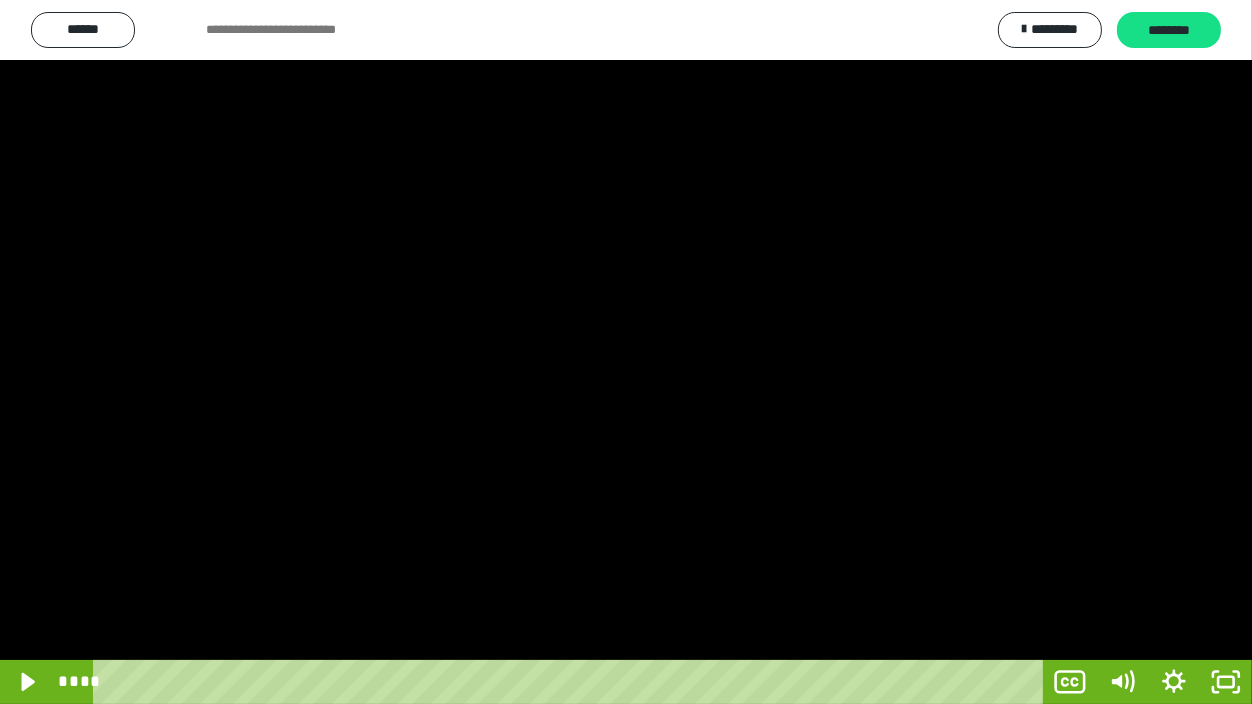 click at bounding box center (626, 352) 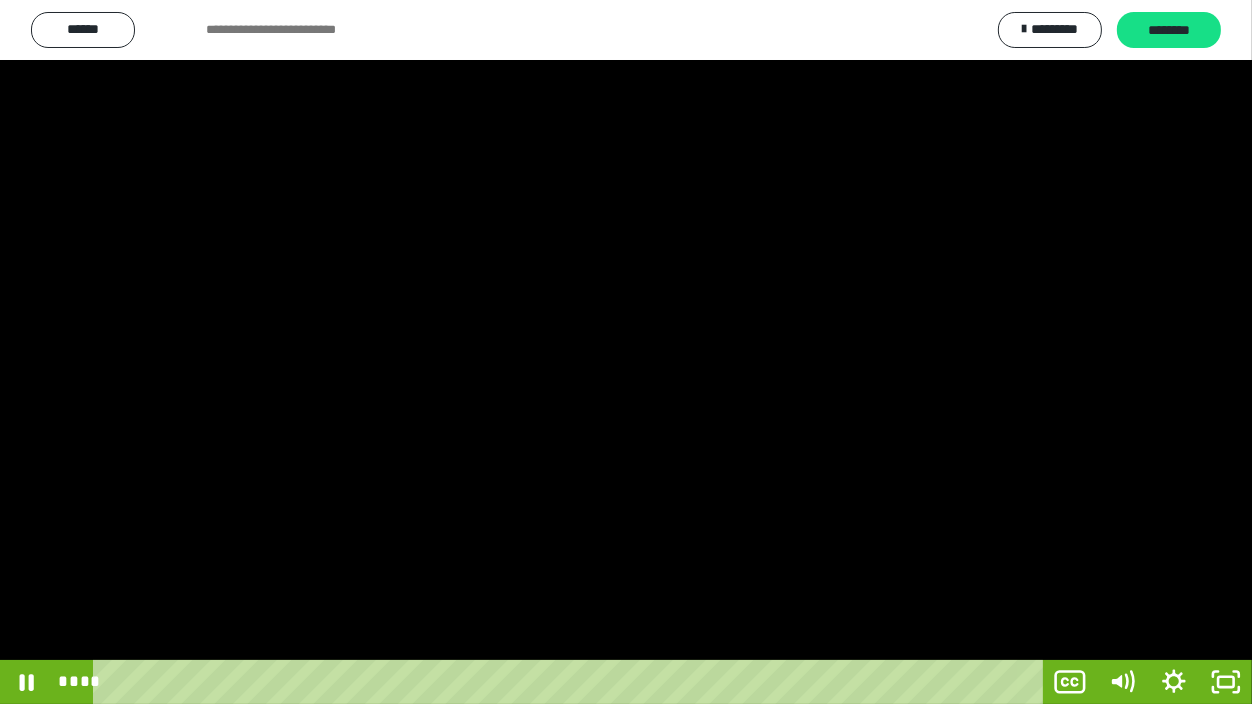 click at bounding box center [626, 352] 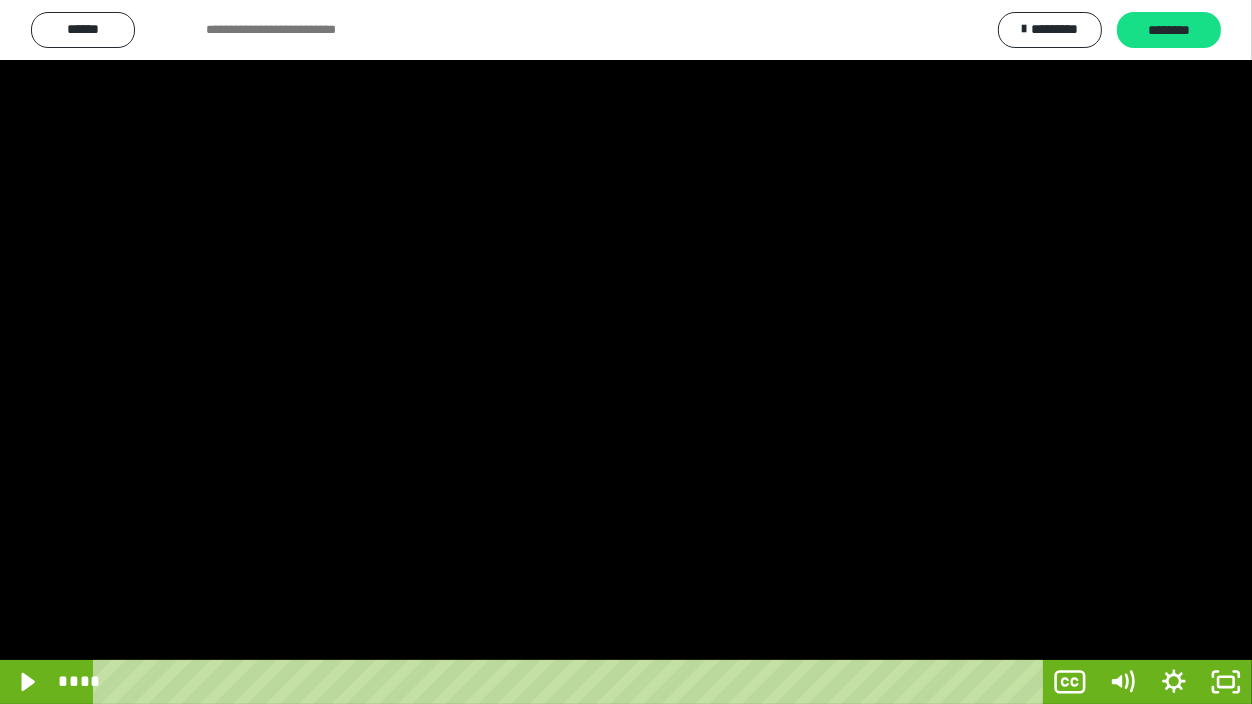 click at bounding box center (626, 352) 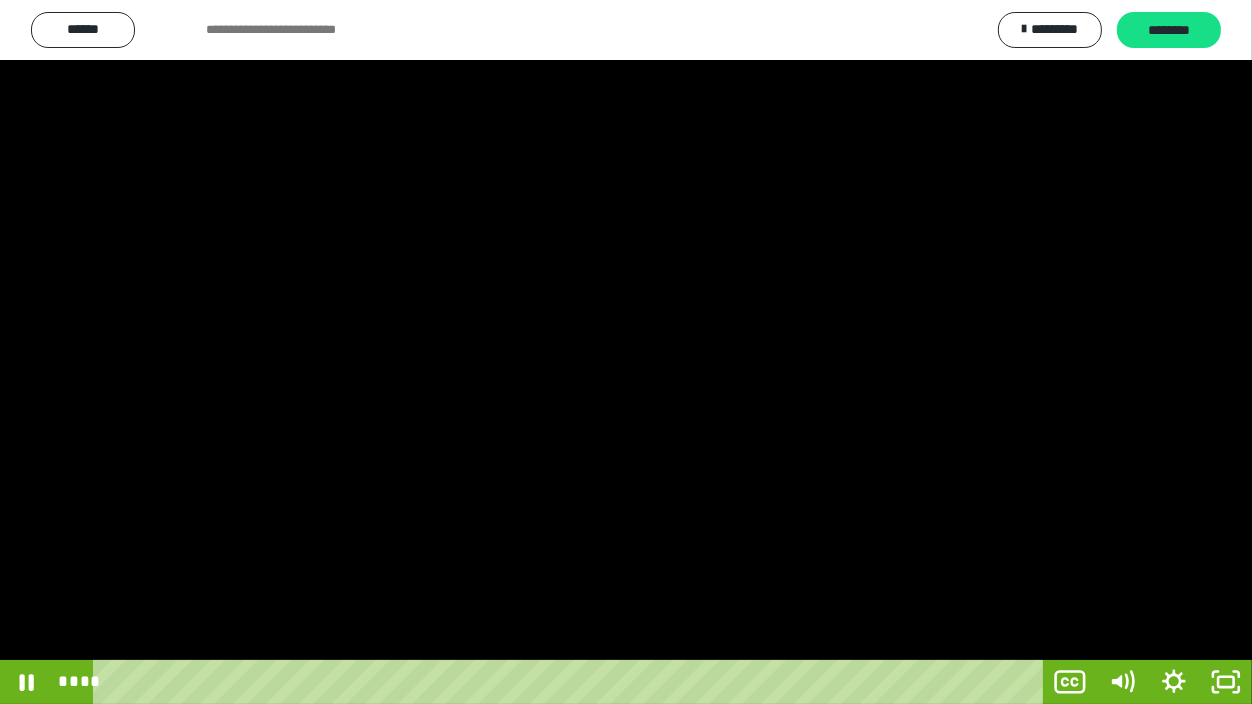 click at bounding box center [626, 352] 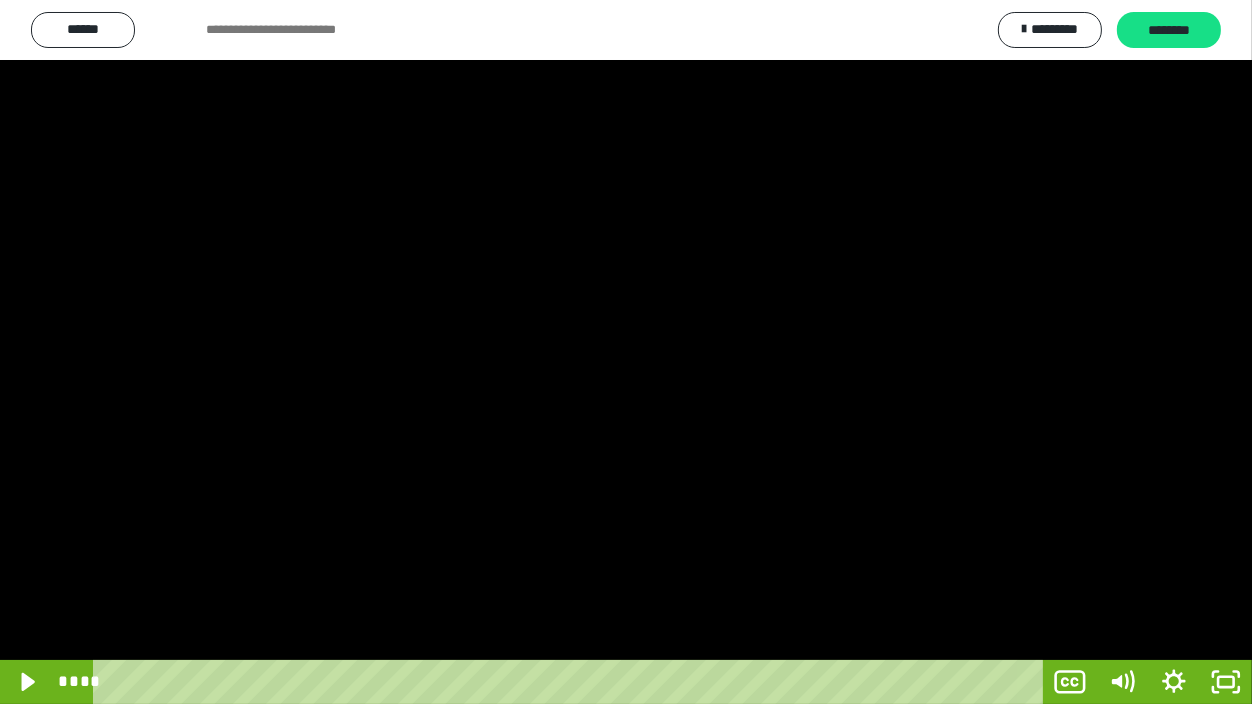 click at bounding box center [626, 352] 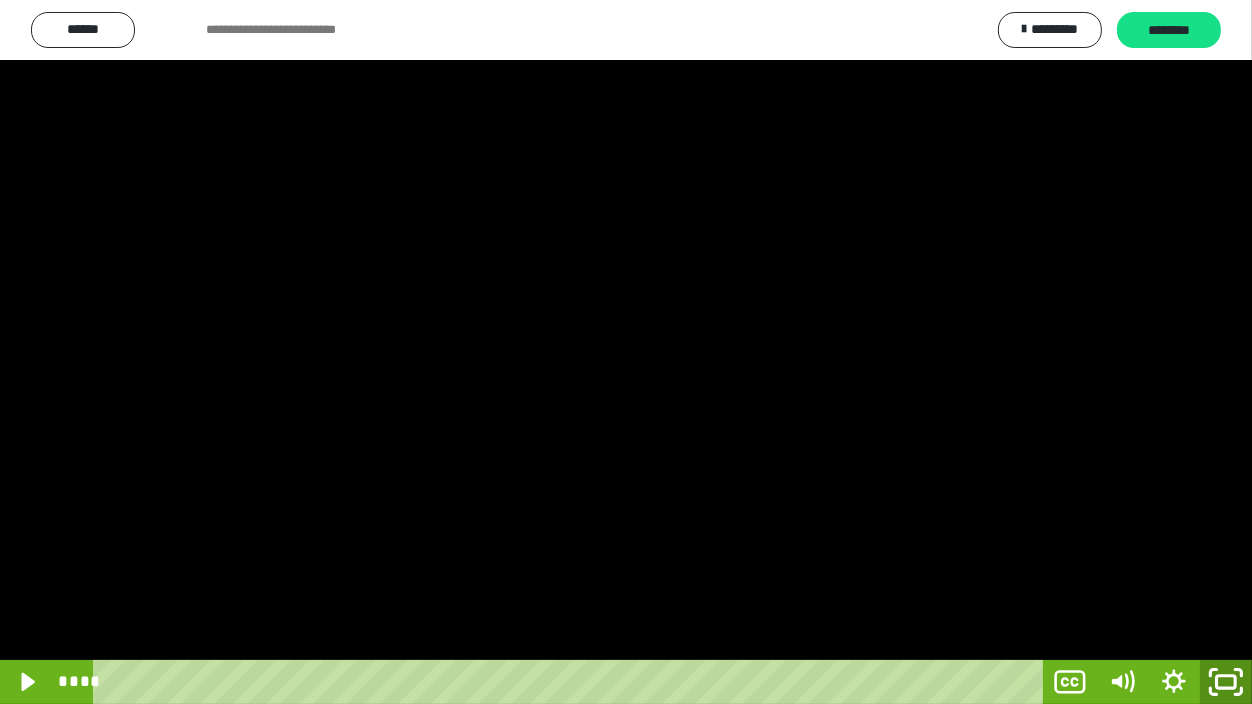 click 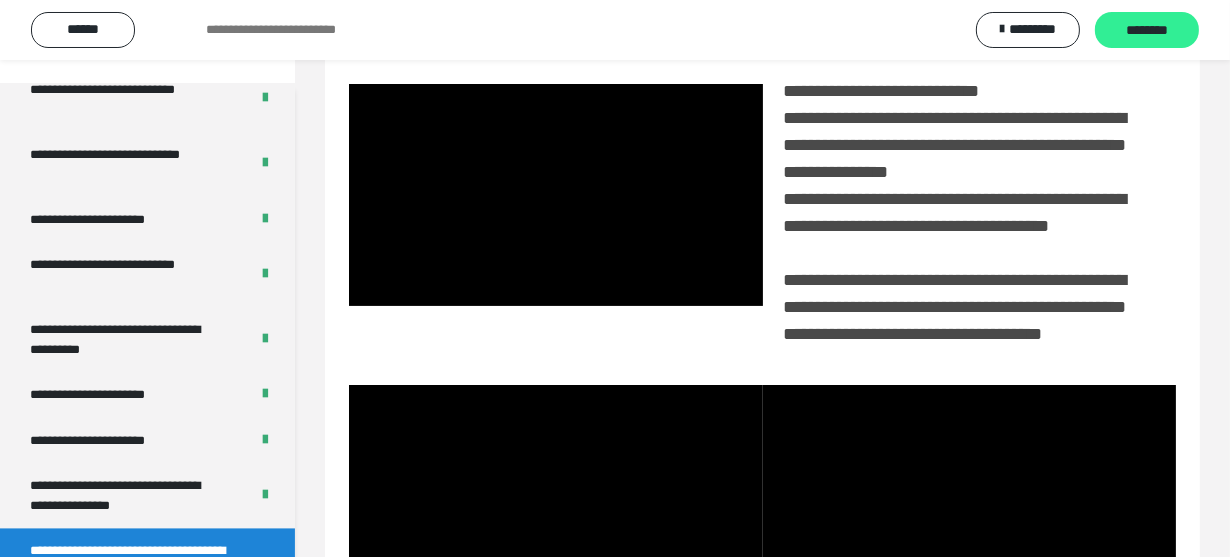 click on "********" at bounding box center (1147, 31) 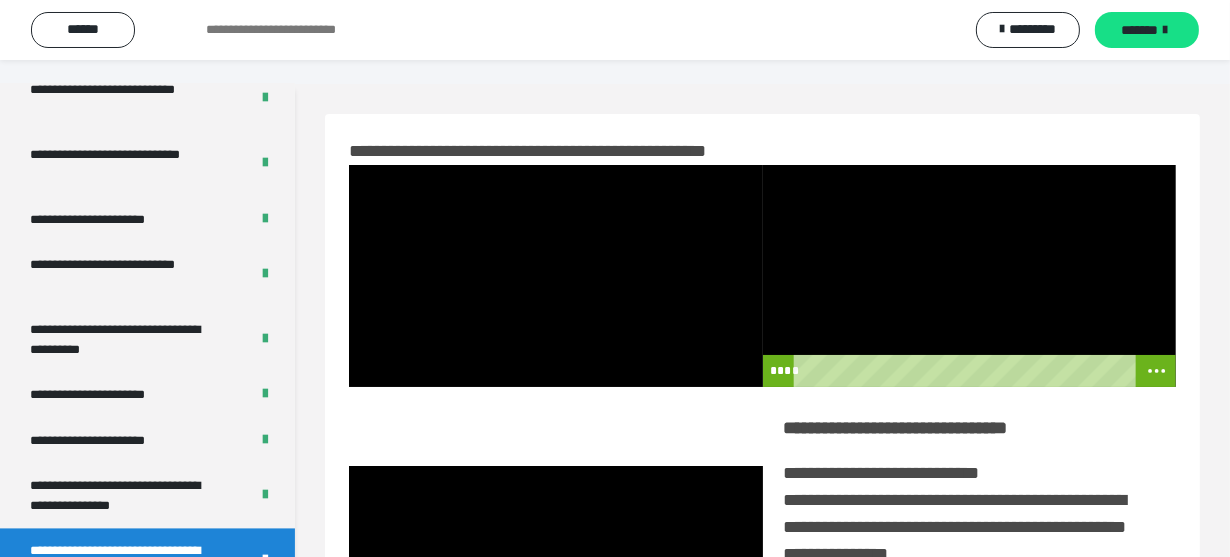 scroll, scrollTop: 515, scrollLeft: 0, axis: vertical 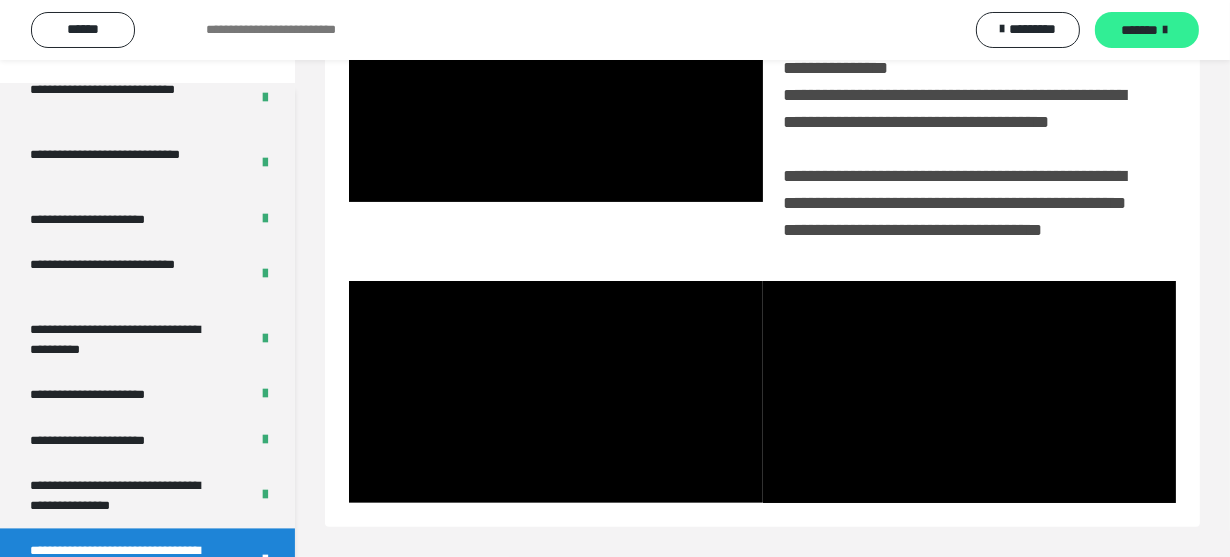 click on "*******" at bounding box center [1140, 30] 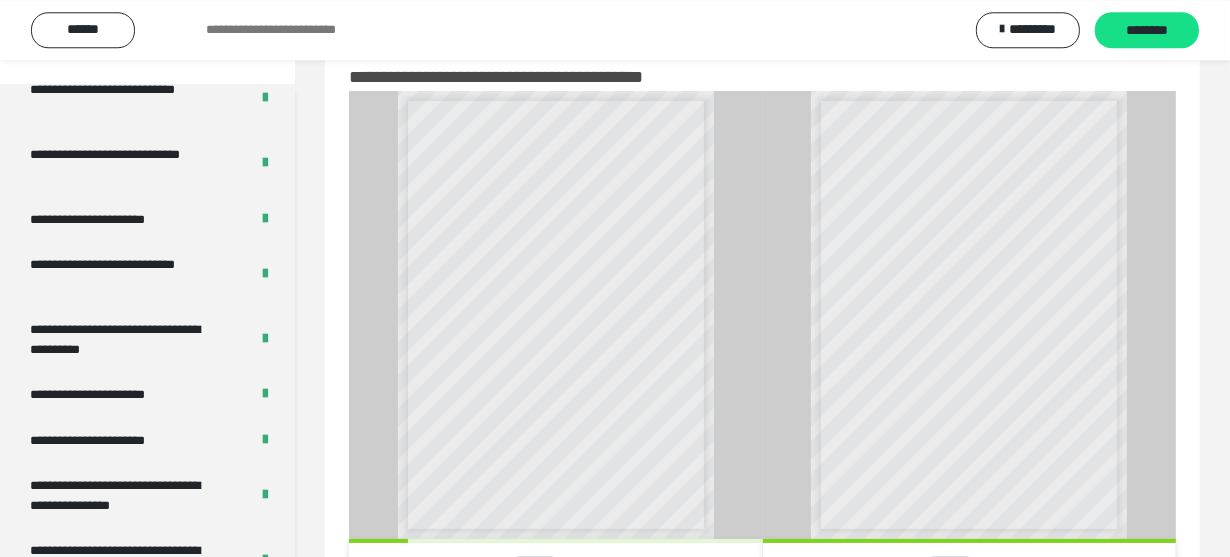 scroll, scrollTop: 137, scrollLeft: 0, axis: vertical 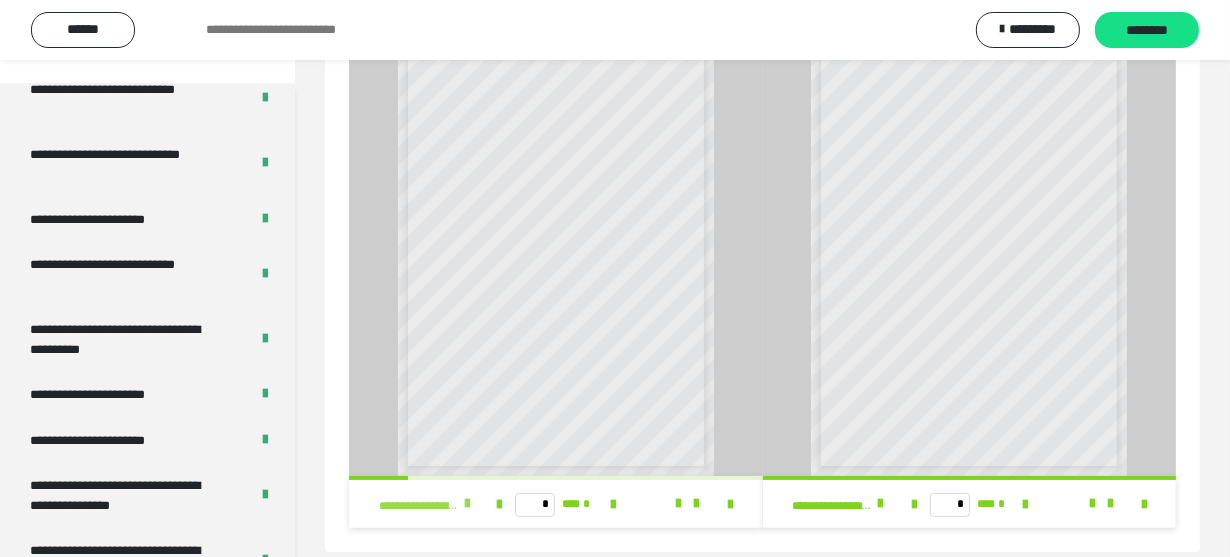 click on "**********" at bounding box center (429, 504) 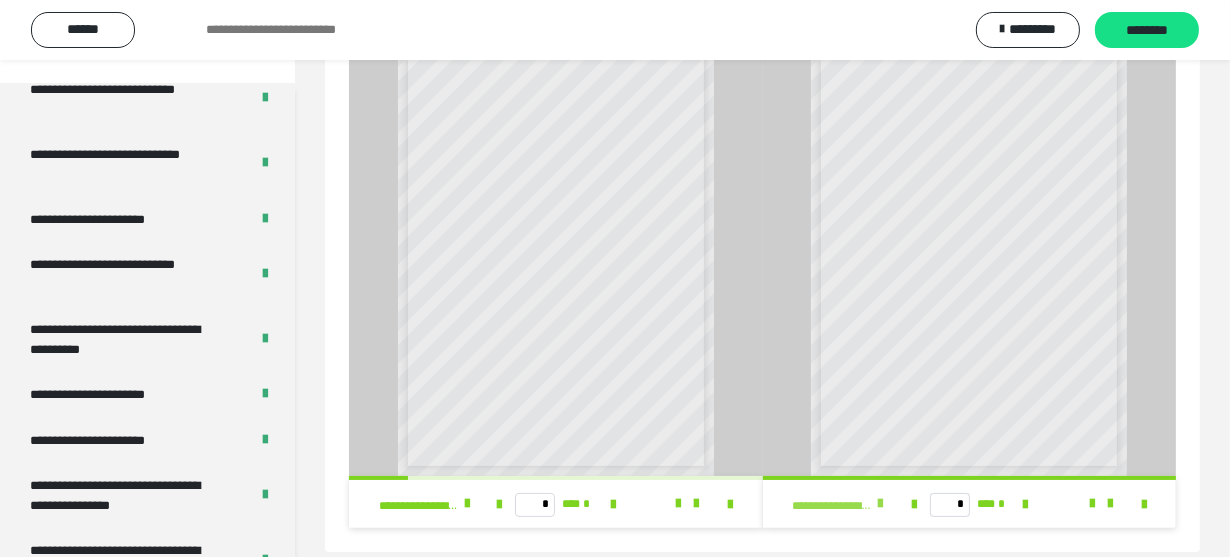 click at bounding box center [880, 504] 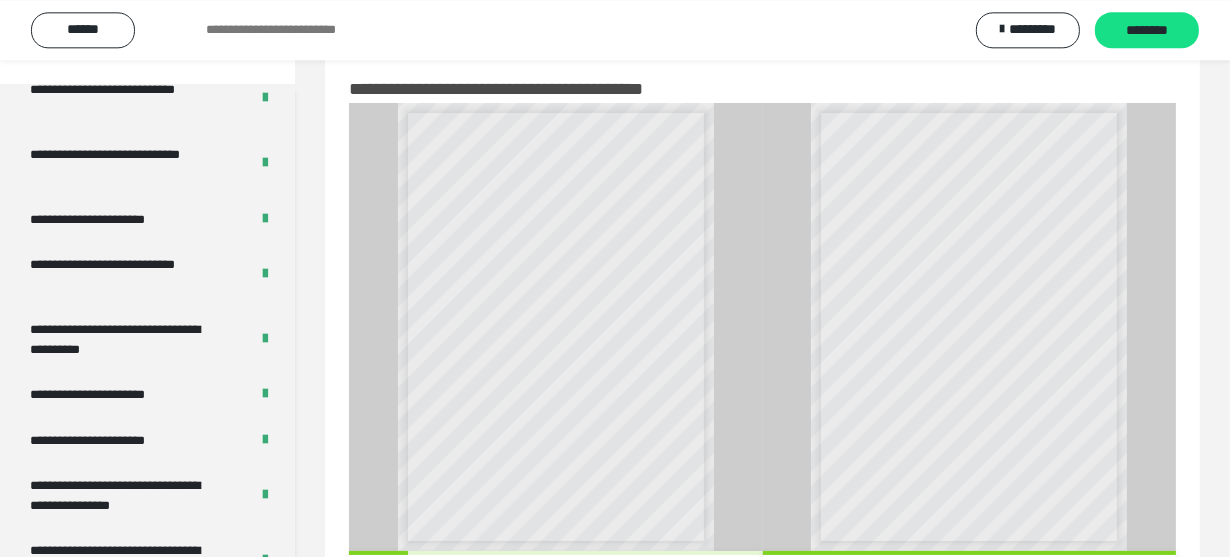 scroll, scrollTop: 0, scrollLeft: 0, axis: both 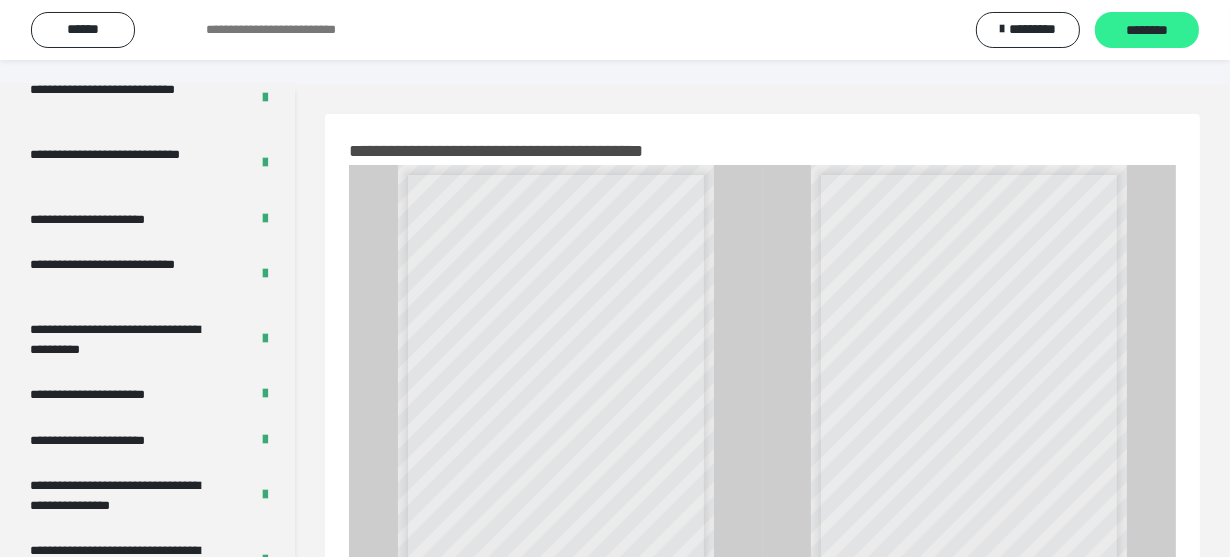 click on "********" at bounding box center [1147, 31] 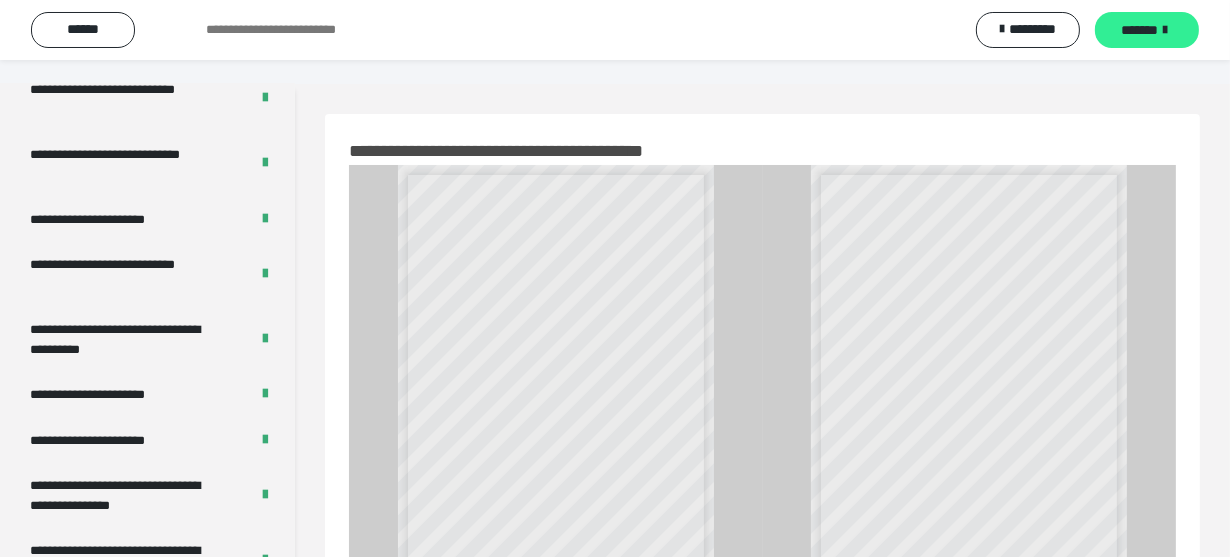 click on "*******" at bounding box center [1140, 30] 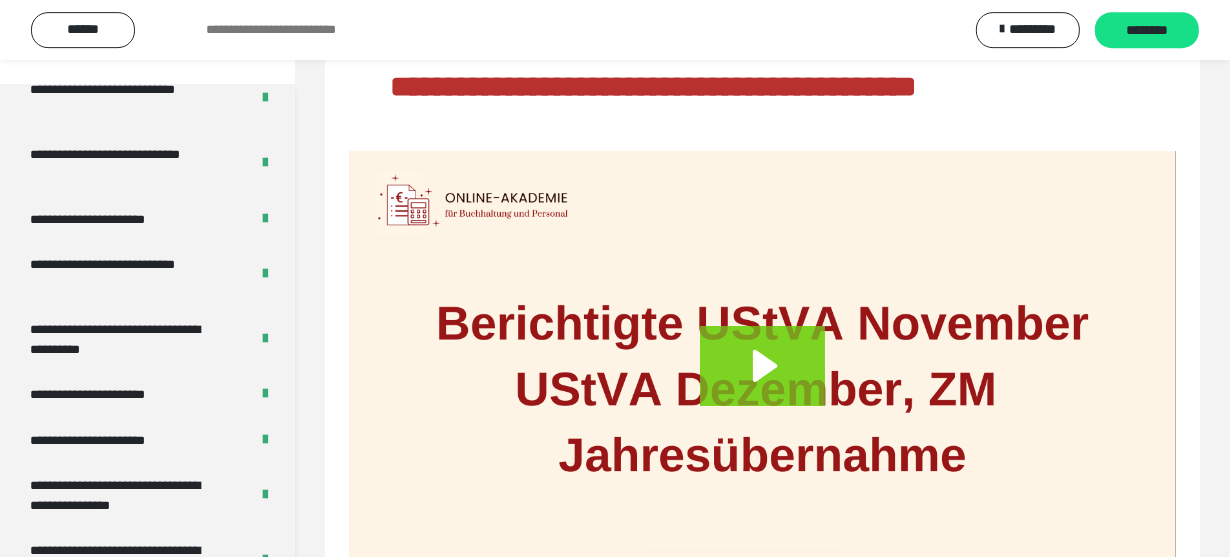 scroll, scrollTop: 220, scrollLeft: 0, axis: vertical 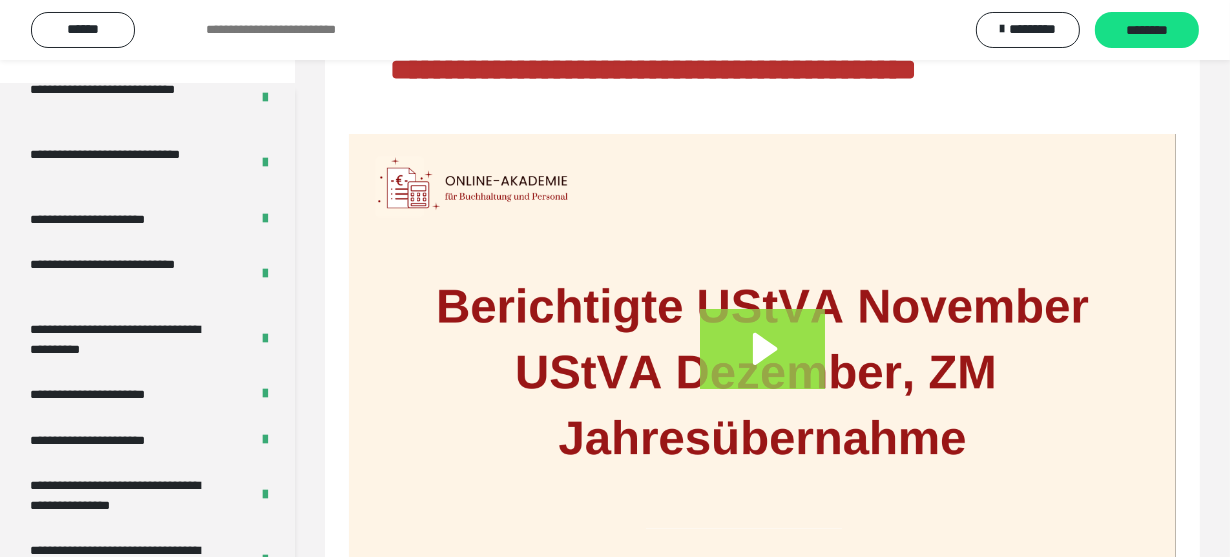 click 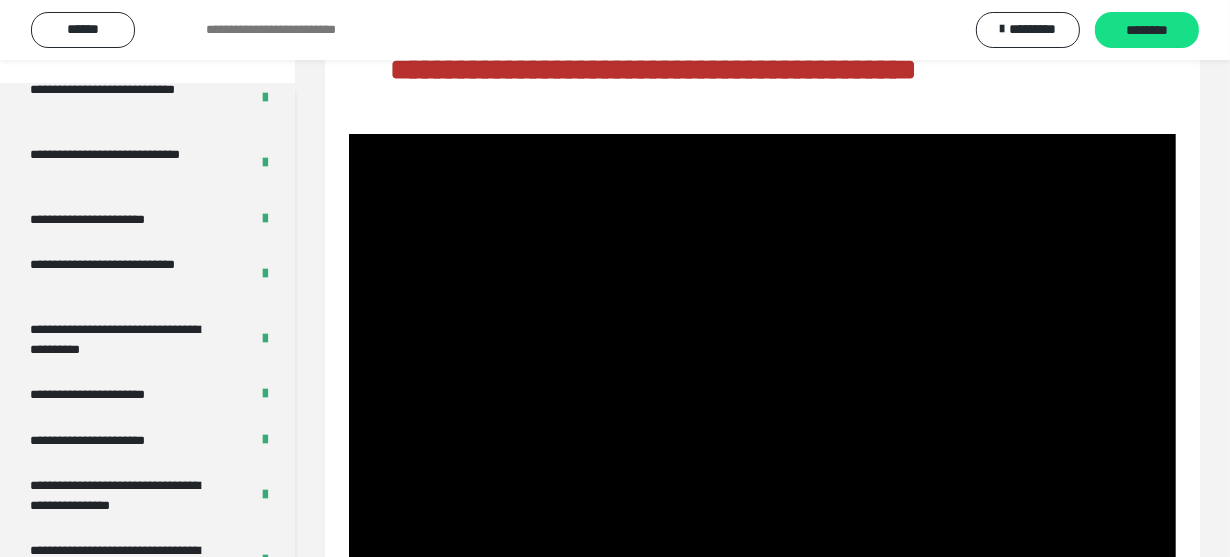 click 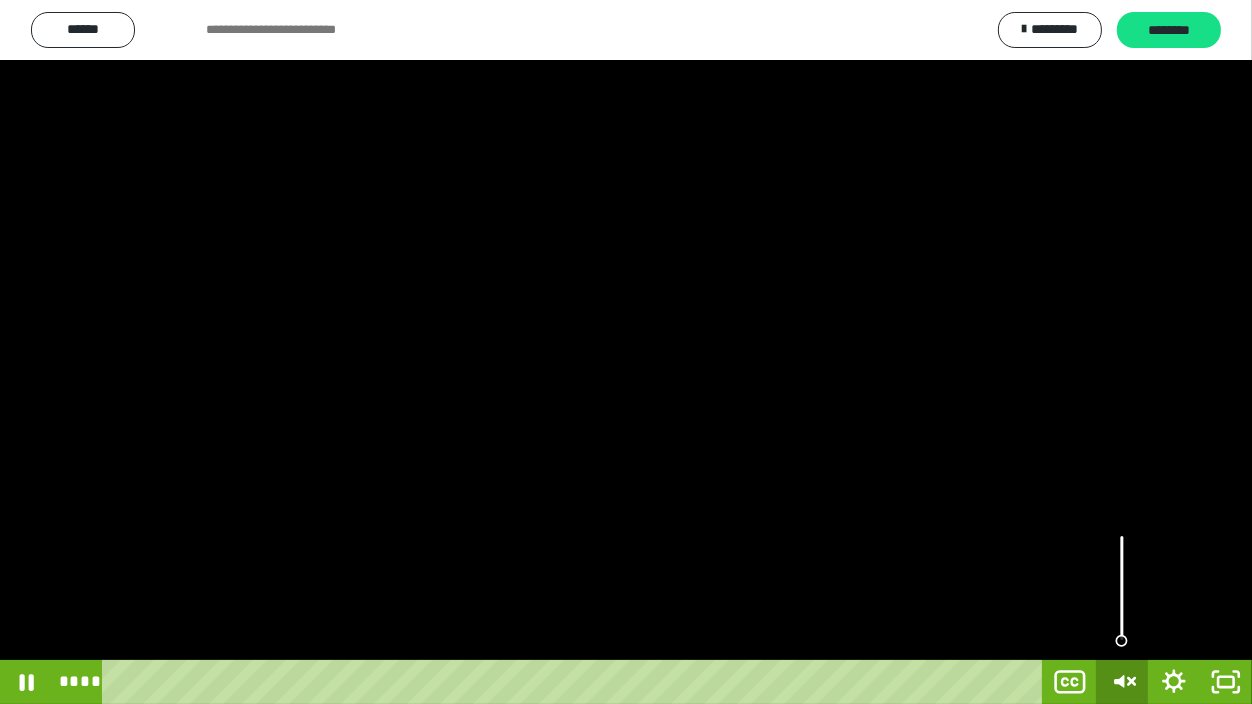 click 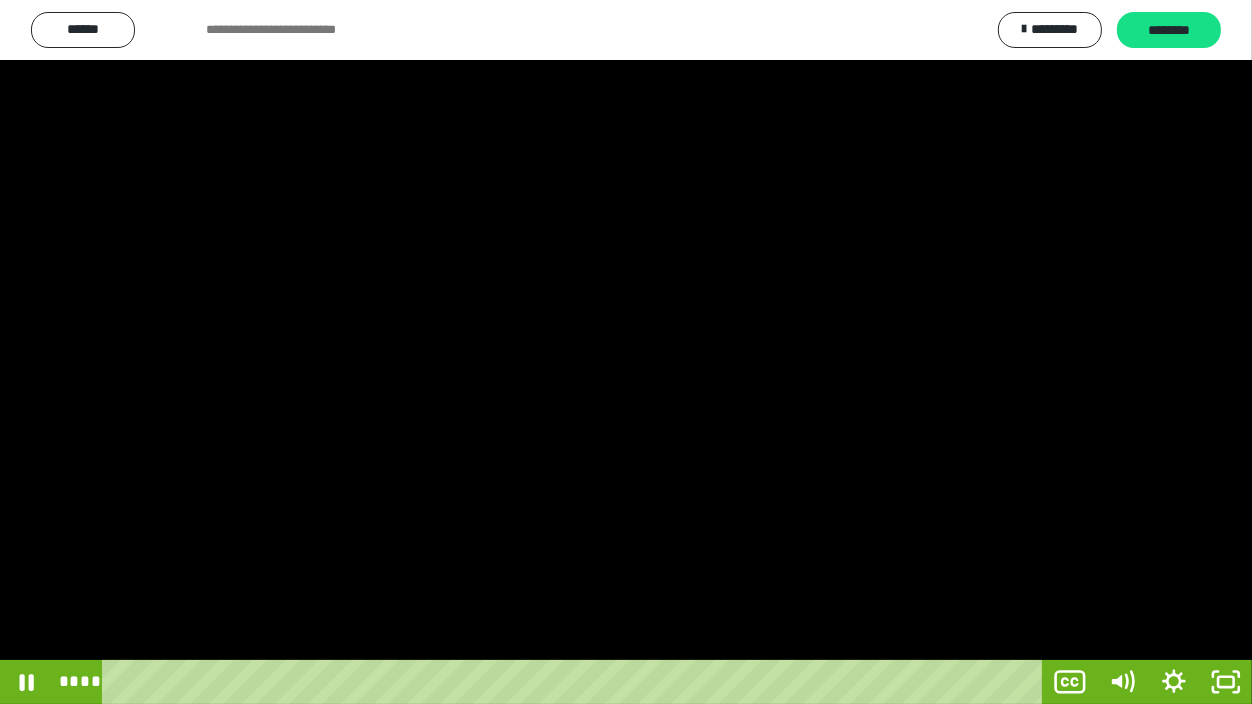 click at bounding box center [626, 352] 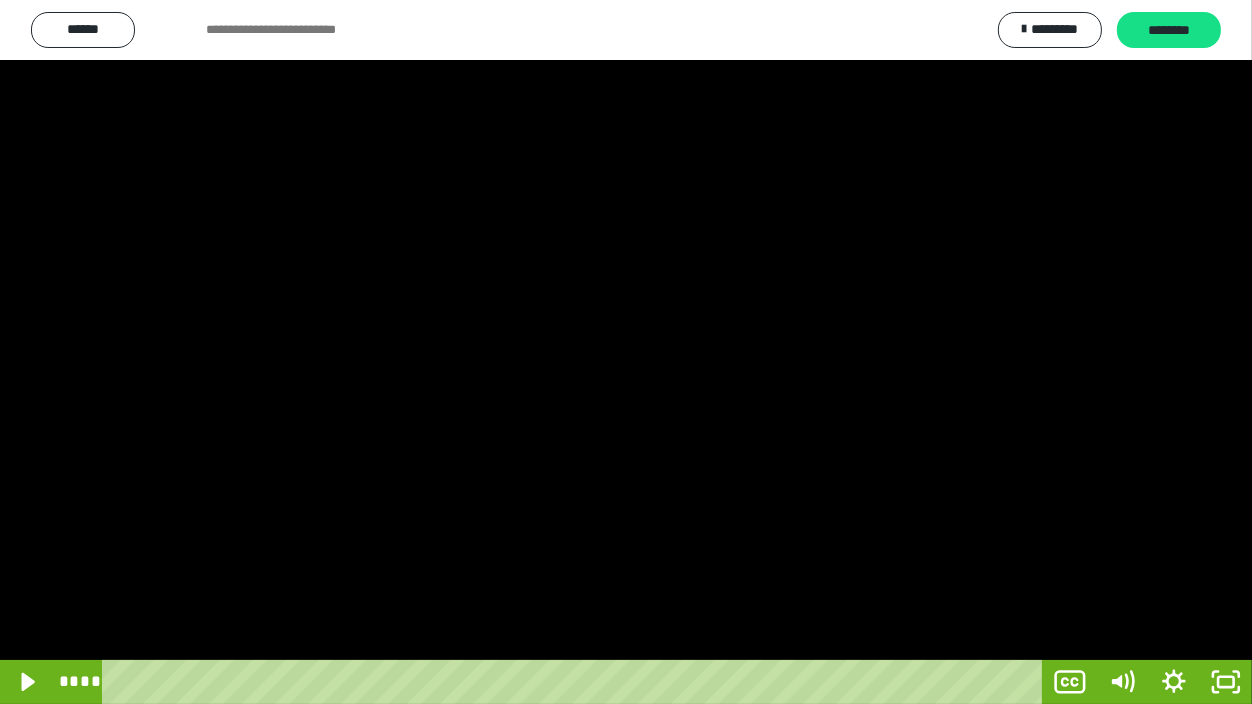 click at bounding box center (626, 352) 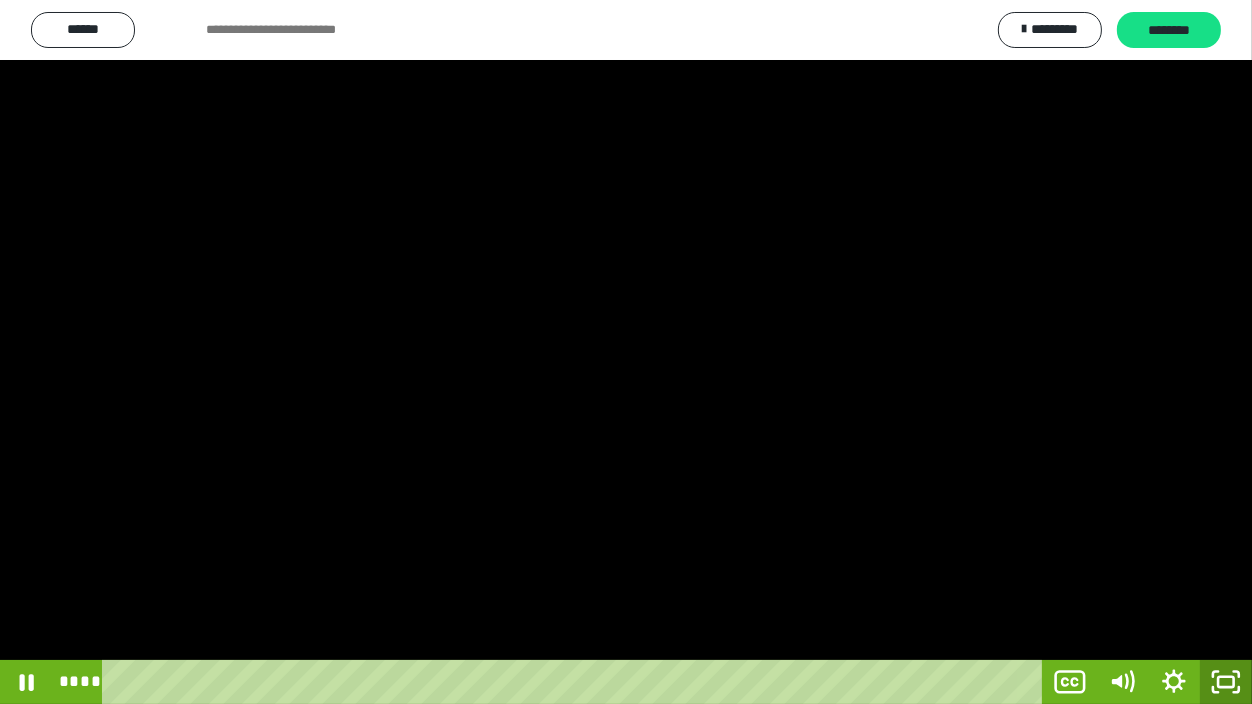 click 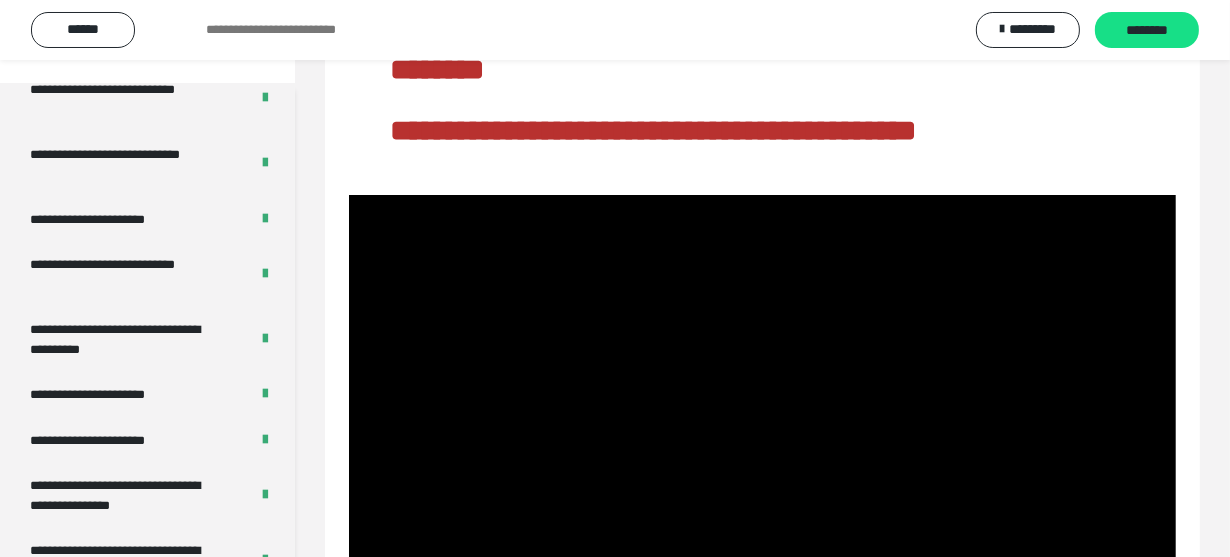 click at bounding box center (762, 427) 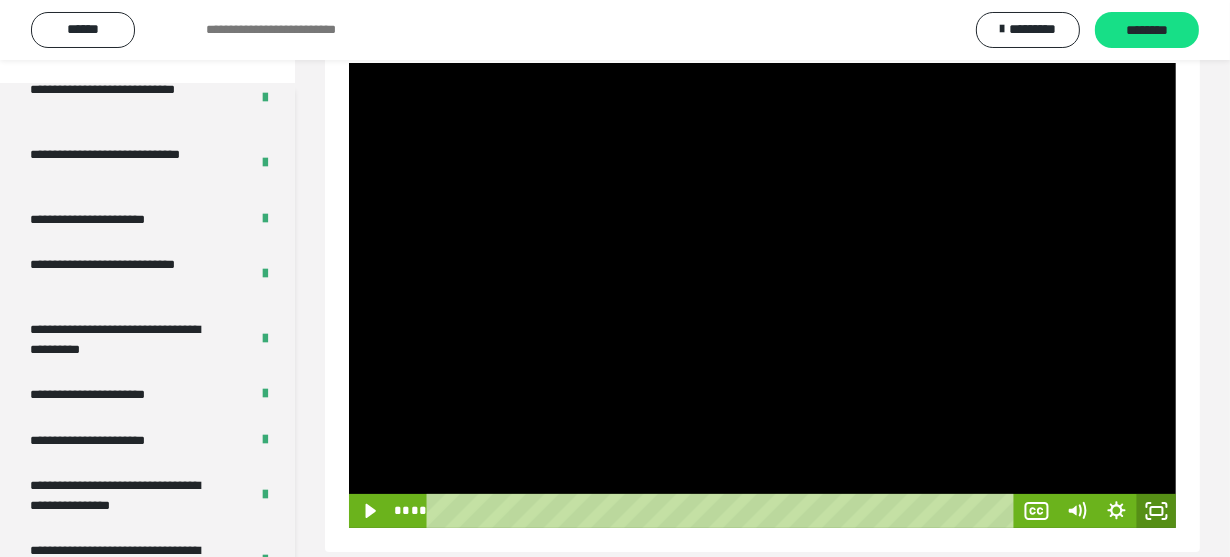 click 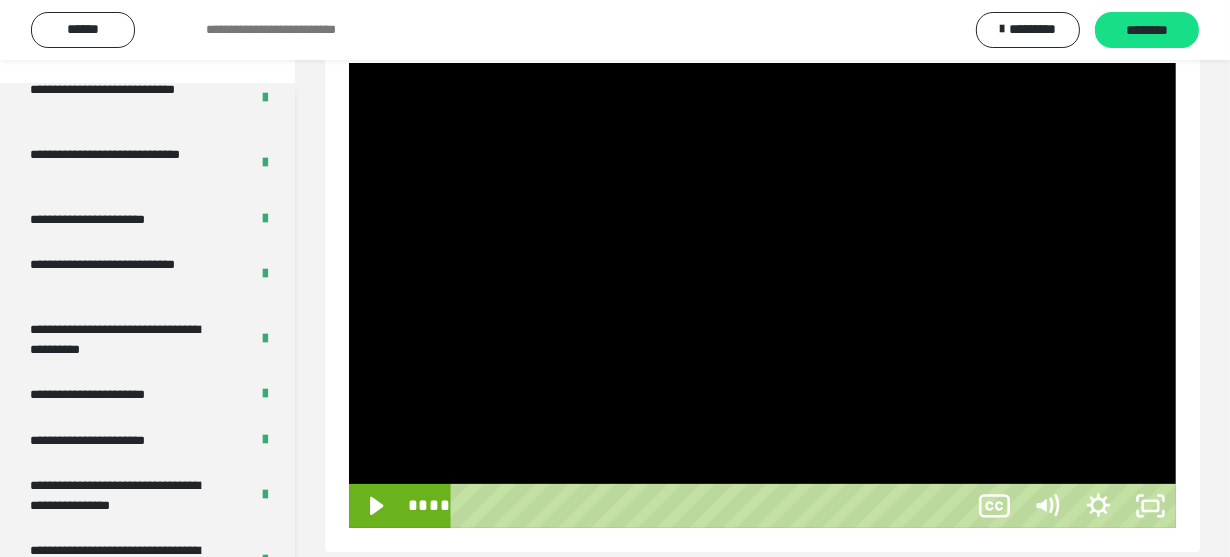 scroll, scrollTop: 159, scrollLeft: 0, axis: vertical 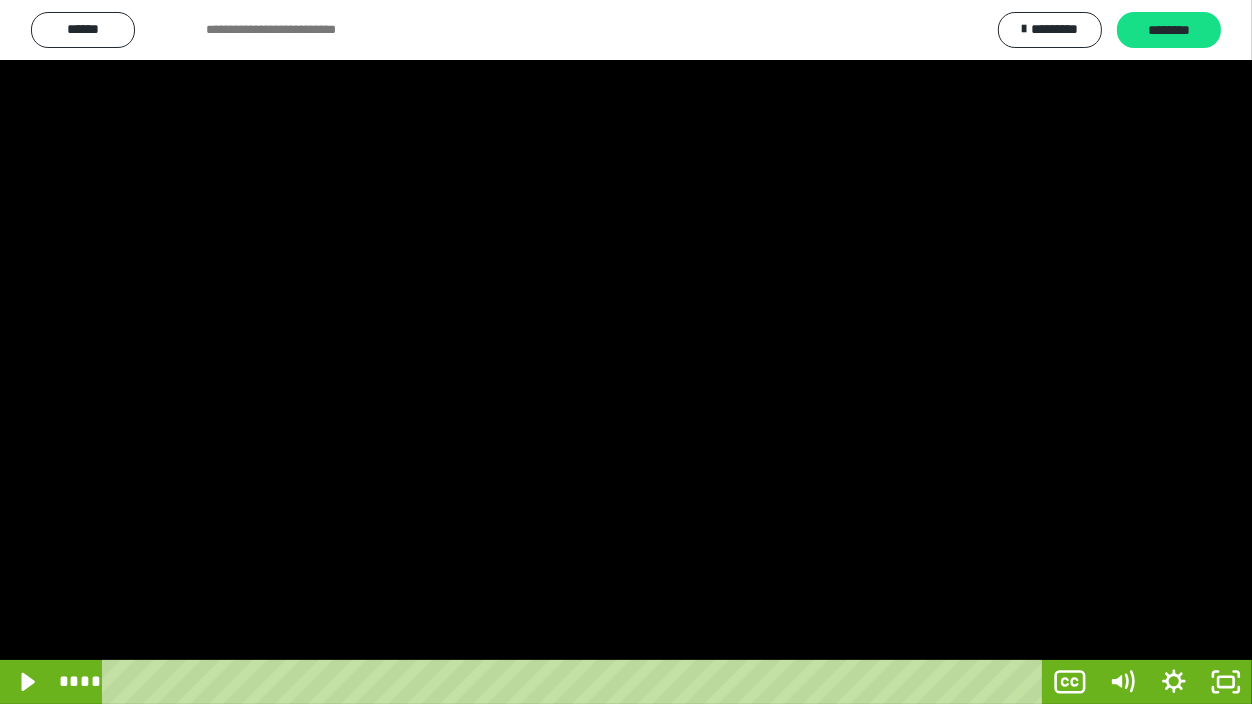 click at bounding box center (626, 352) 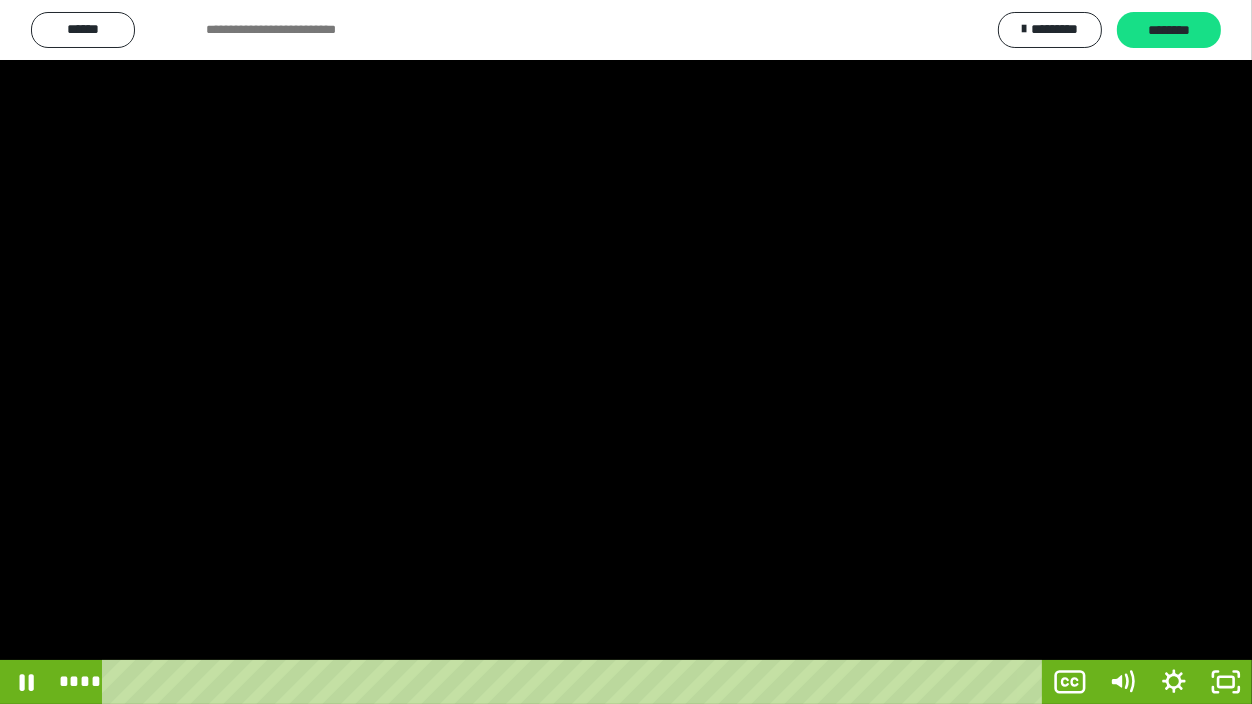 click at bounding box center (626, 352) 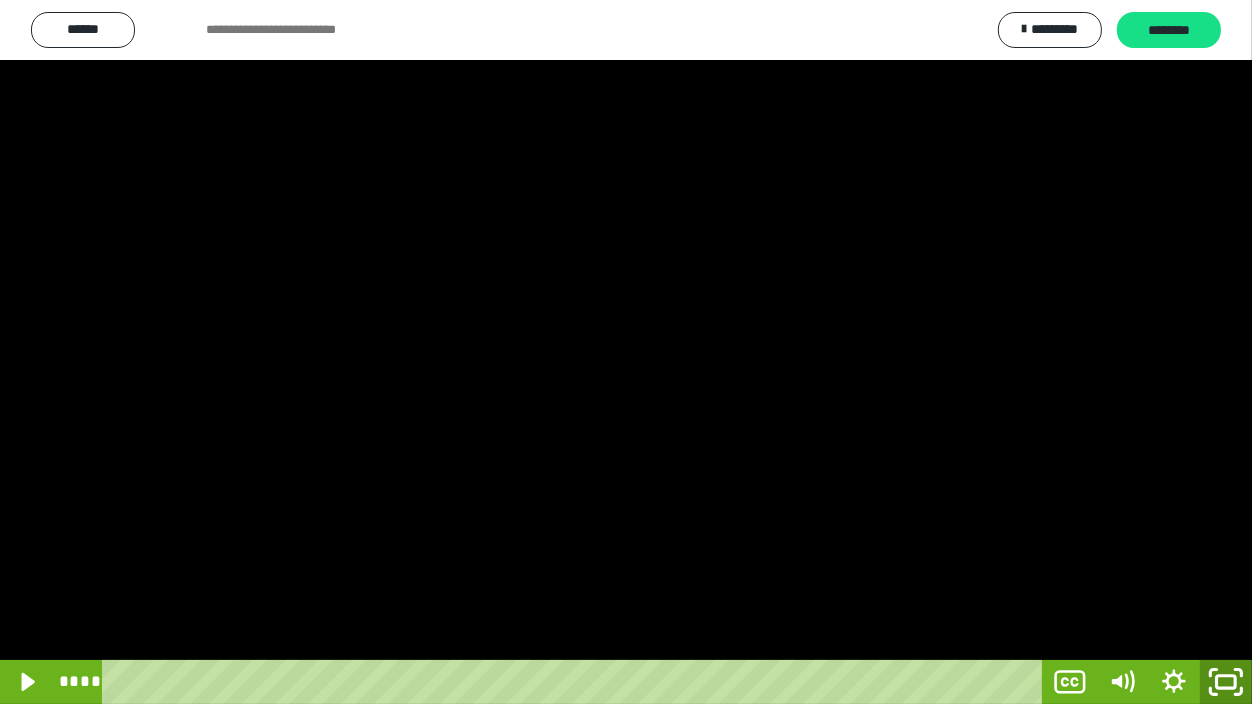 click 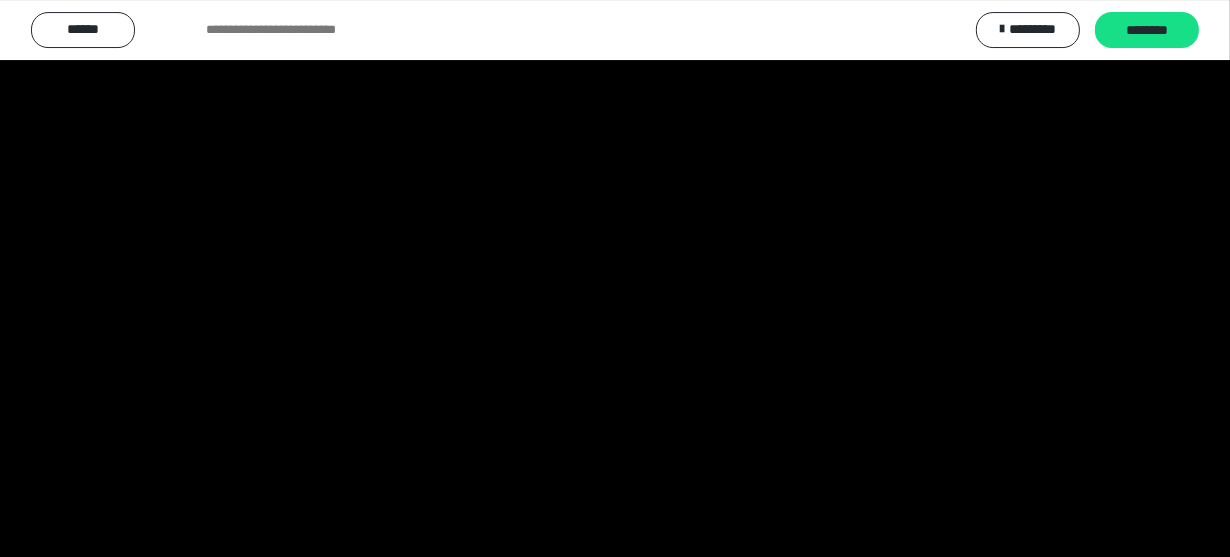 scroll, scrollTop: 71, scrollLeft: 0, axis: vertical 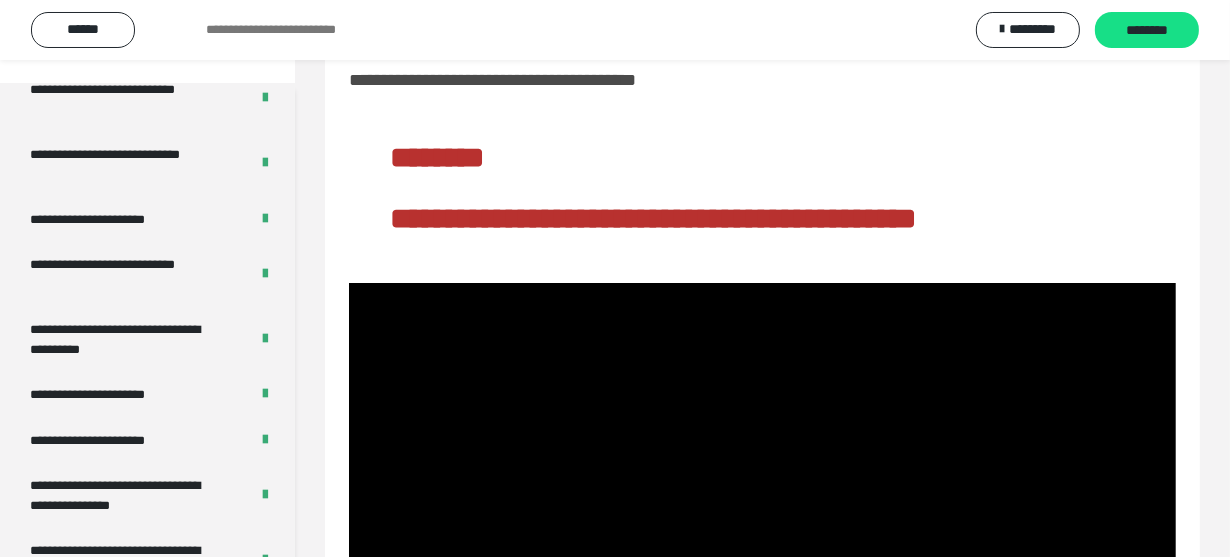 click on "********" at bounding box center [762, 157] 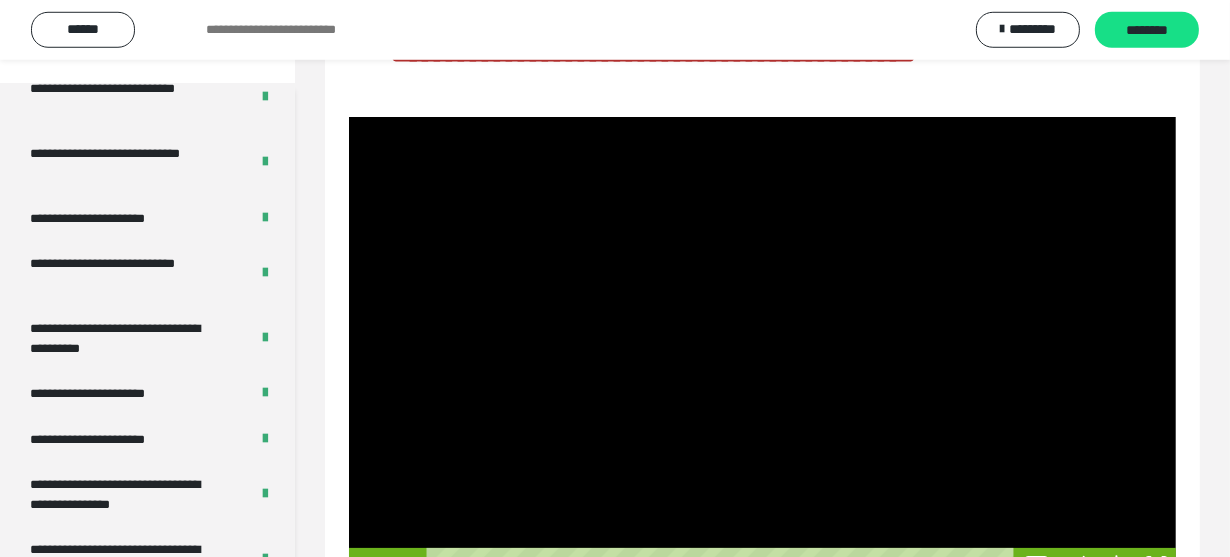 scroll, scrollTop: 291, scrollLeft: 0, axis: vertical 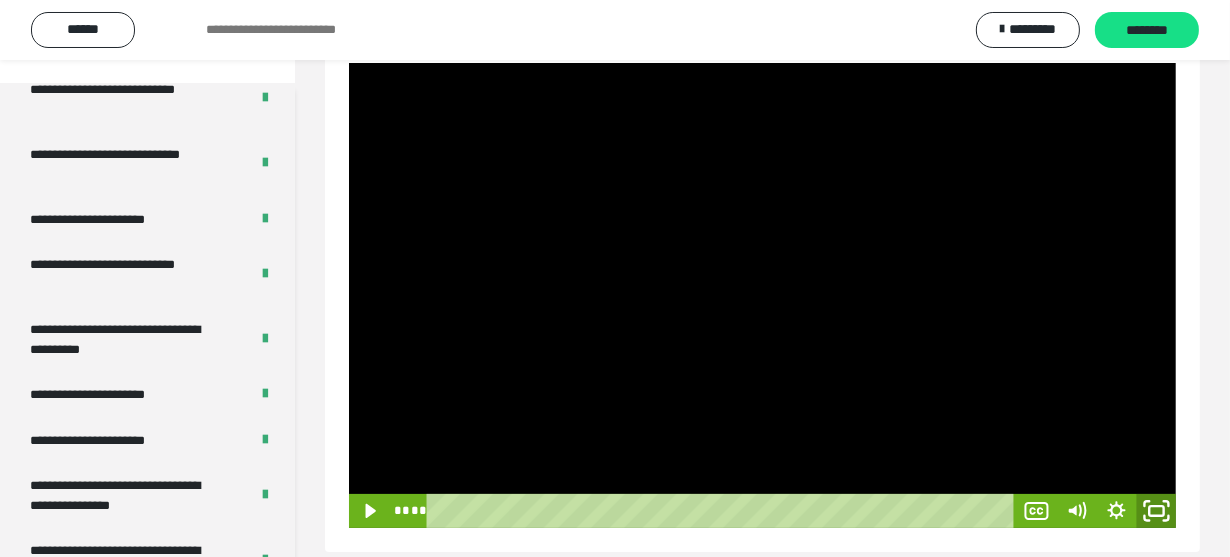 click 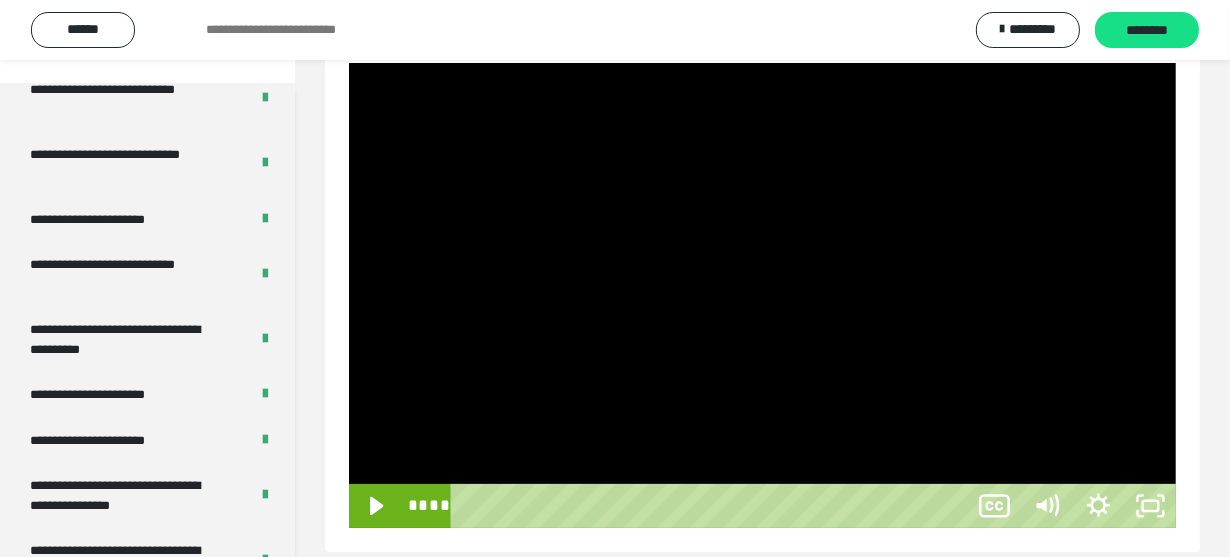 scroll, scrollTop: 159, scrollLeft: 0, axis: vertical 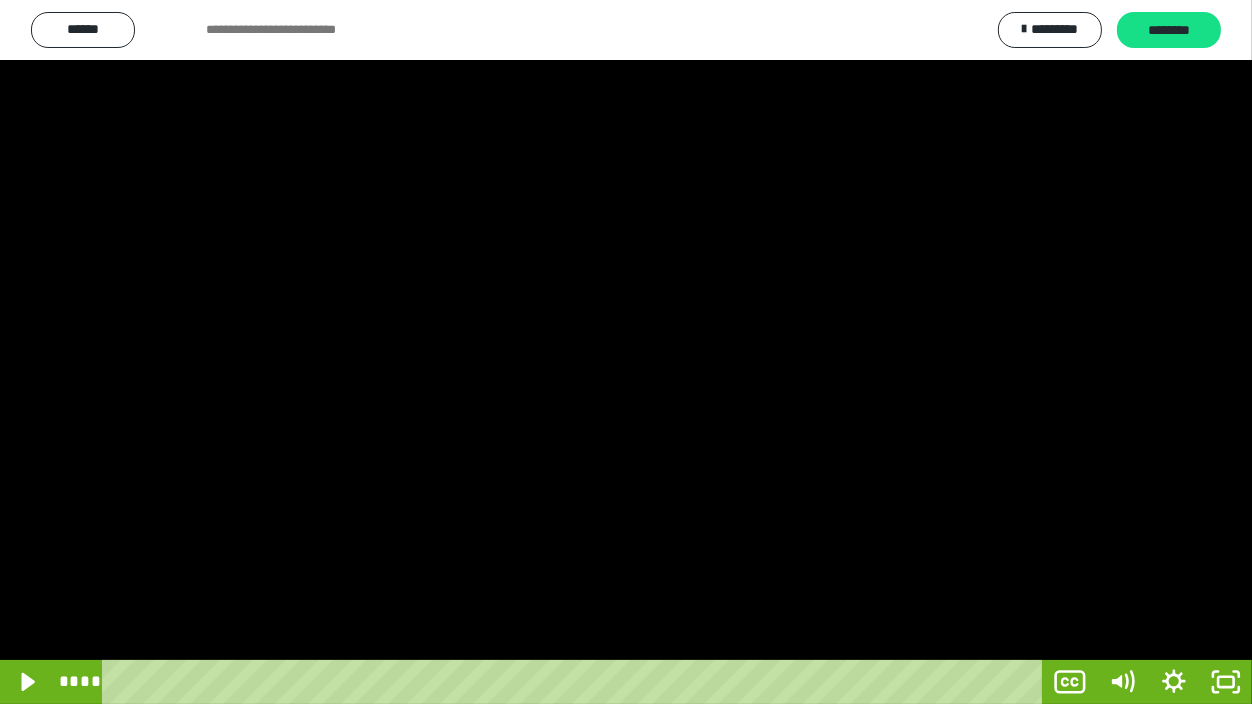 click at bounding box center (626, 352) 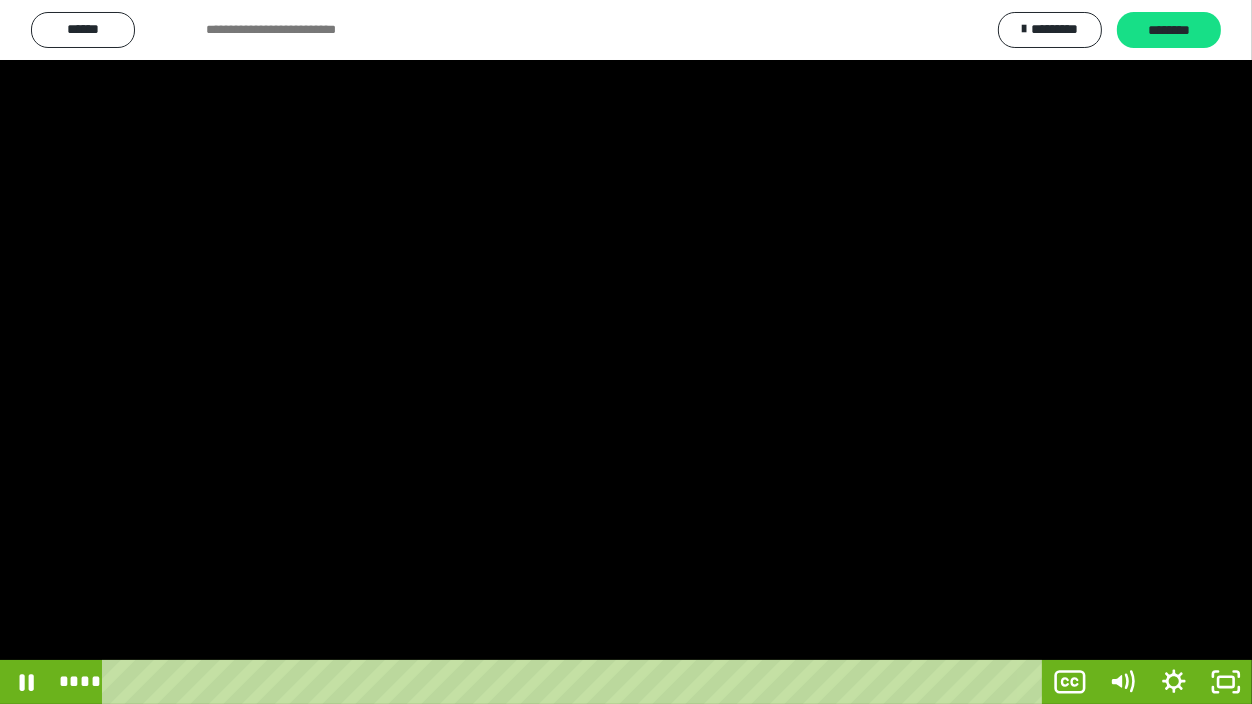 click at bounding box center [626, 352] 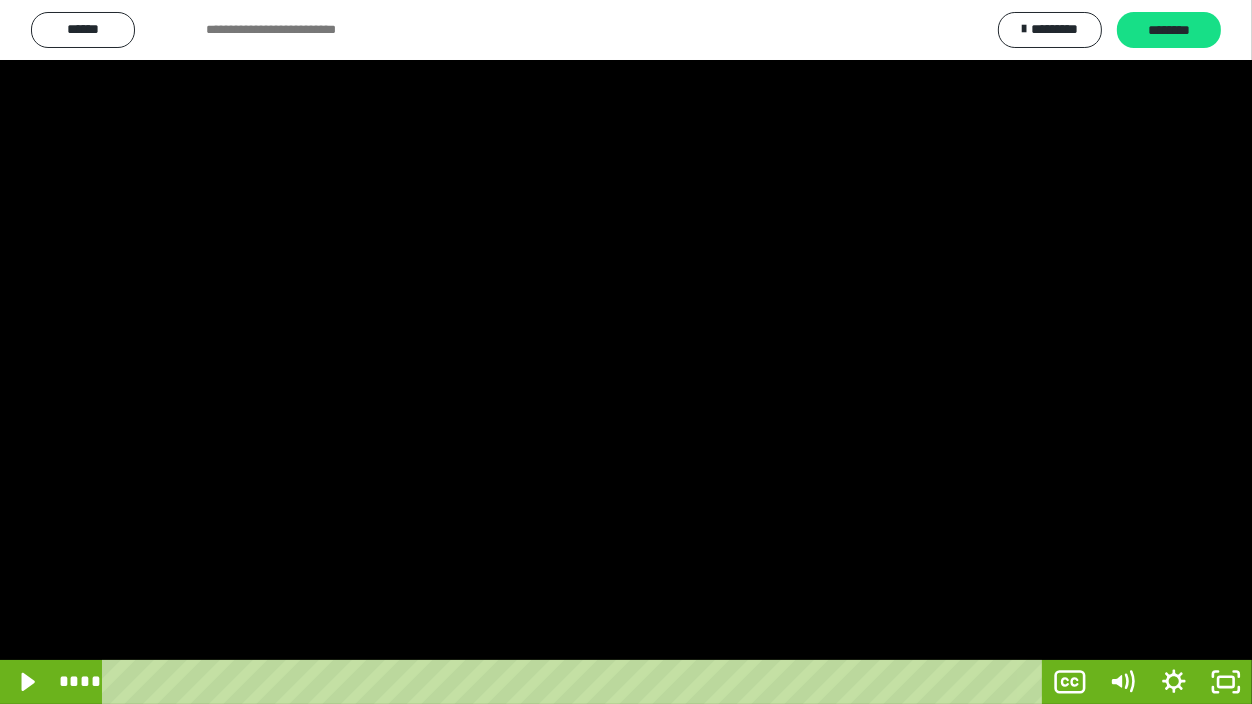 click at bounding box center [626, 352] 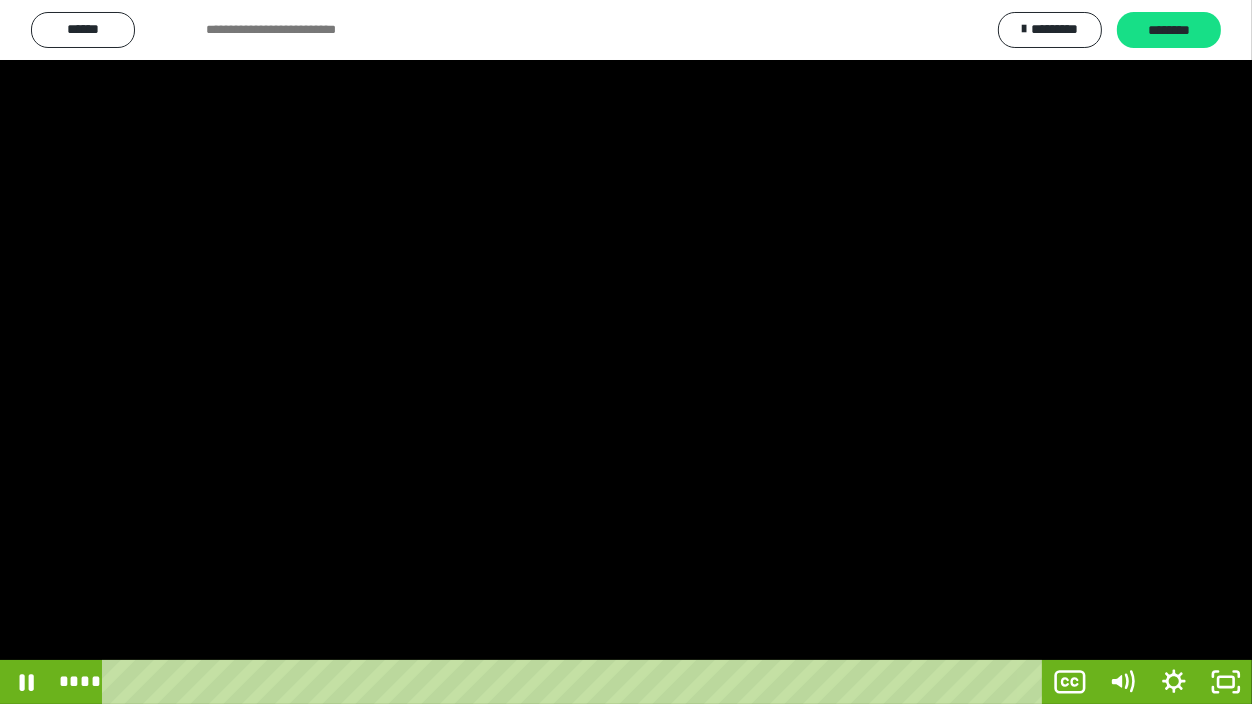 click at bounding box center (626, 352) 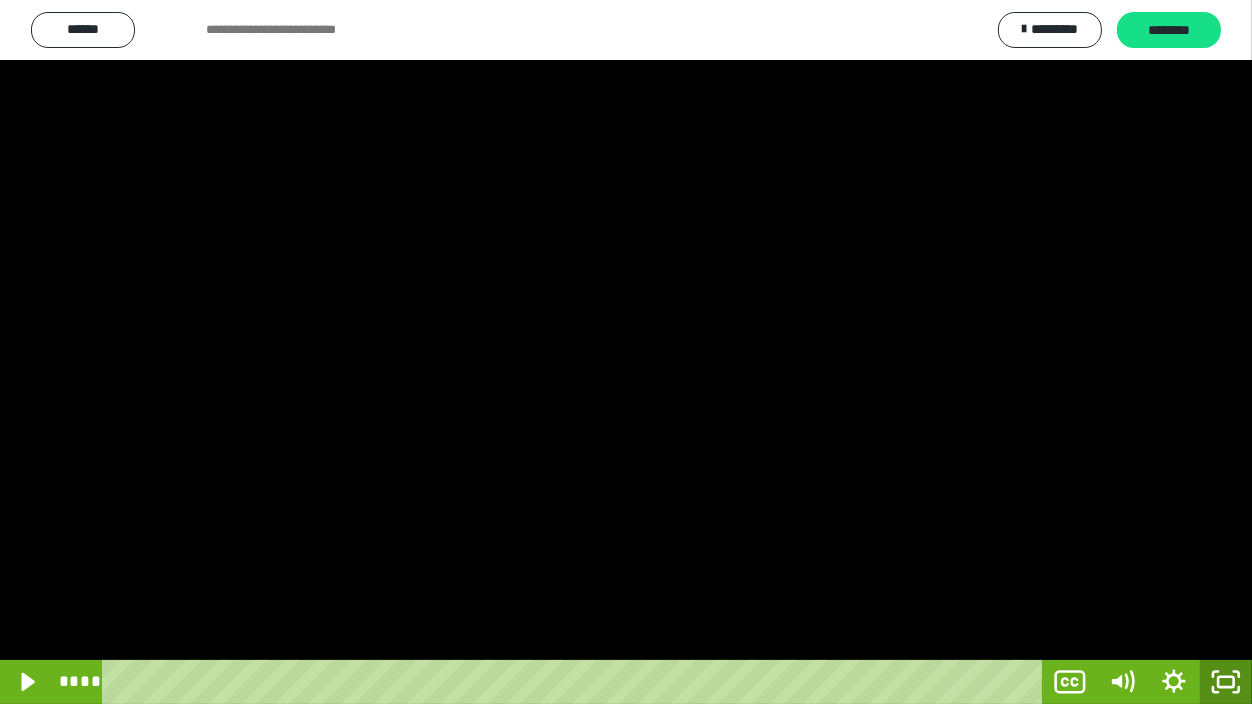 click 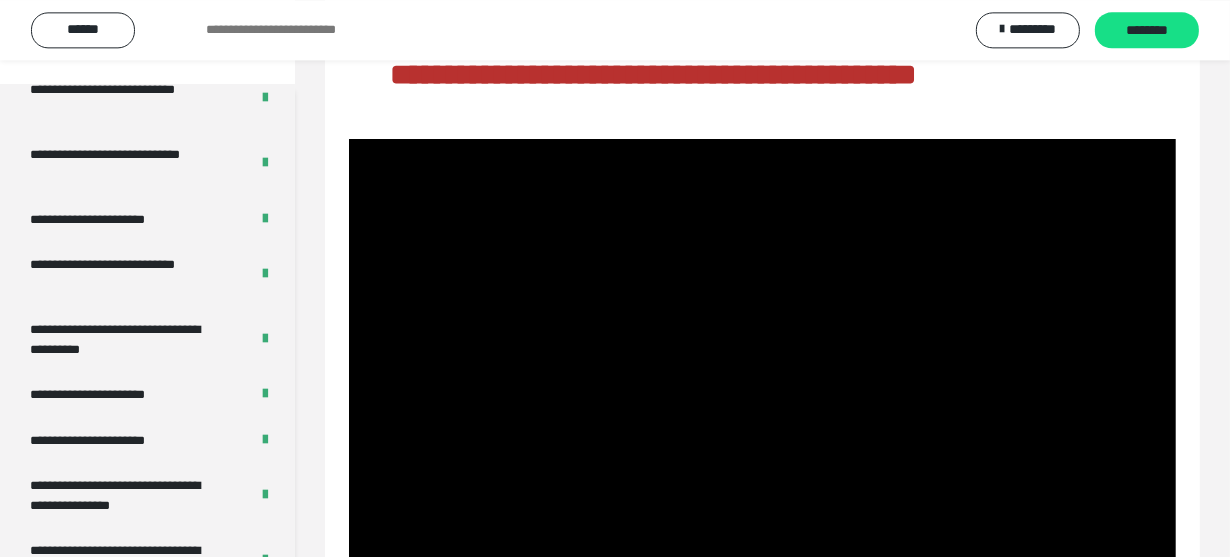 scroll, scrollTop: 291, scrollLeft: 0, axis: vertical 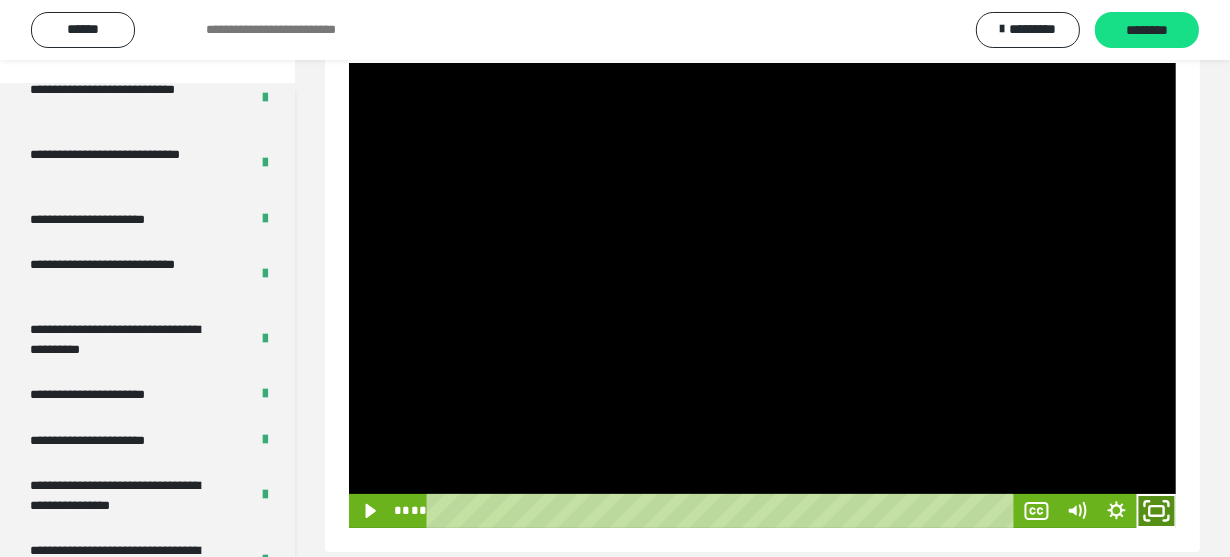 click 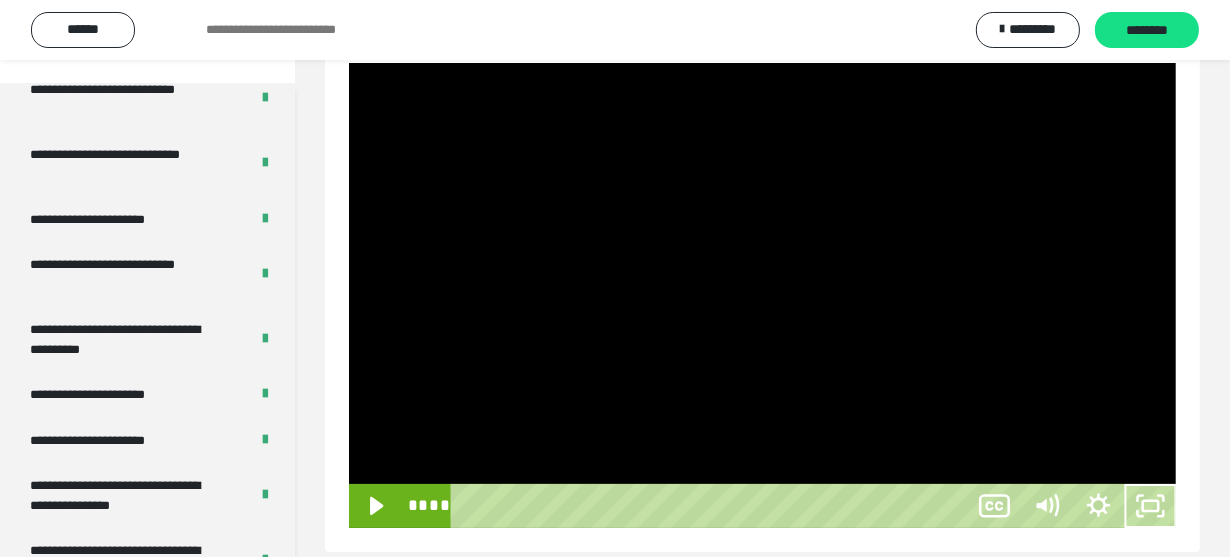 scroll, scrollTop: 159, scrollLeft: 0, axis: vertical 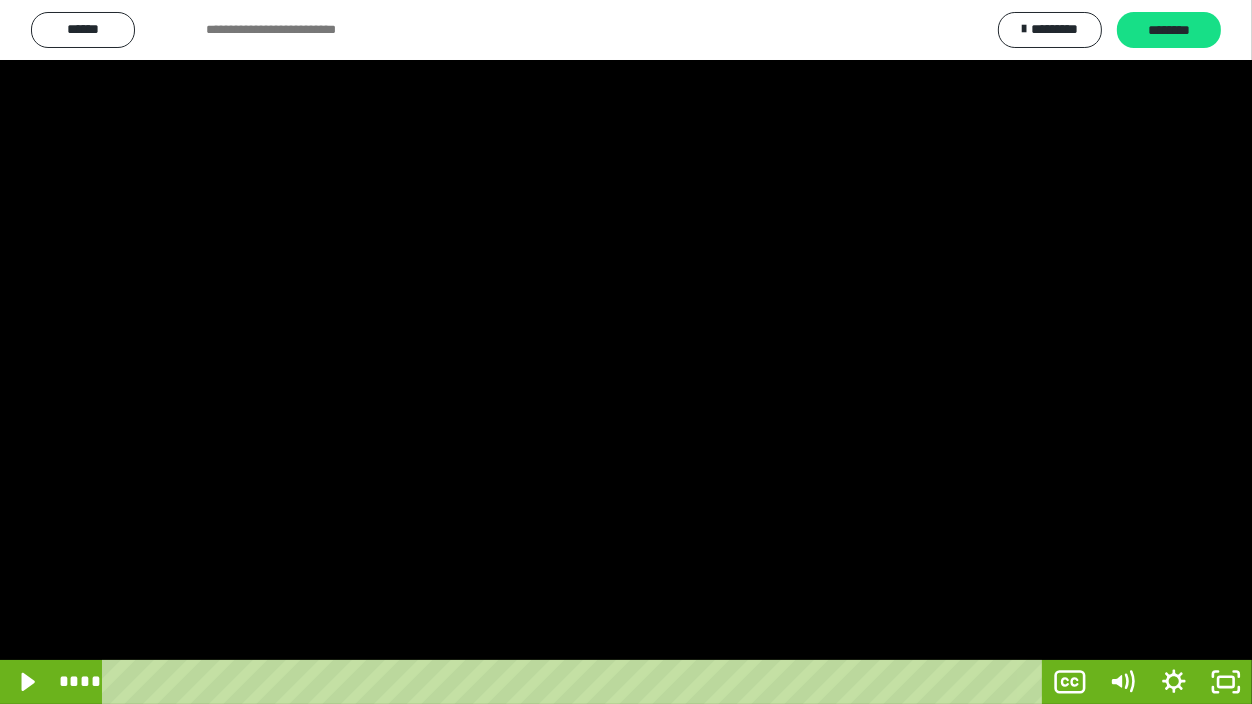 click at bounding box center (626, 352) 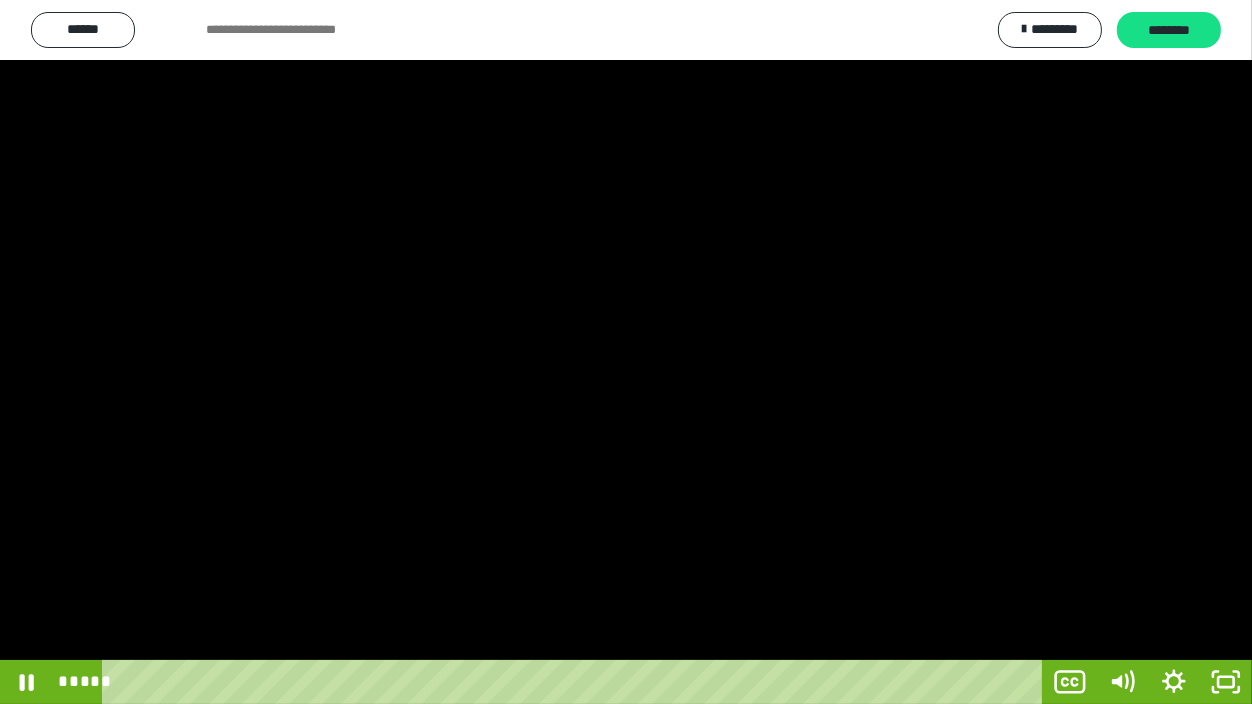 click at bounding box center (626, 352) 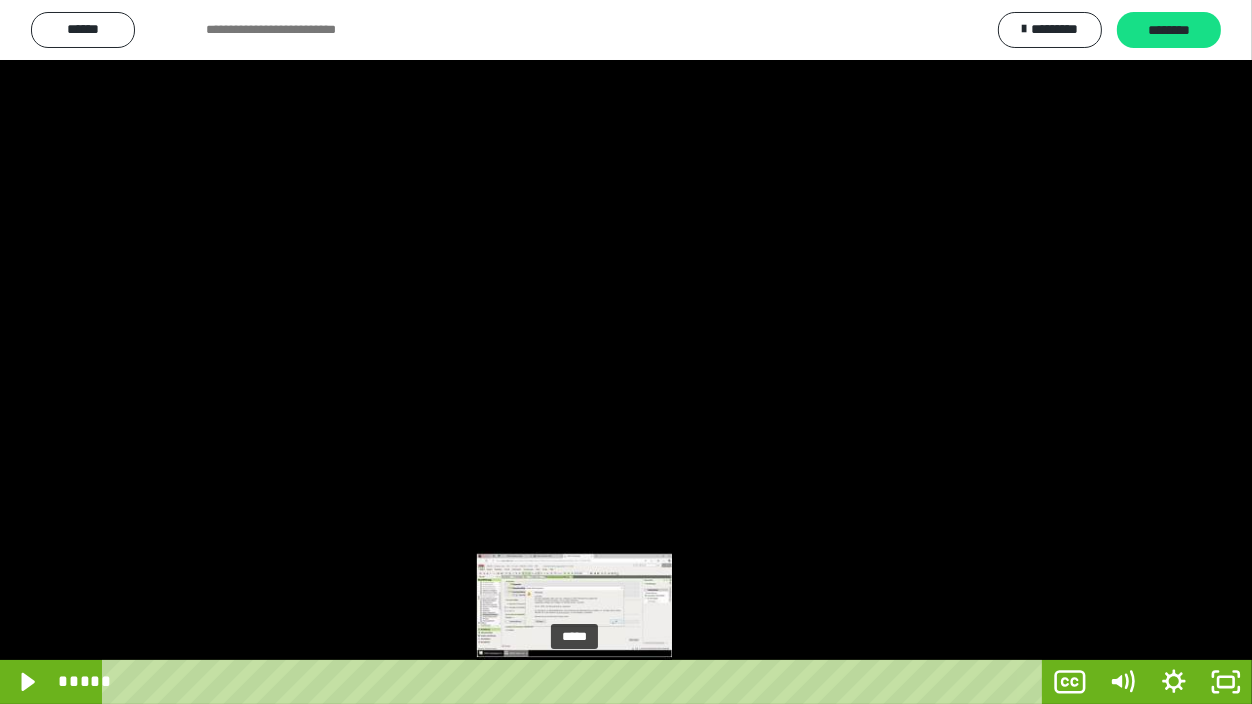 click on "*****" at bounding box center [576, 682] 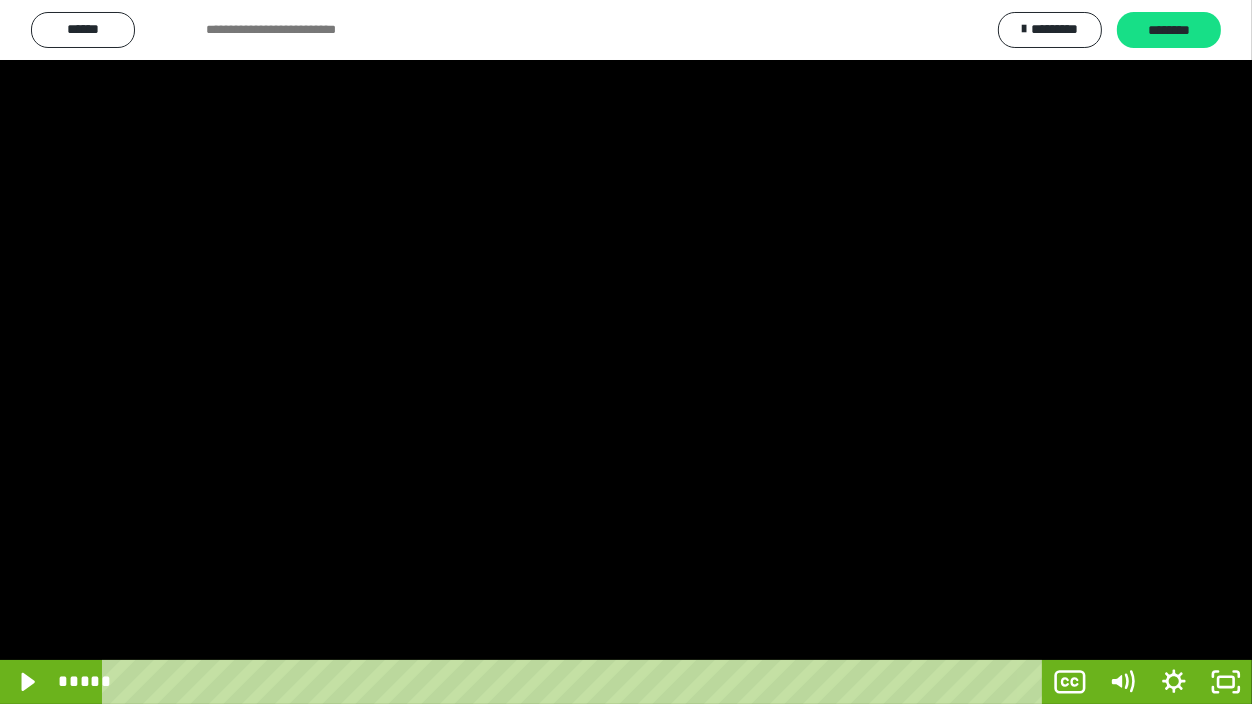 click at bounding box center (626, 352) 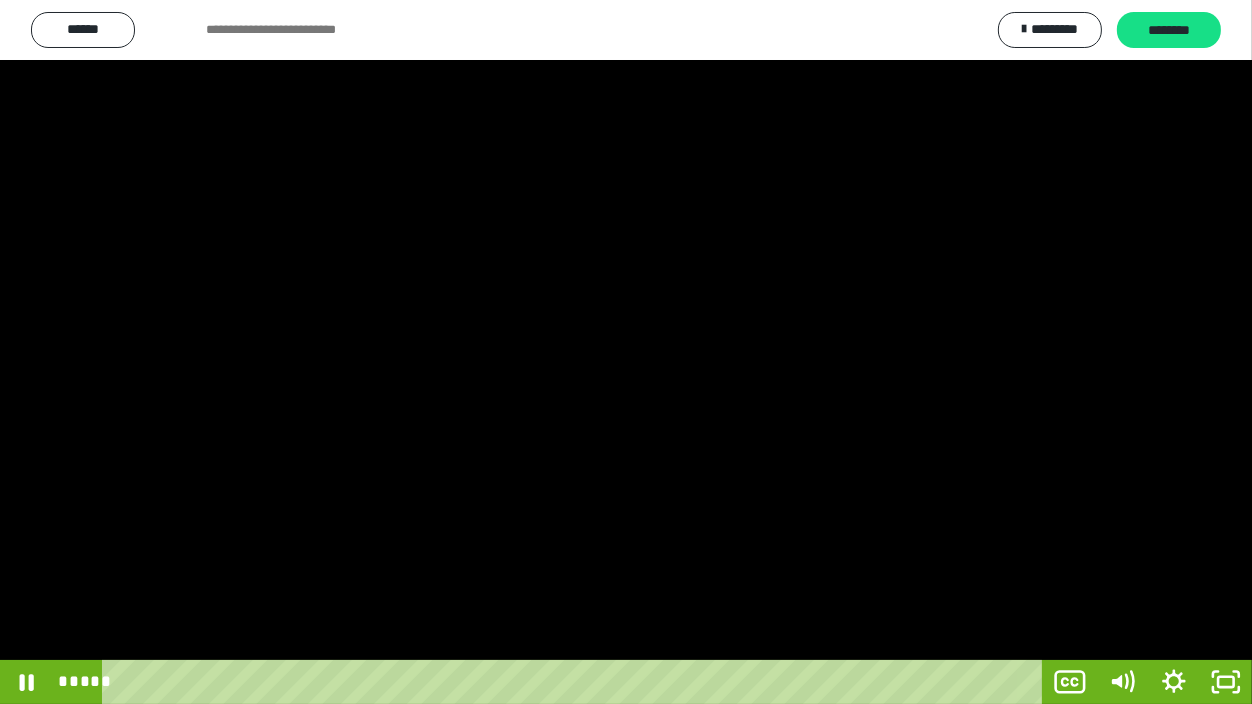 click at bounding box center [626, 352] 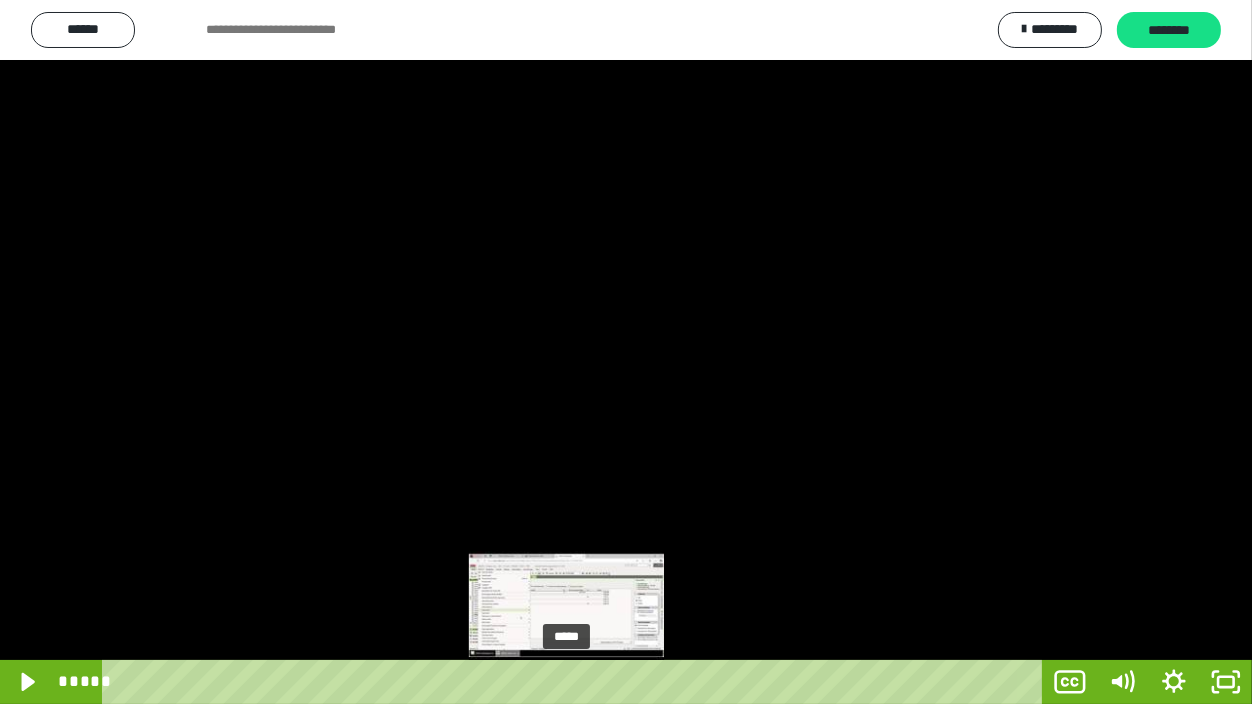 click on "*****" at bounding box center (576, 682) 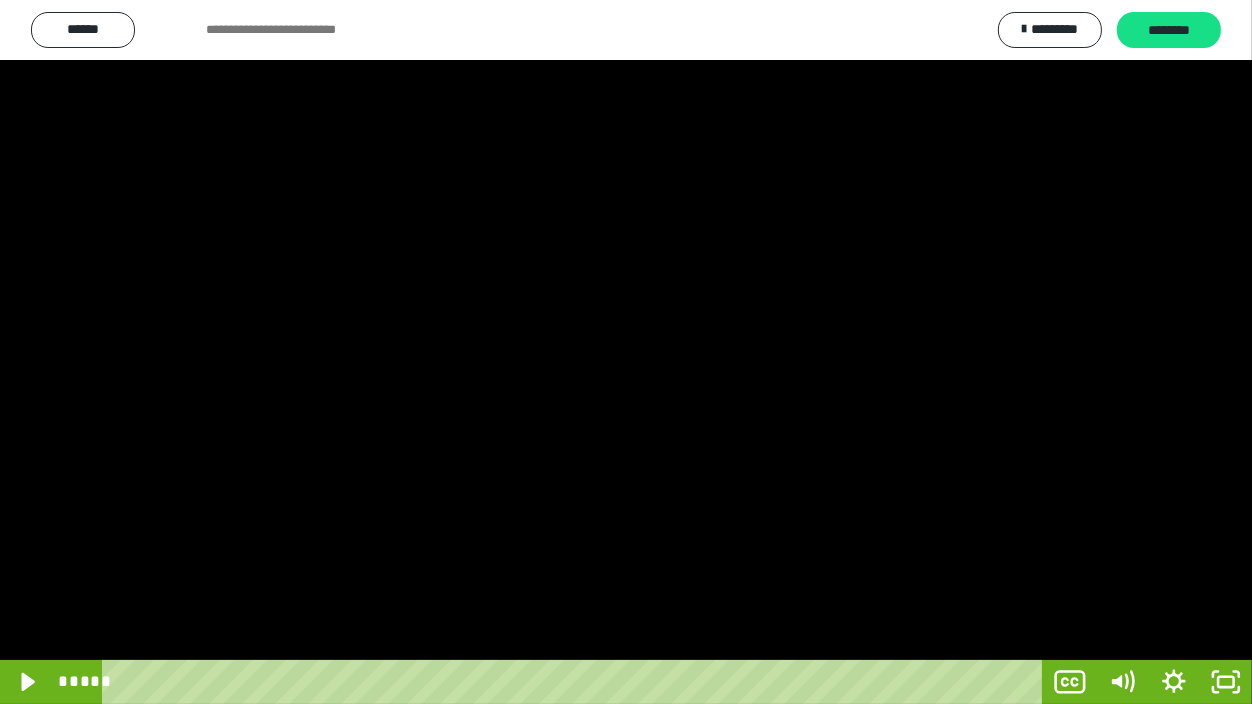 click at bounding box center [626, 352] 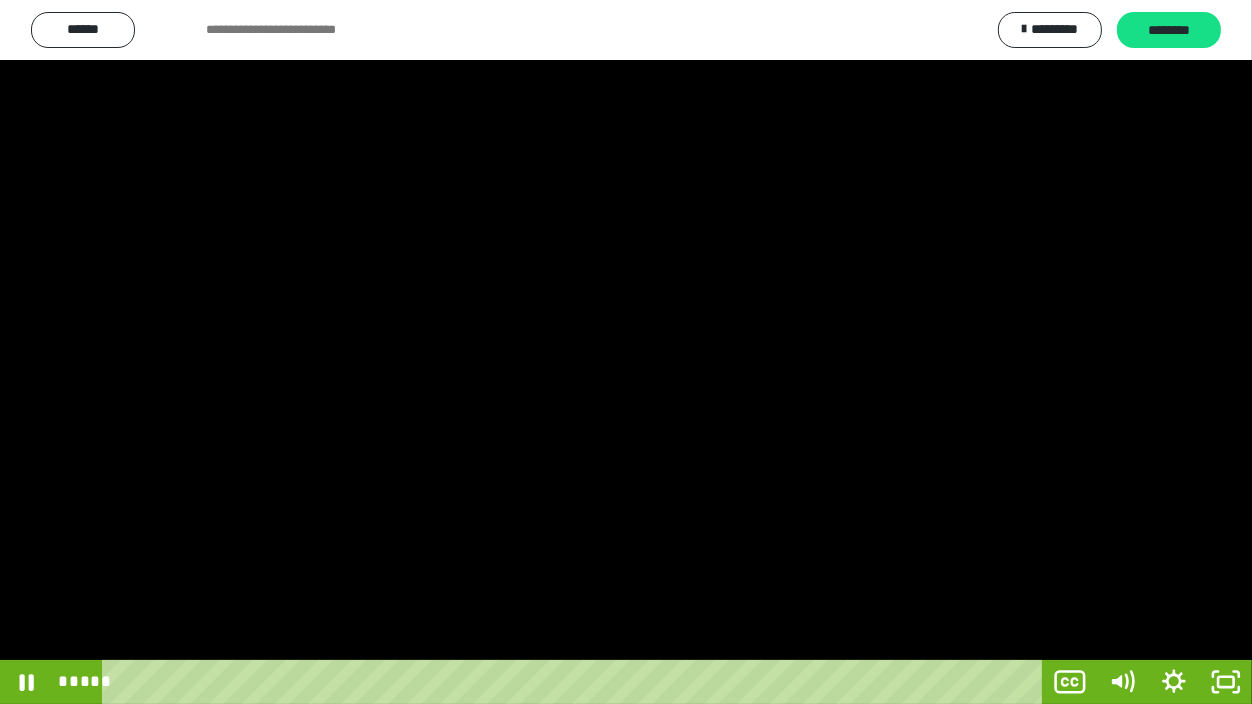 click at bounding box center (626, 352) 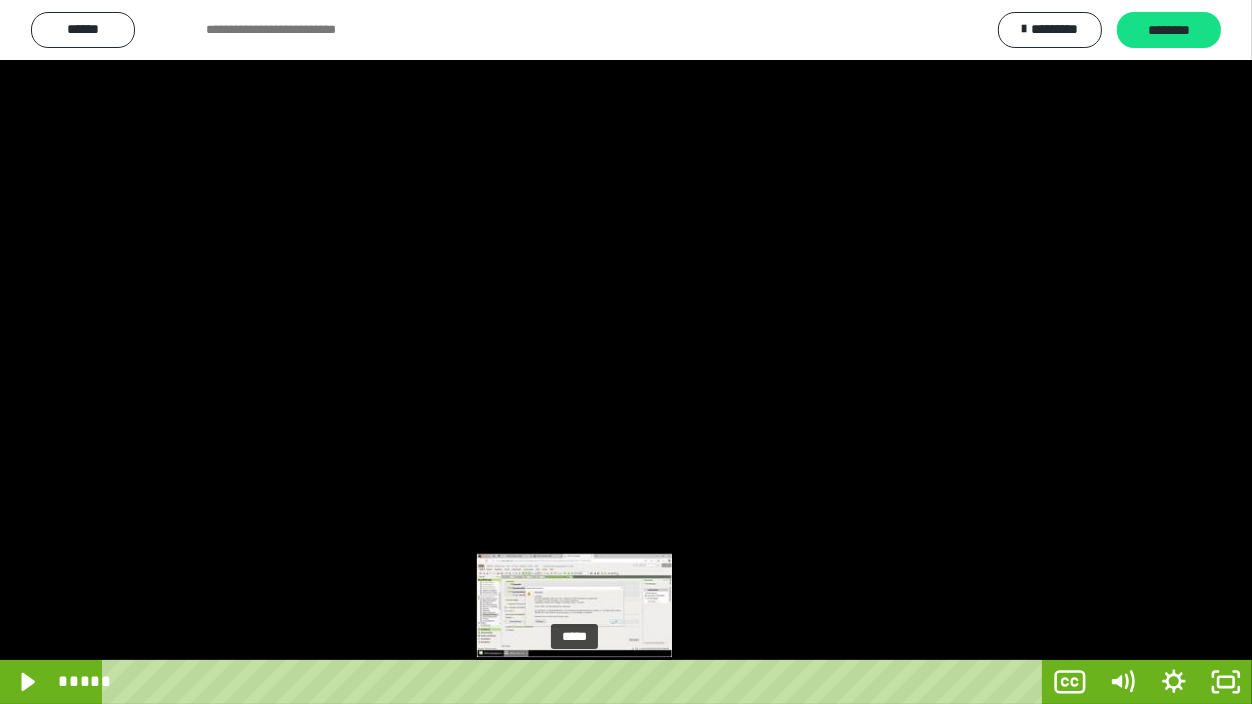 click on "*****" at bounding box center (576, 682) 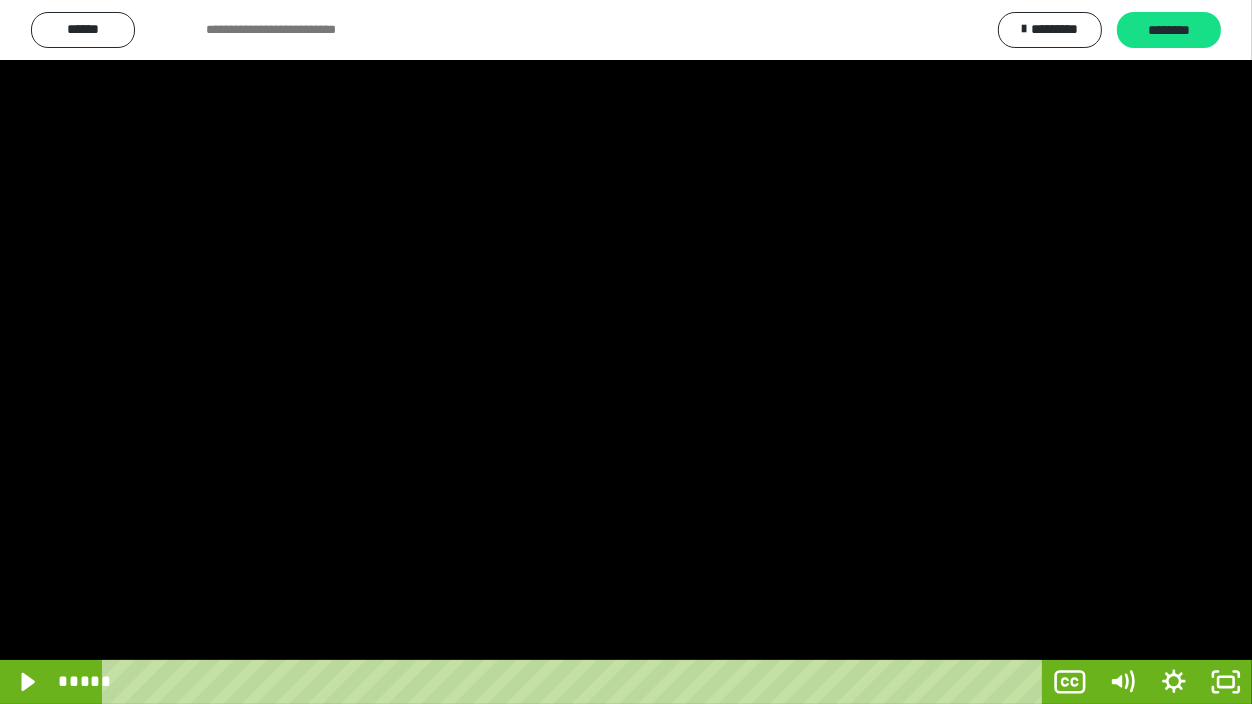 click at bounding box center (626, 352) 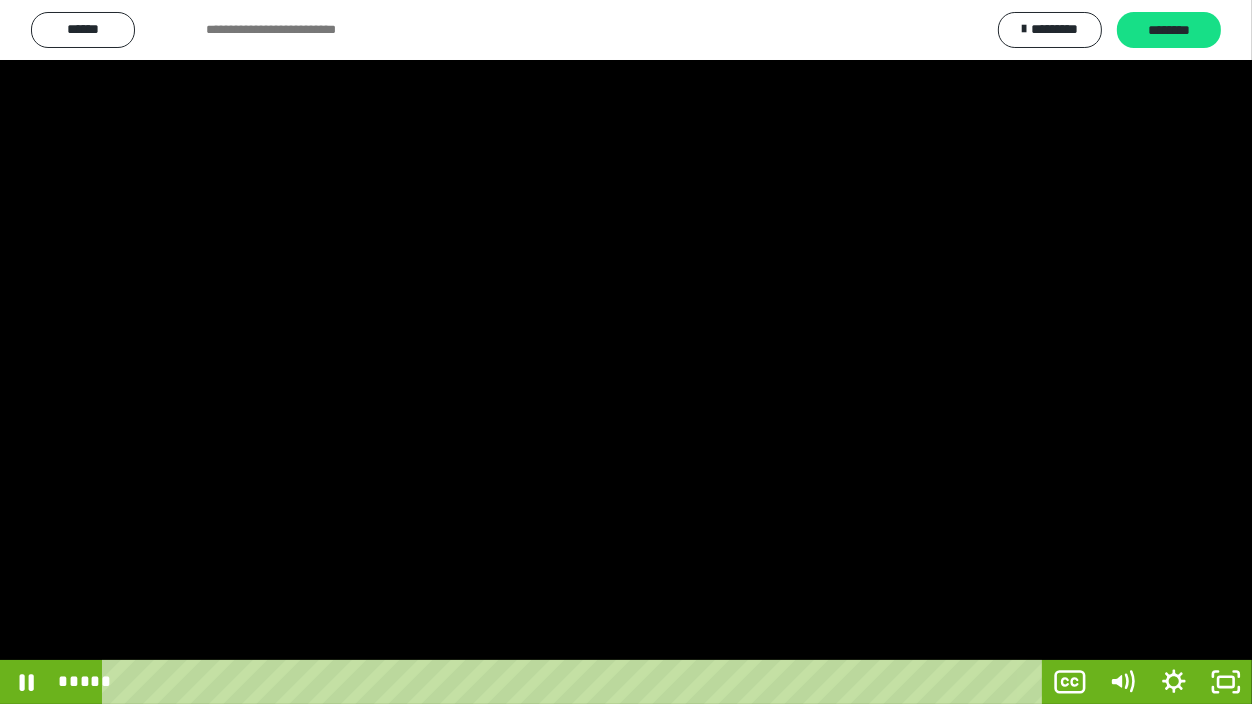 click at bounding box center (626, 352) 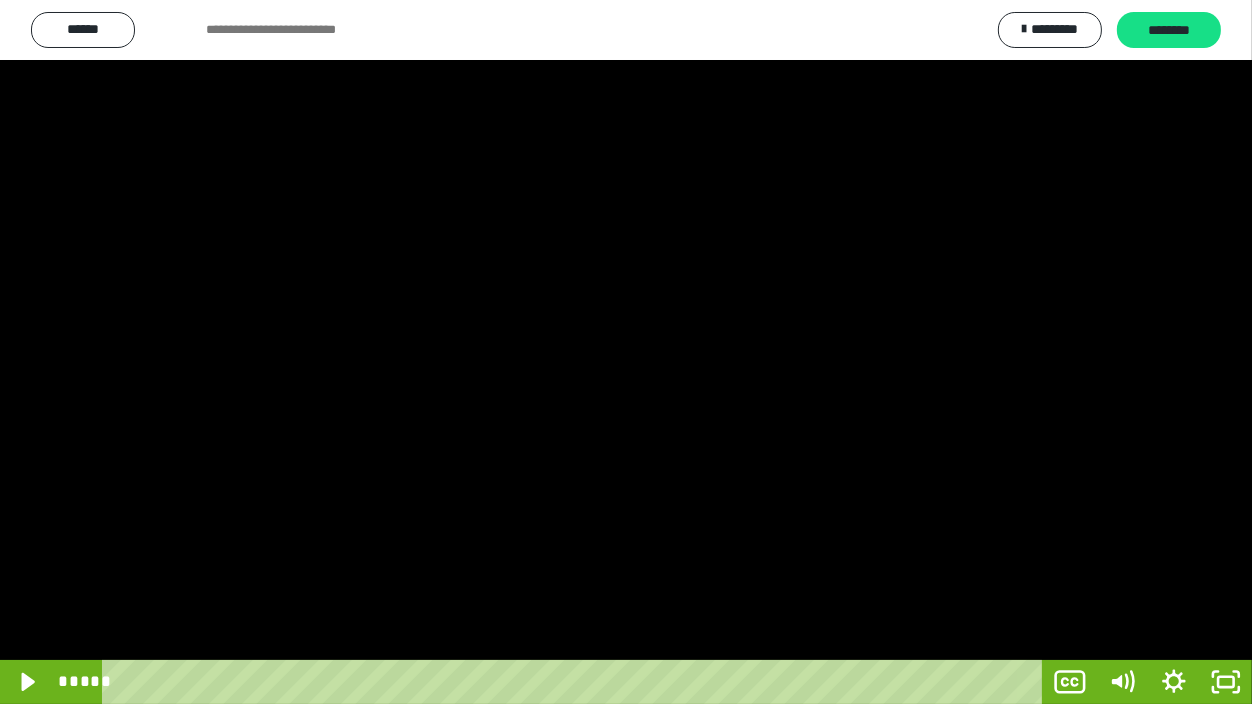 click at bounding box center (626, 352) 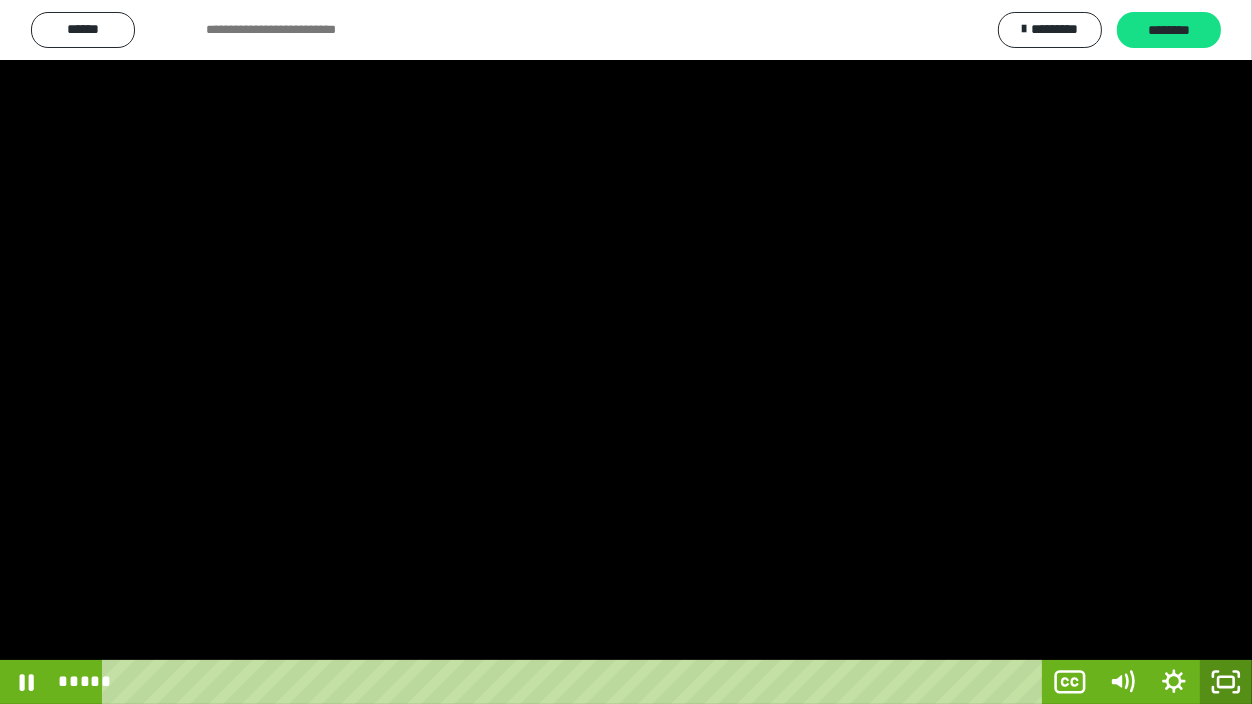 click 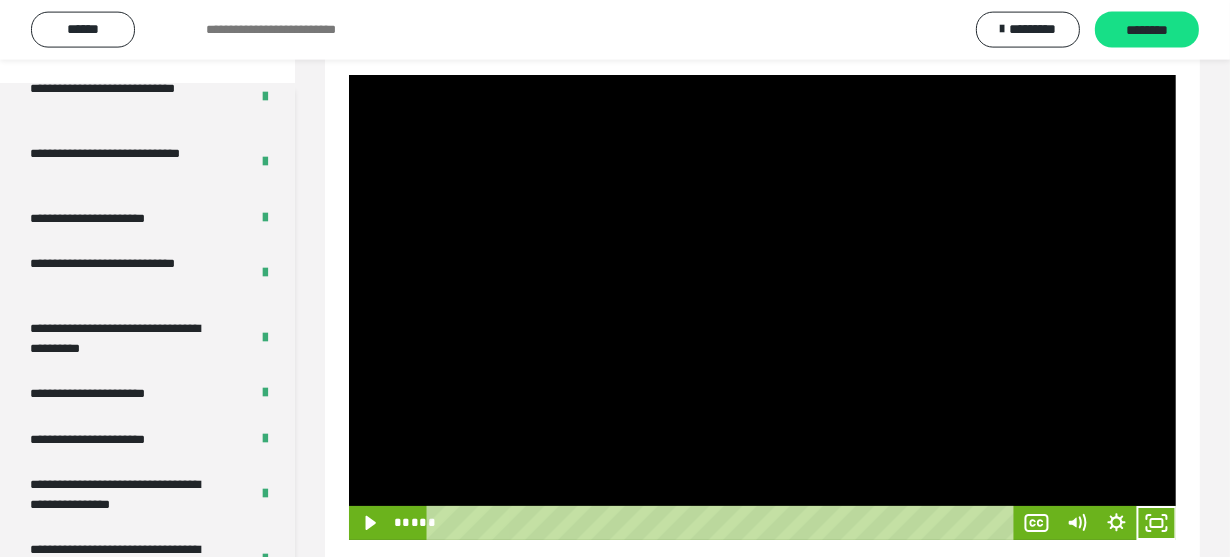 scroll, scrollTop: 291, scrollLeft: 0, axis: vertical 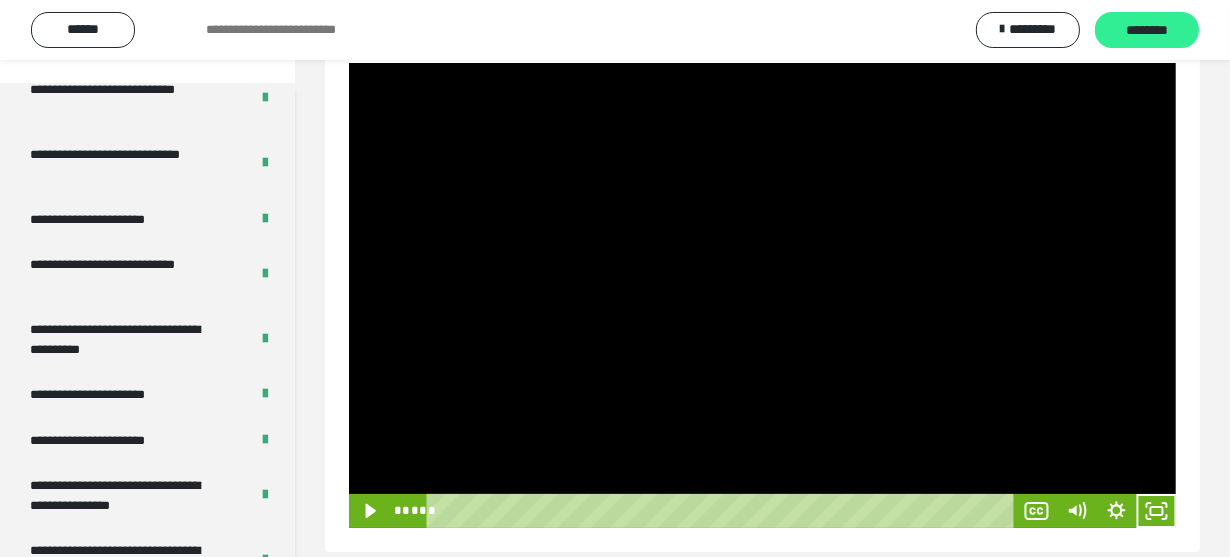 click on "********" at bounding box center (1147, 31) 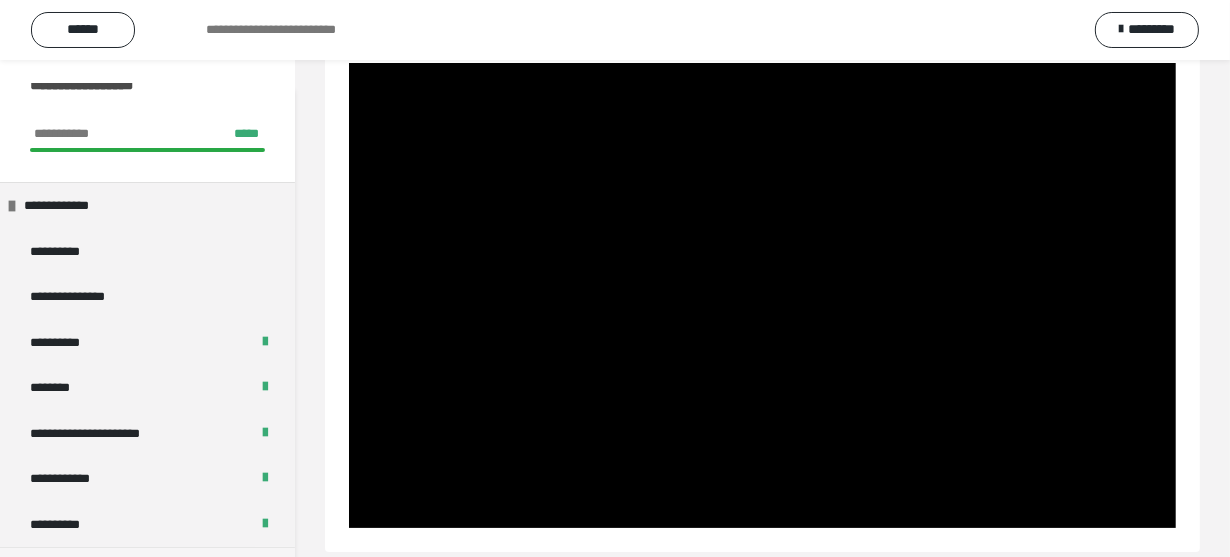 scroll, scrollTop: 0, scrollLeft: 0, axis: both 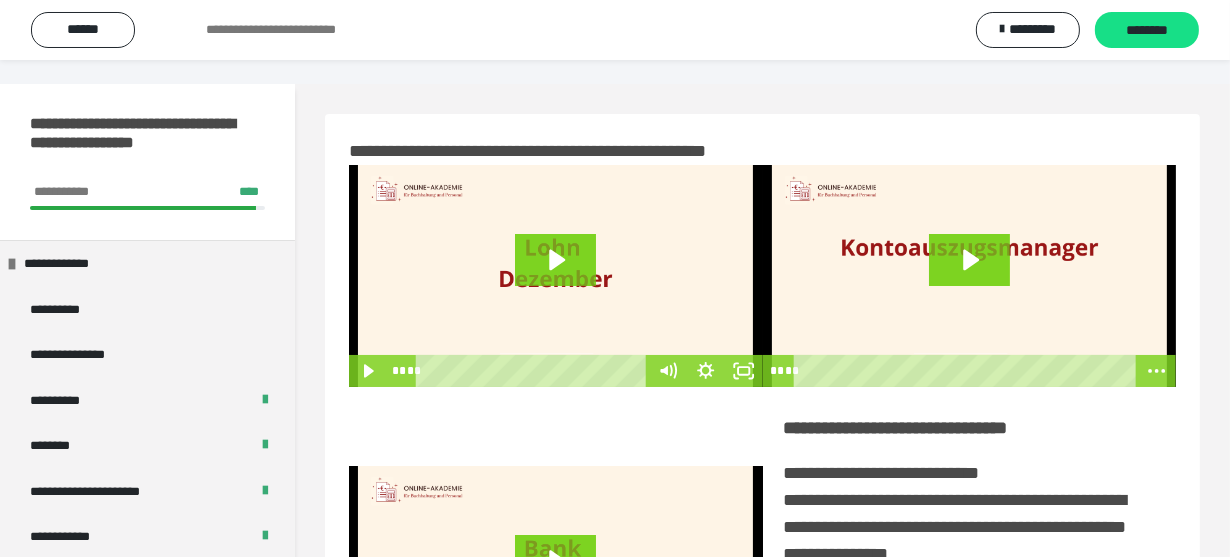 click on "**********" at bounding box center [762, 563] 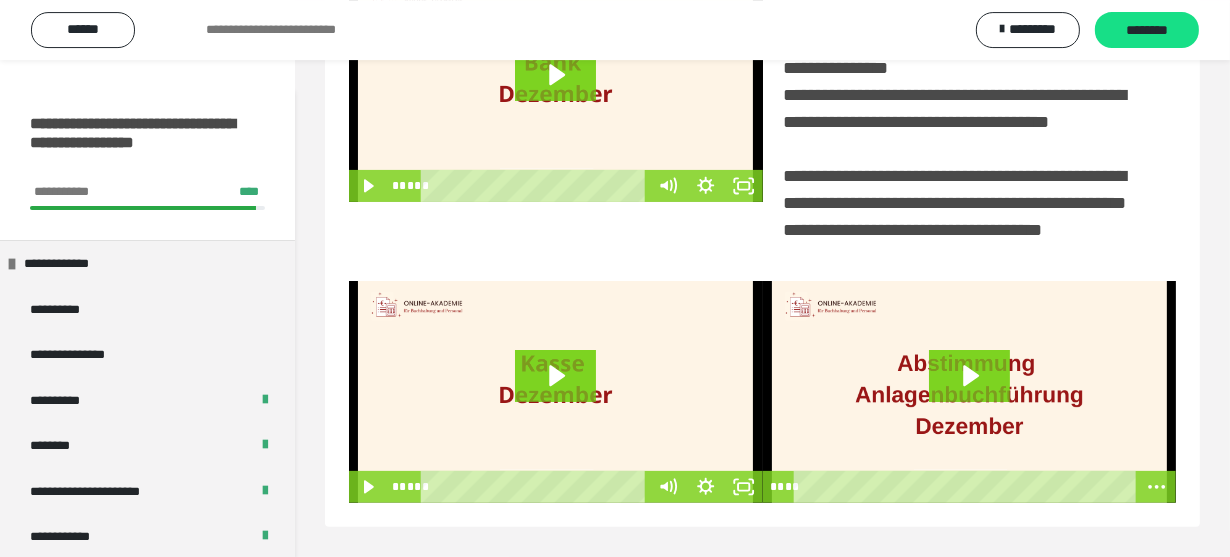 scroll, scrollTop: 515, scrollLeft: 0, axis: vertical 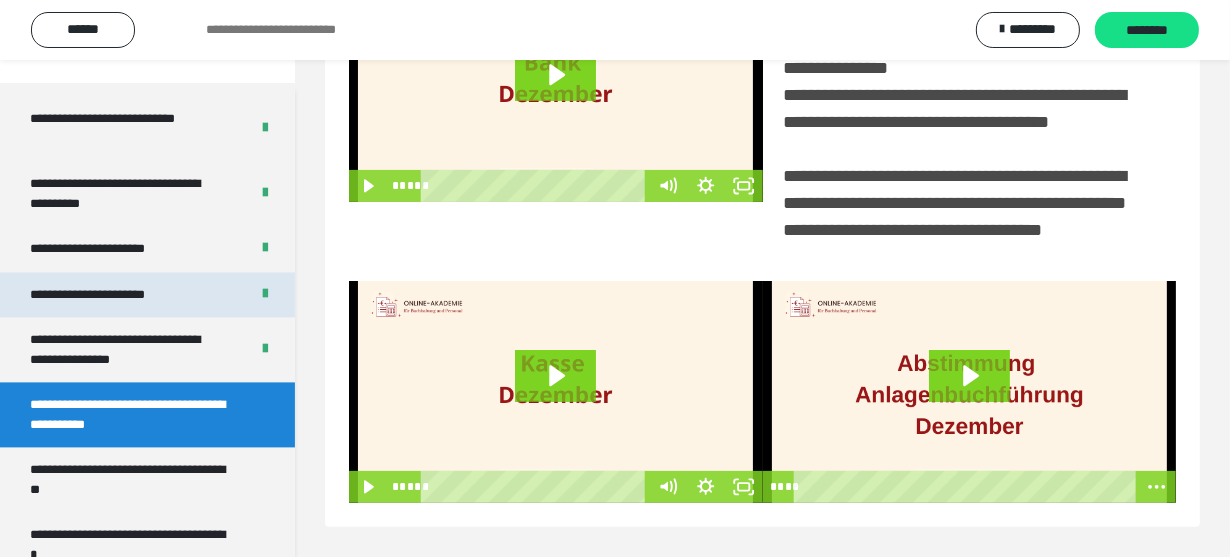 click on "**********" at bounding box center [110, 295] 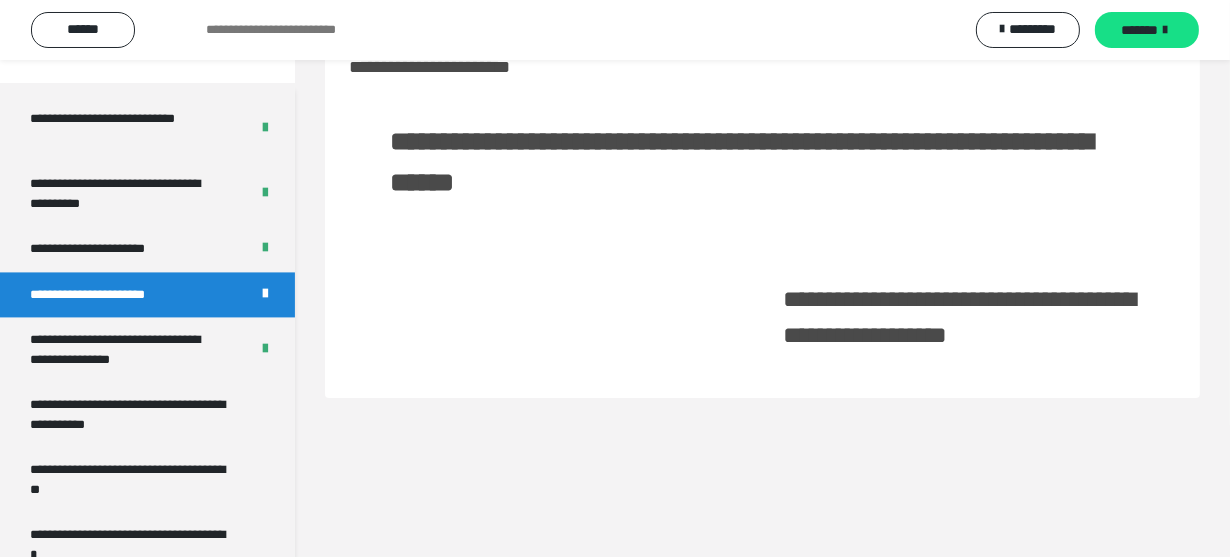 scroll, scrollTop: 59, scrollLeft: 0, axis: vertical 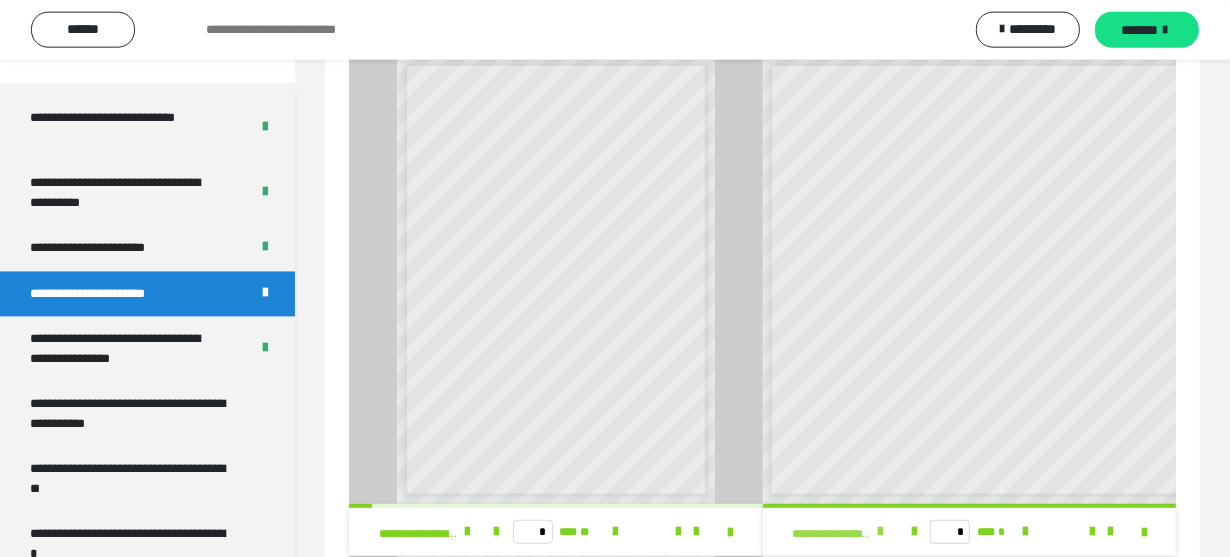 click at bounding box center [880, 532] 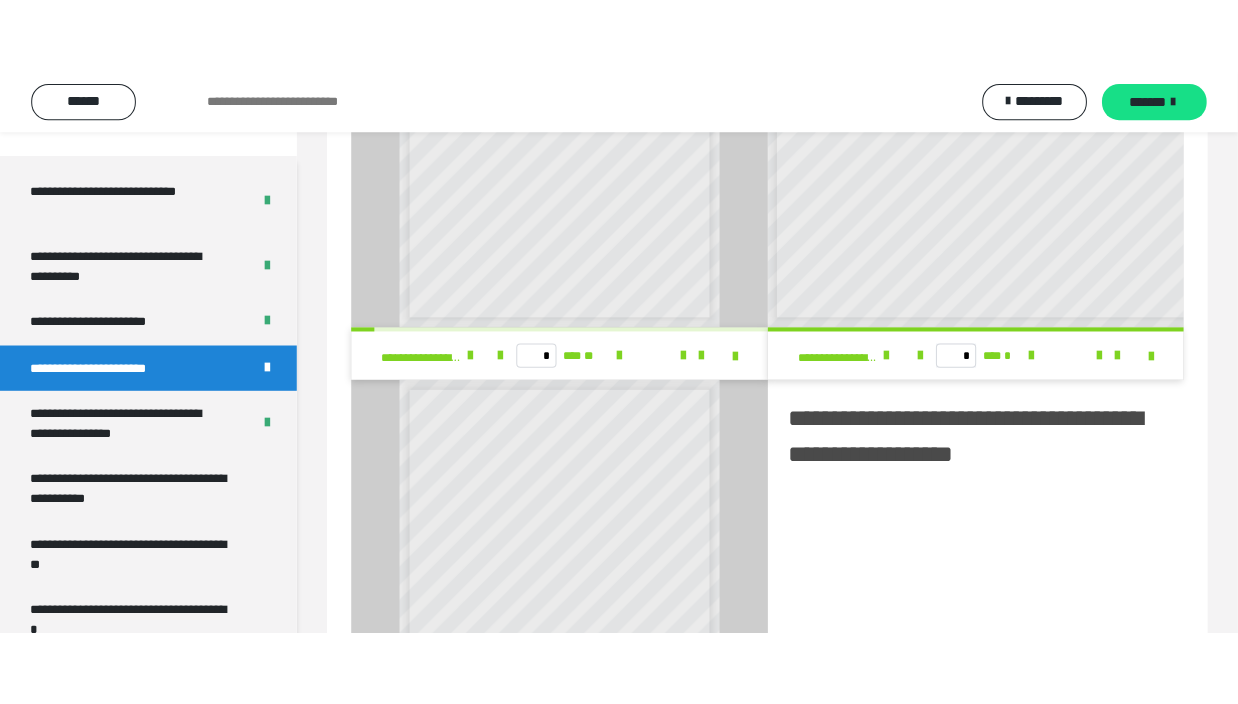 scroll, scrollTop: 1839, scrollLeft: 0, axis: vertical 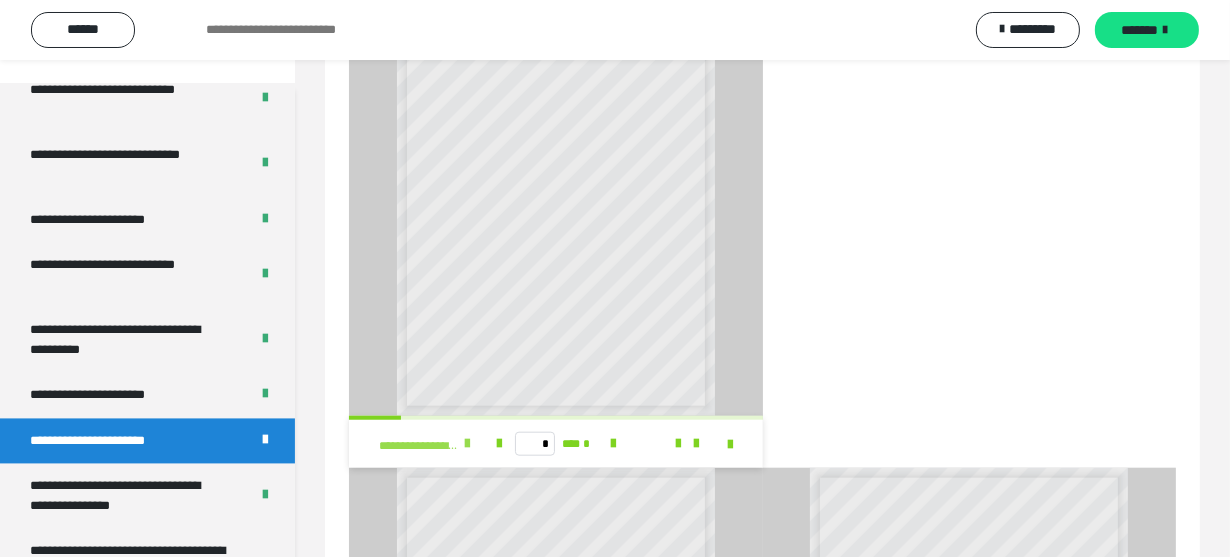 click at bounding box center [467, 444] 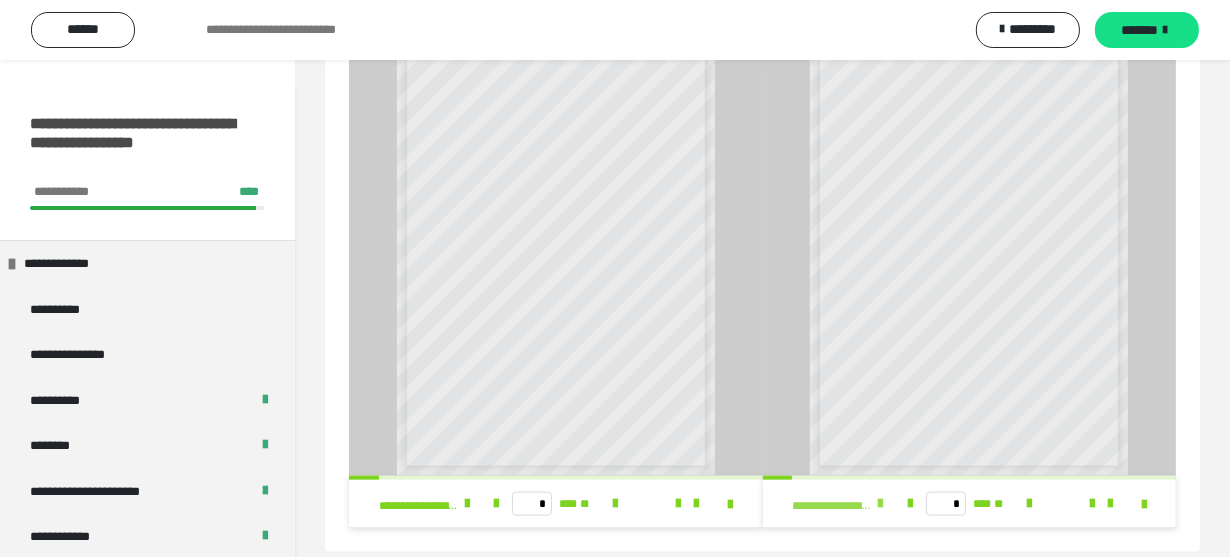 scroll, scrollTop: 2317, scrollLeft: 0, axis: vertical 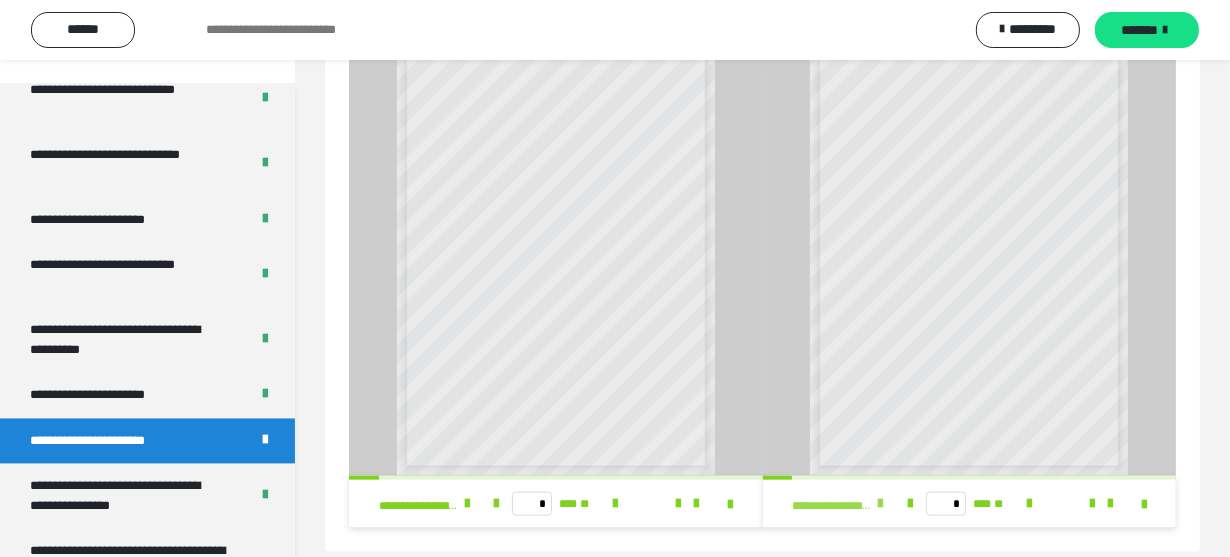 click at bounding box center (880, 504) 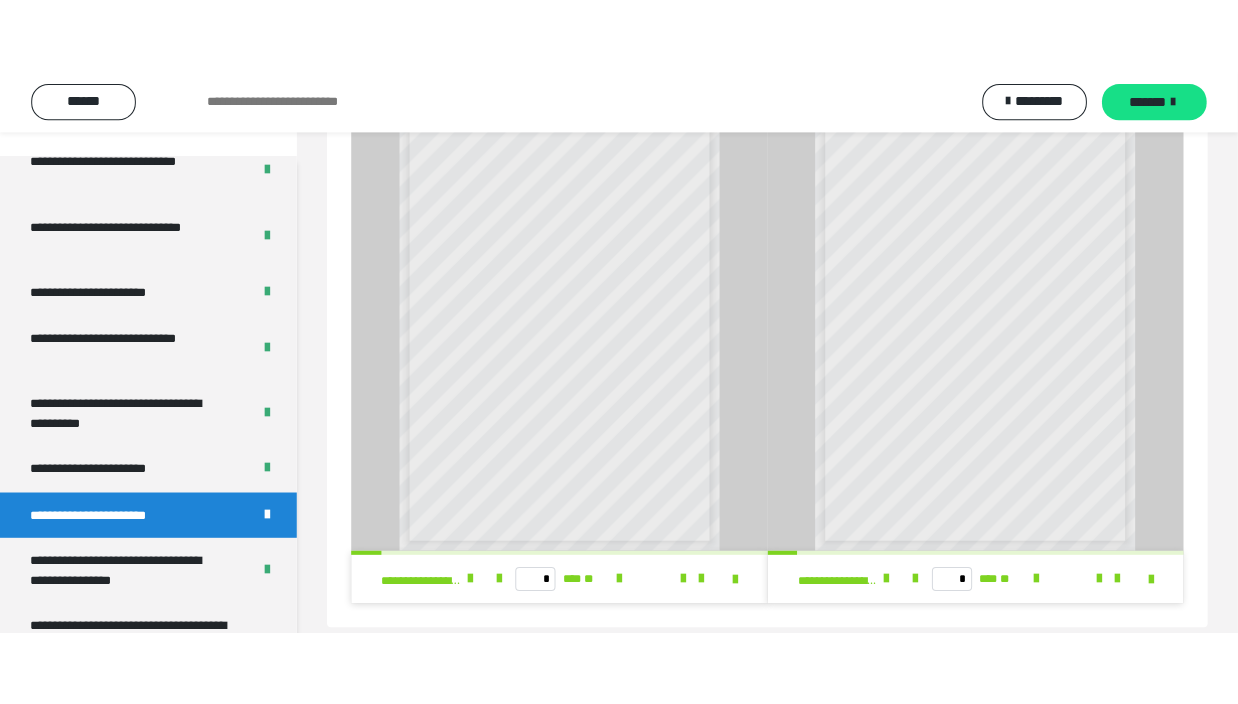 scroll, scrollTop: 2171, scrollLeft: 0, axis: vertical 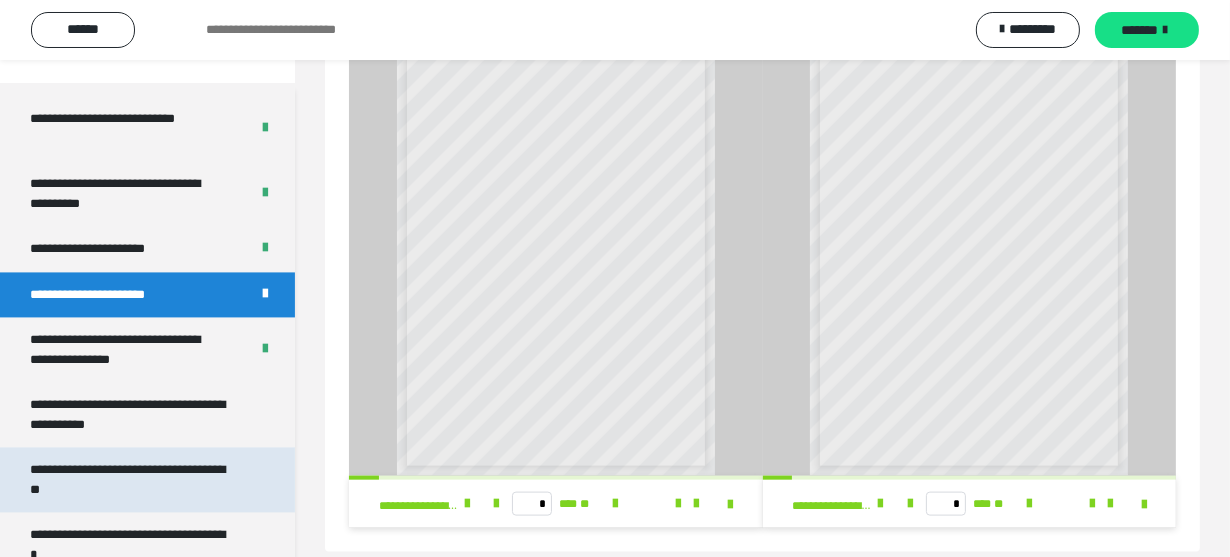 click on "**********" at bounding box center (132, 479) 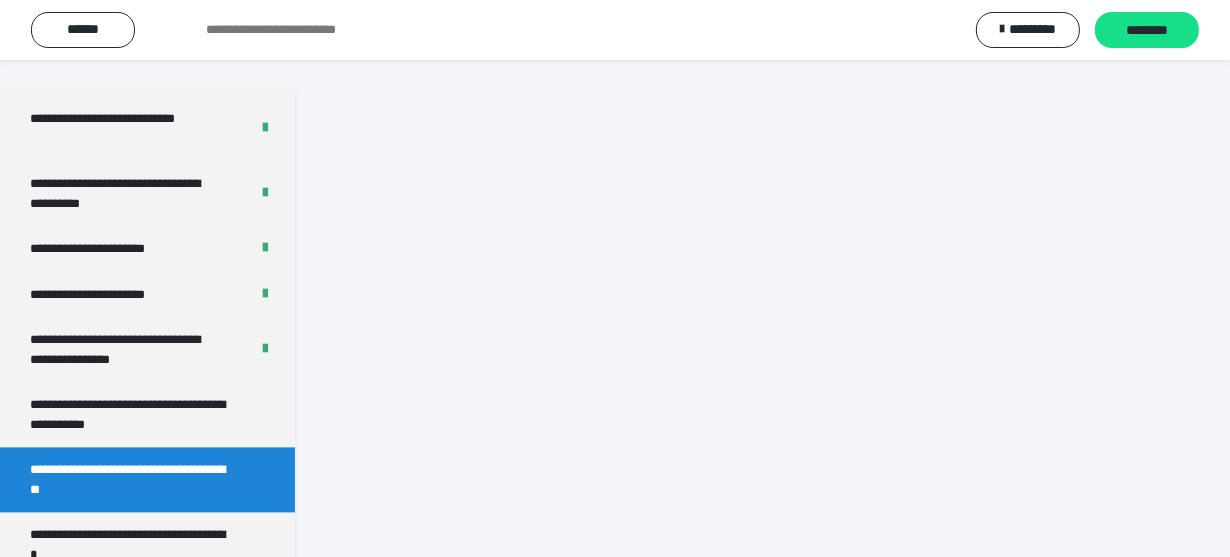 scroll, scrollTop: 137, scrollLeft: 0, axis: vertical 